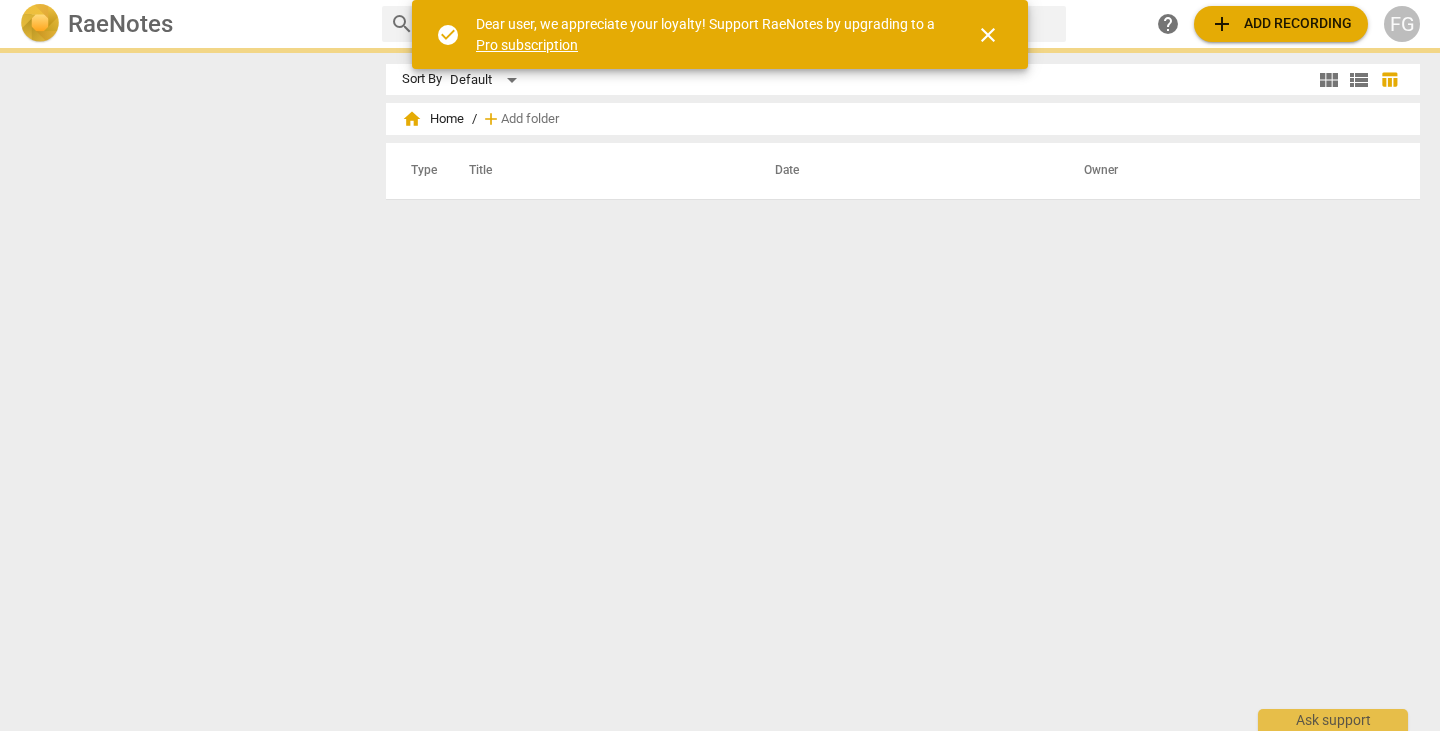 scroll, scrollTop: 0, scrollLeft: 0, axis: both 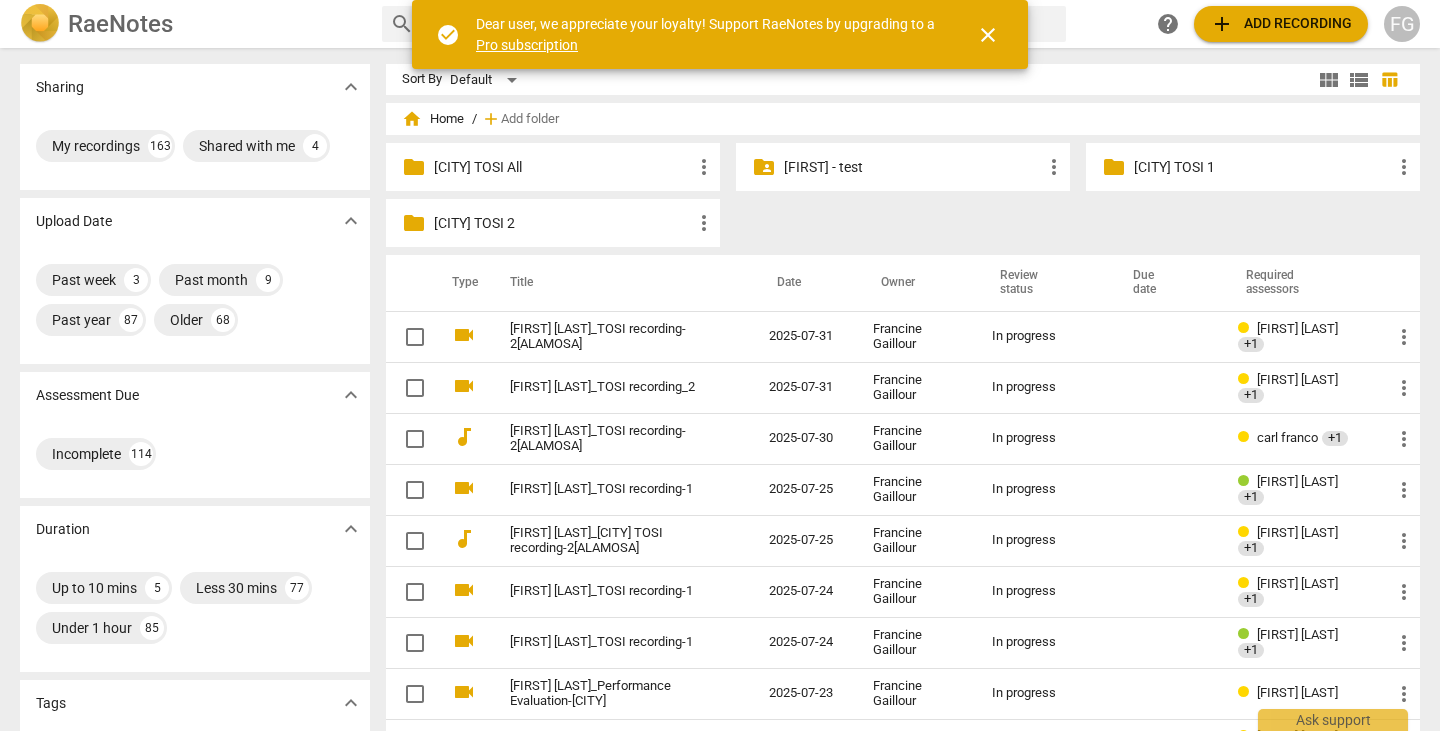 click on "add   Add recording" at bounding box center [1281, 24] 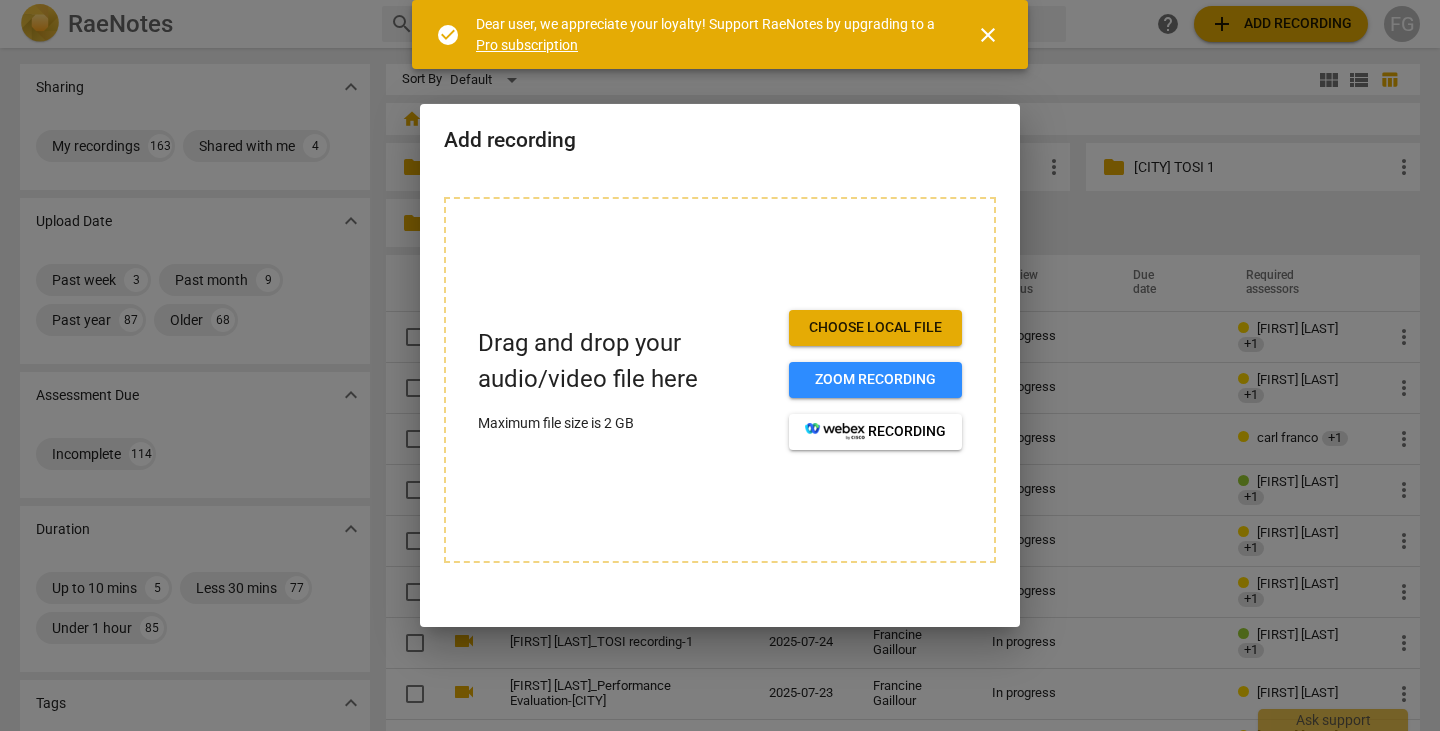 click on "Choose local file" at bounding box center [875, 328] 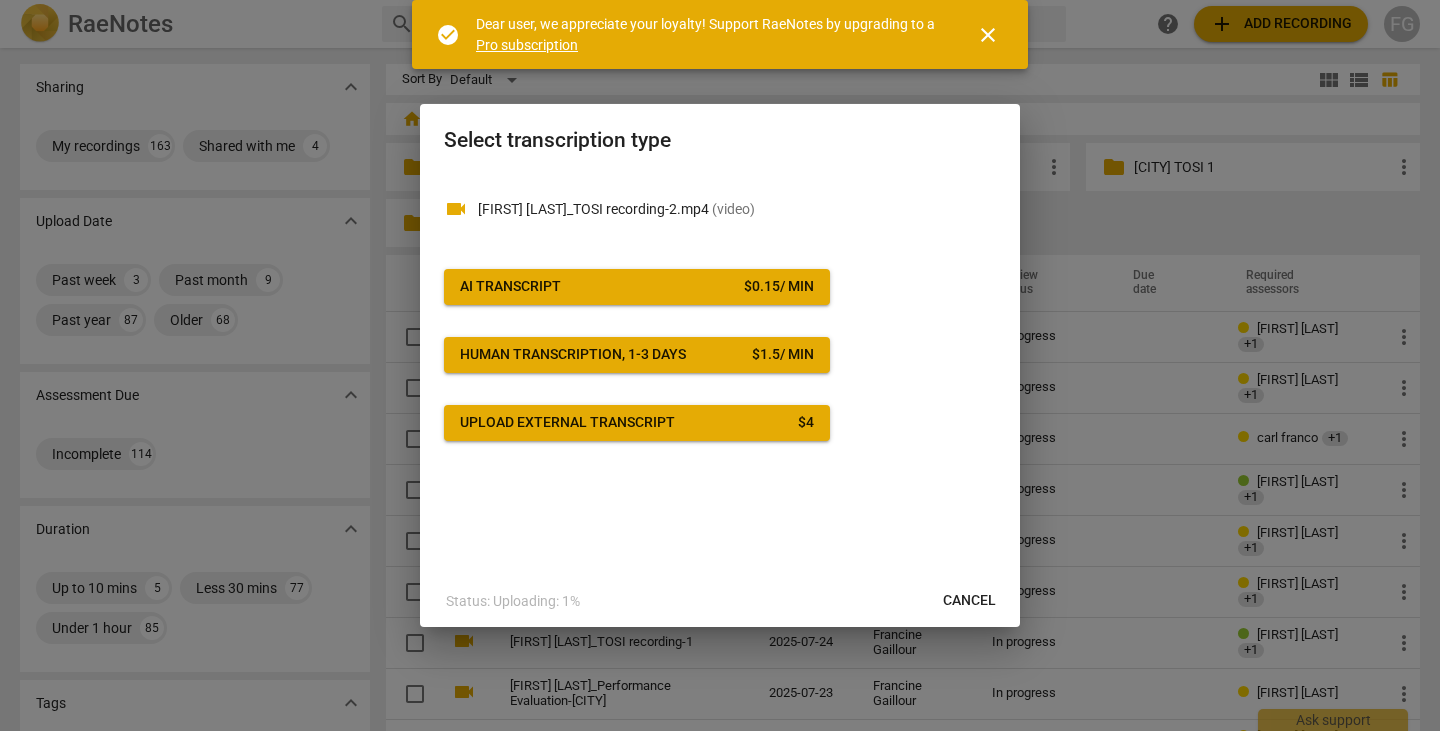 click on "$ 0.15  / min" at bounding box center (779, 287) 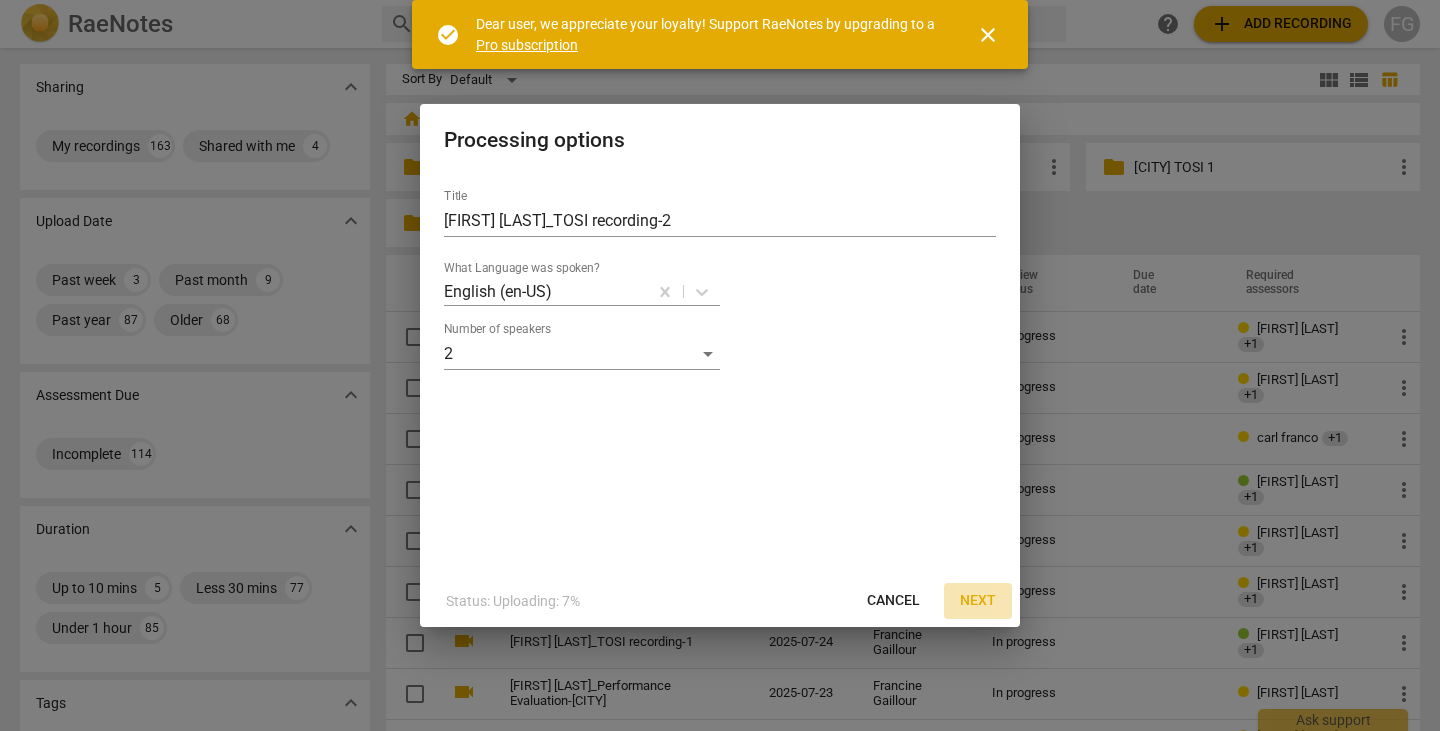 click on "Next" at bounding box center (978, 601) 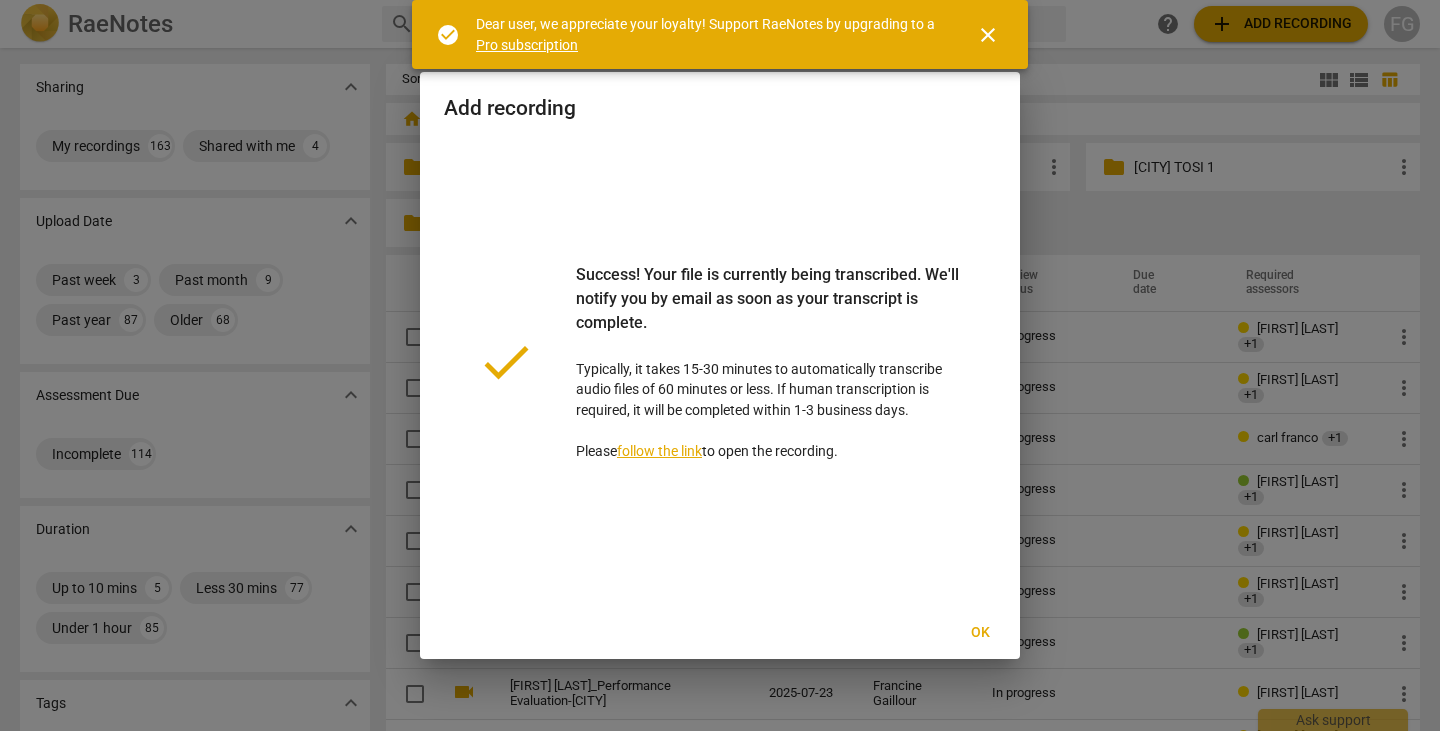 click on "Ok" at bounding box center (980, 633) 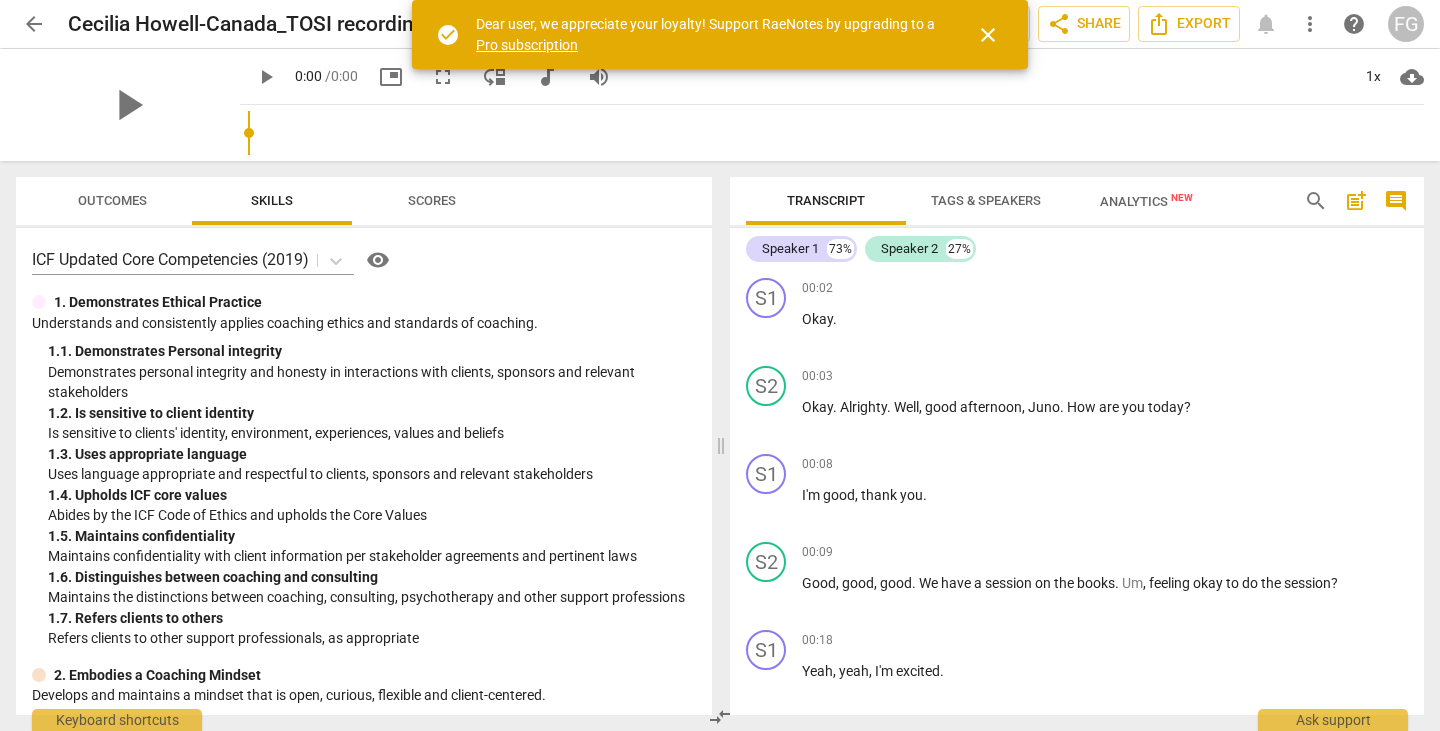 scroll, scrollTop: 0, scrollLeft: 0, axis: both 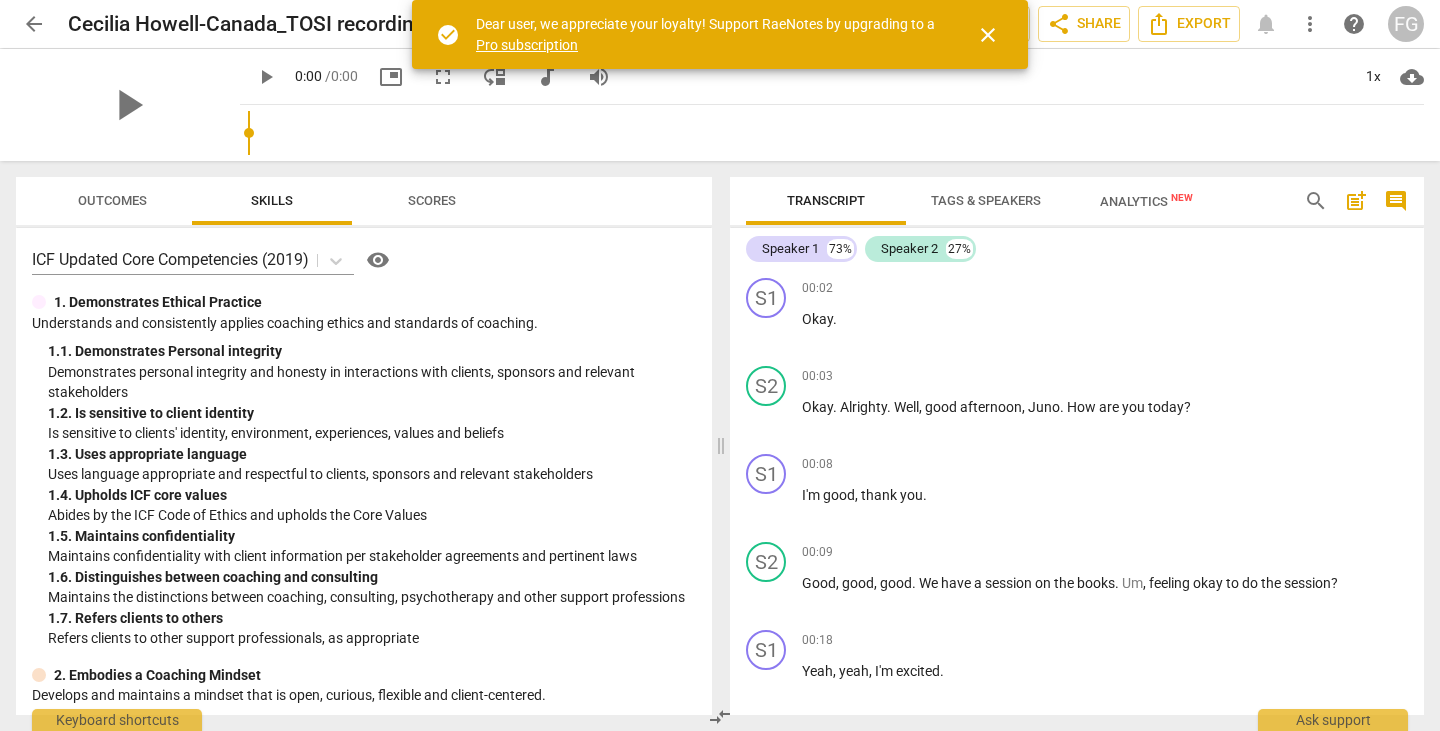 click on "close" at bounding box center (988, 35) 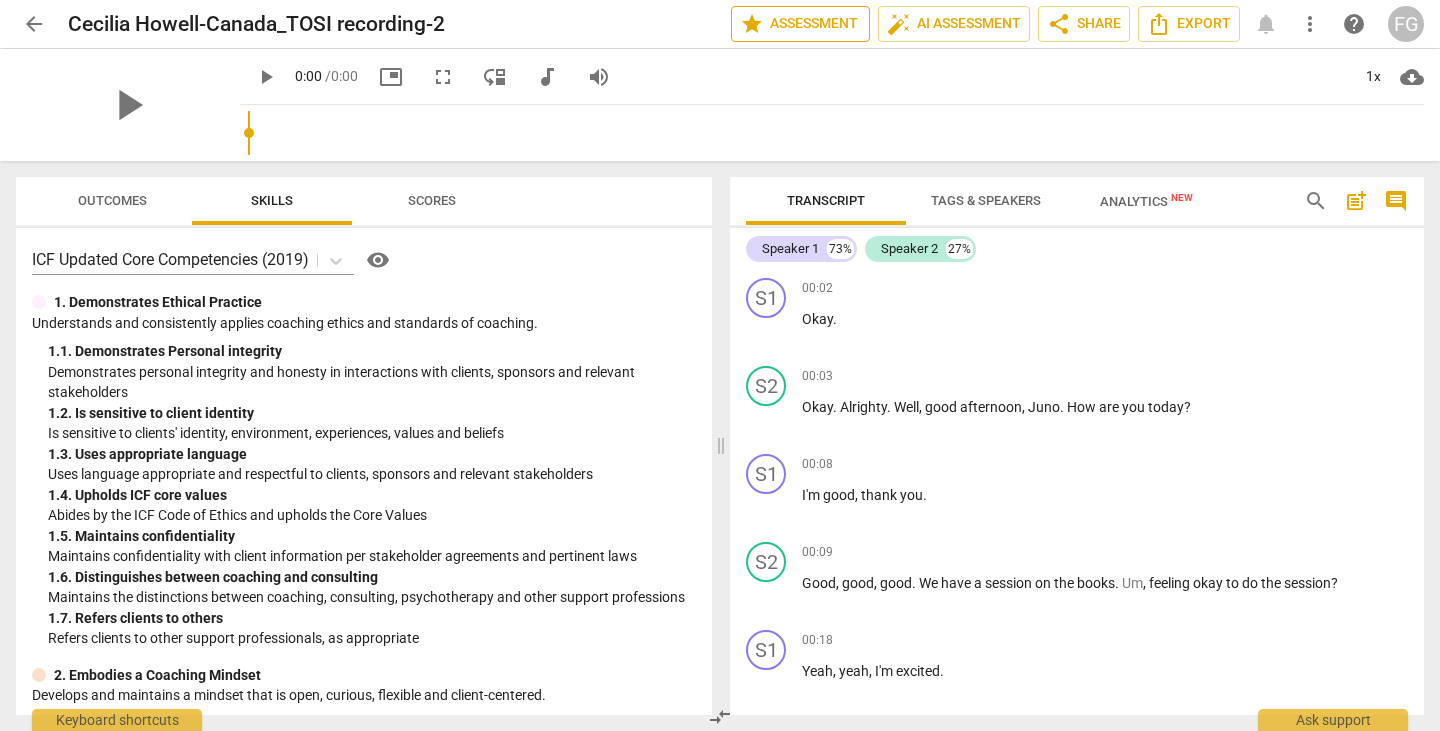 click on "star    Assessment" at bounding box center (800, 24) 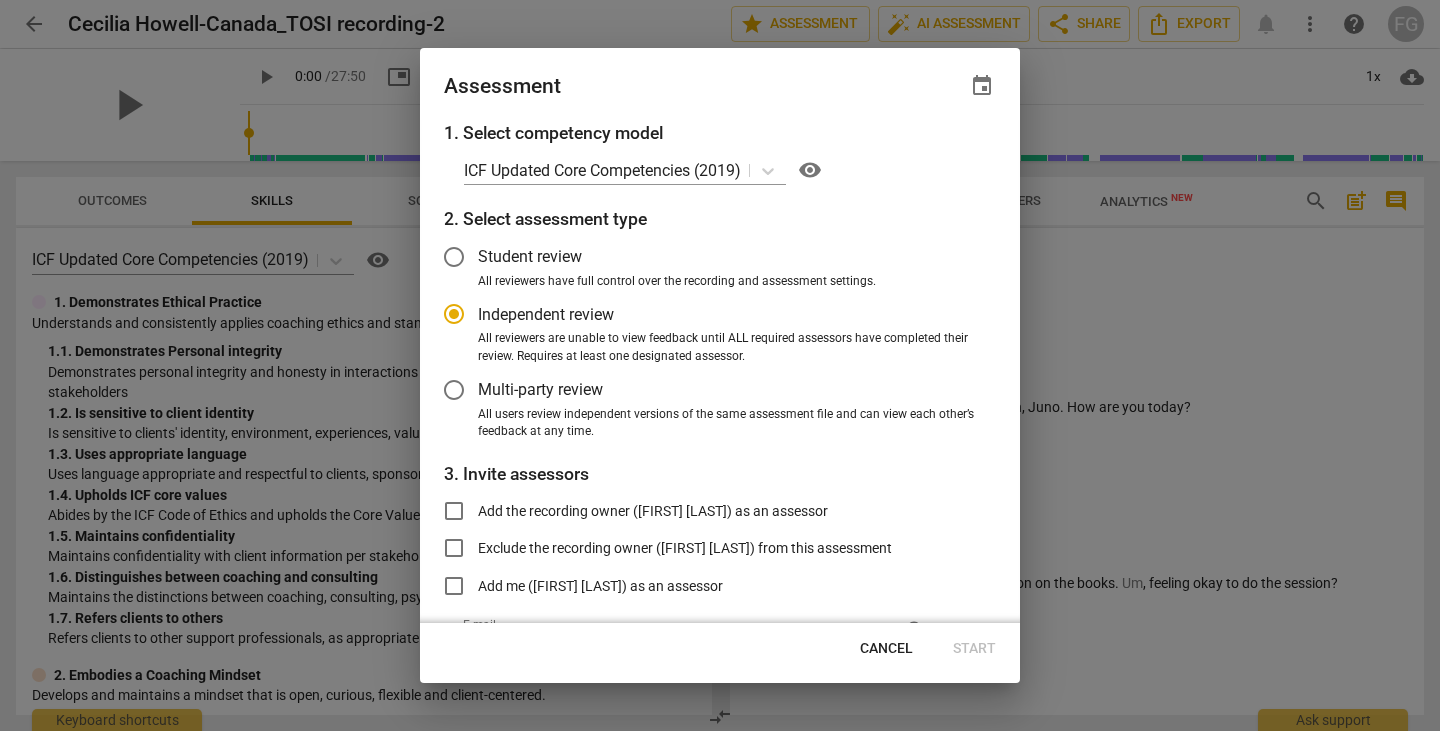 radio on "false" 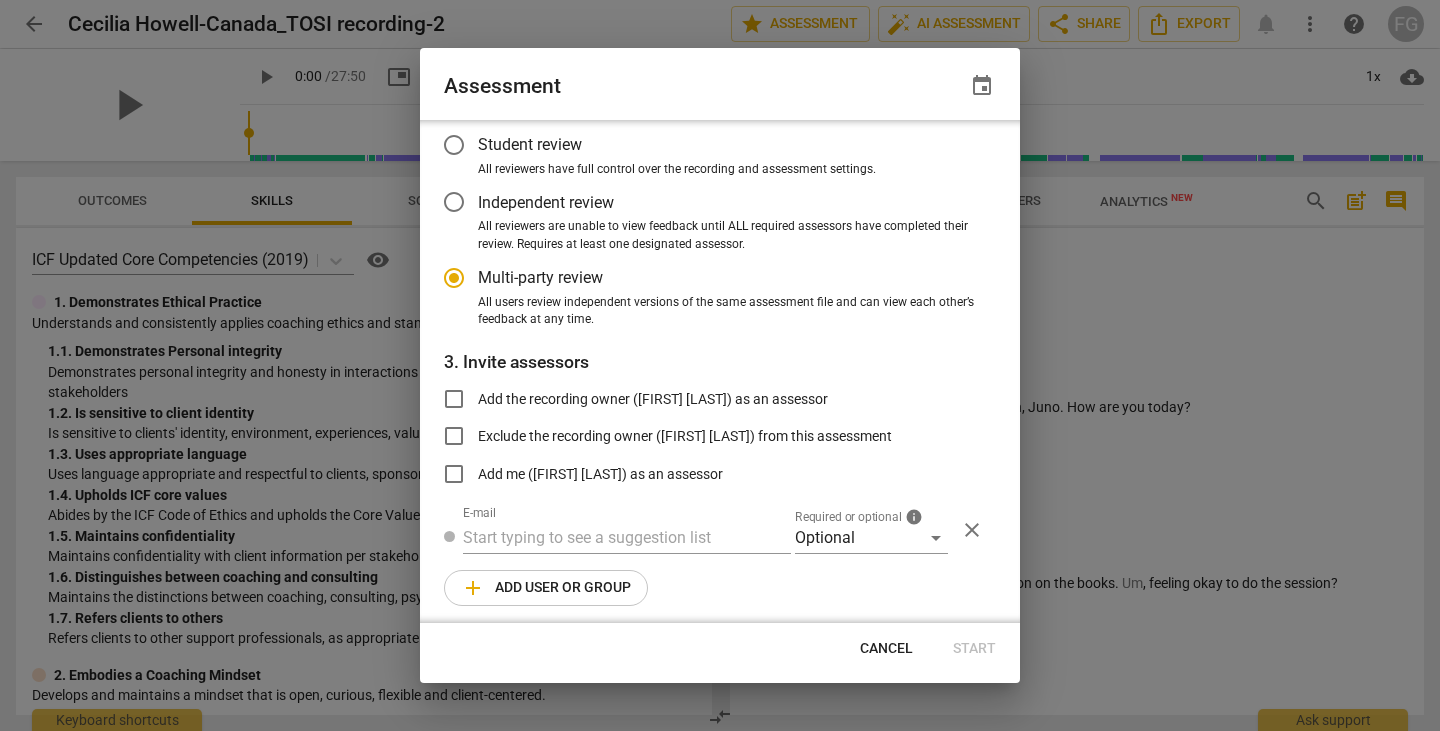 scroll, scrollTop: 118, scrollLeft: 0, axis: vertical 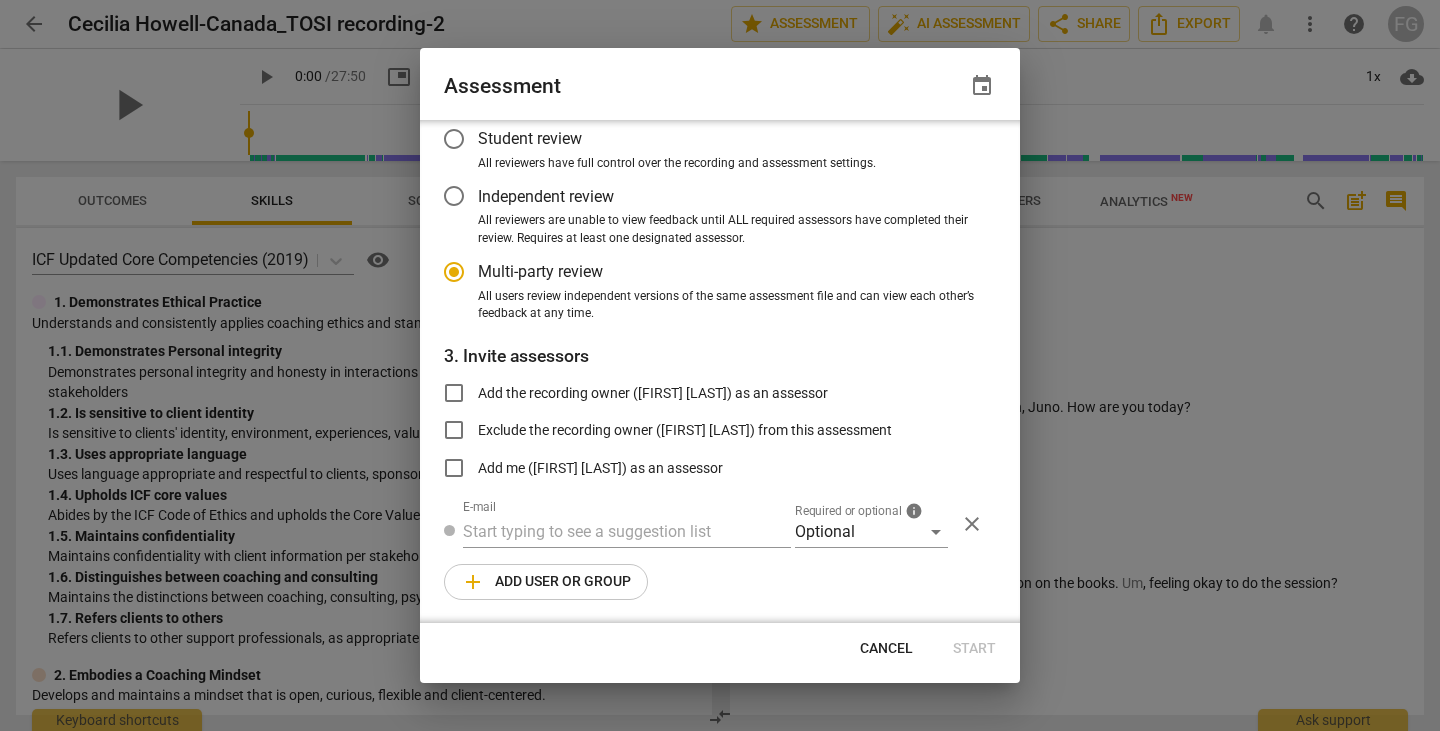 radio on "false" 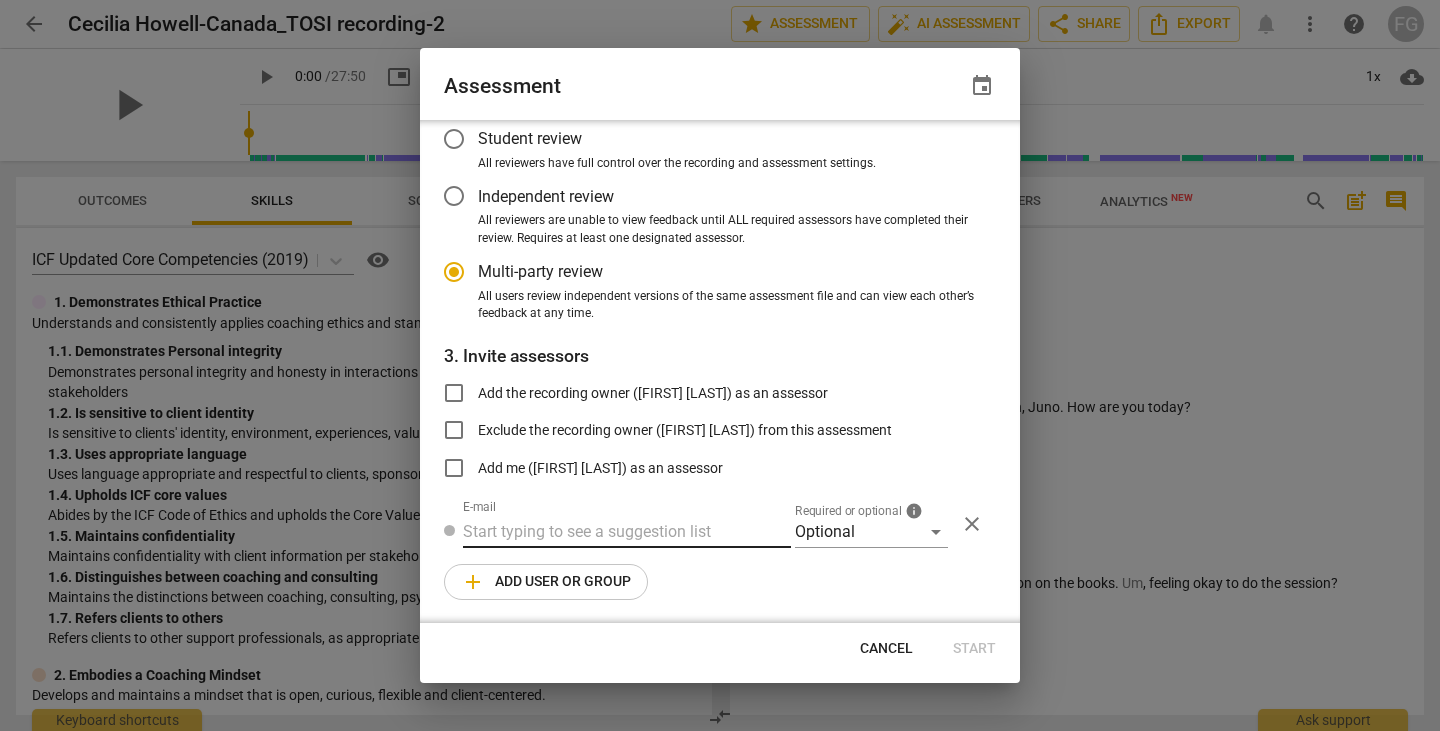click at bounding box center [627, 532] 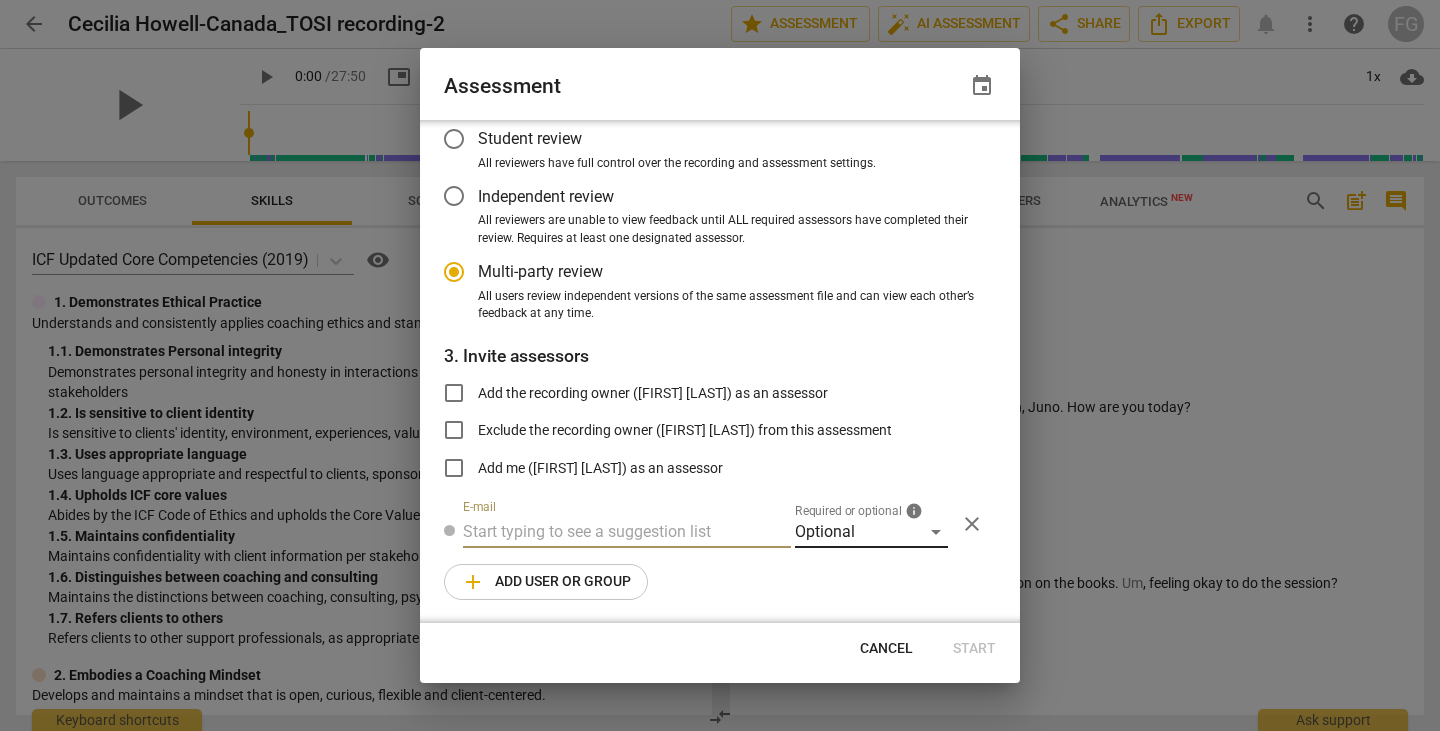 paste on "bj@radiant-life-coaching.com" 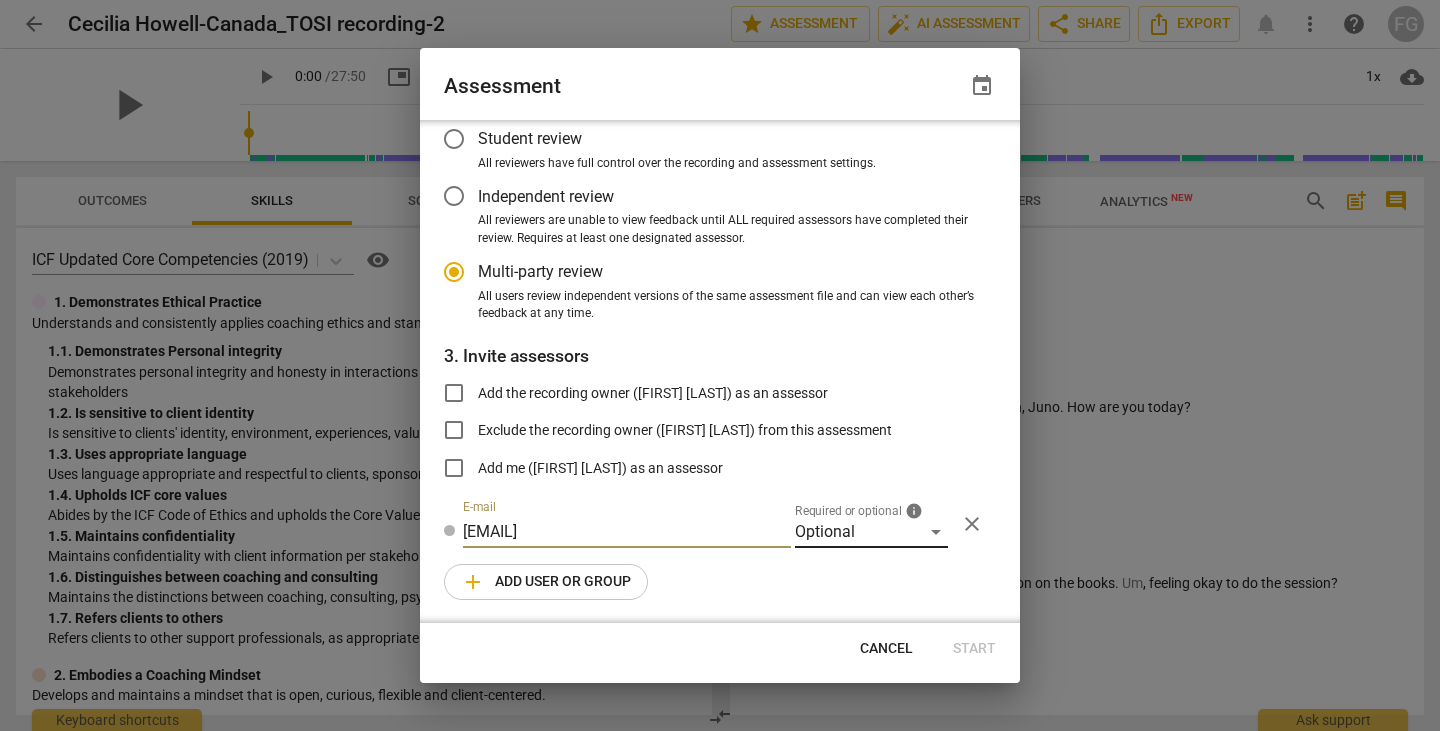type on "bj@radiant-life-coaching.com" 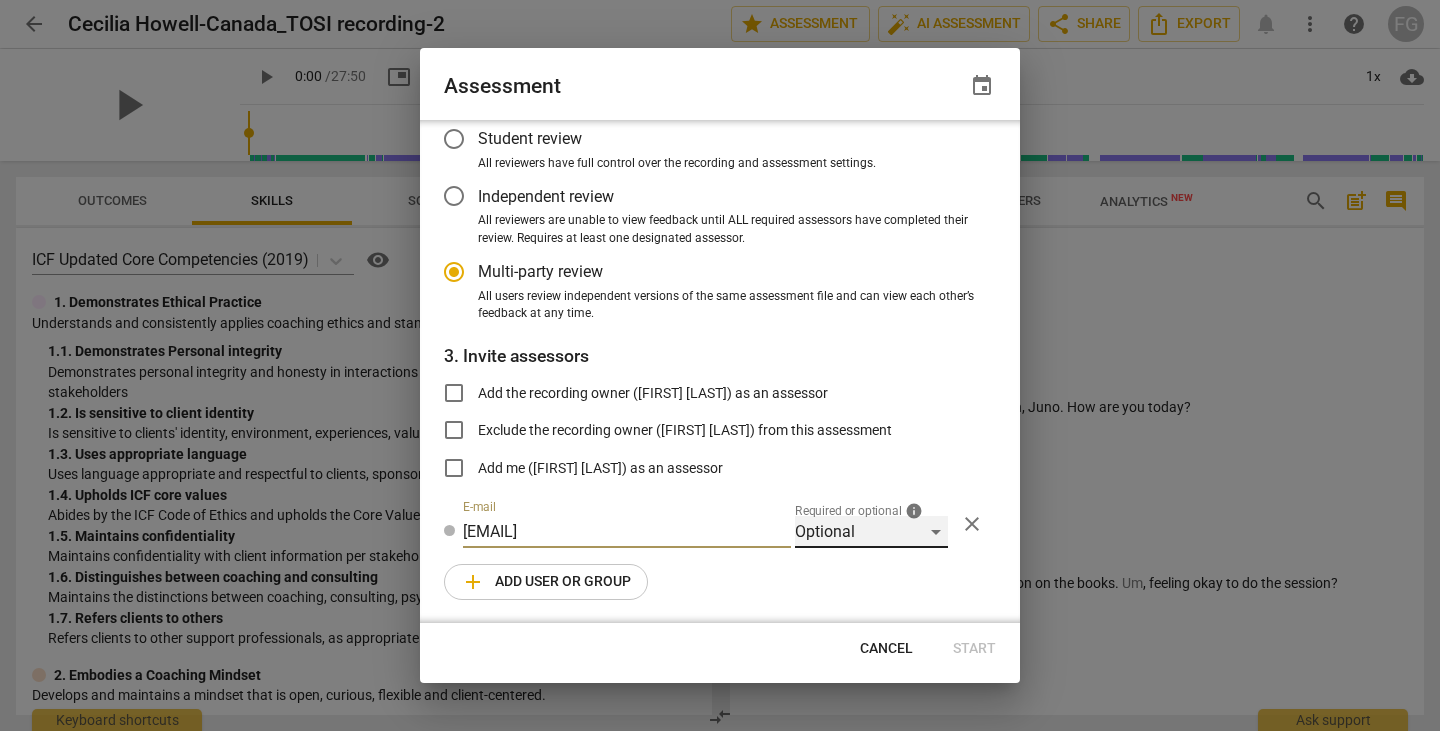click on "Optional" at bounding box center [871, 532] 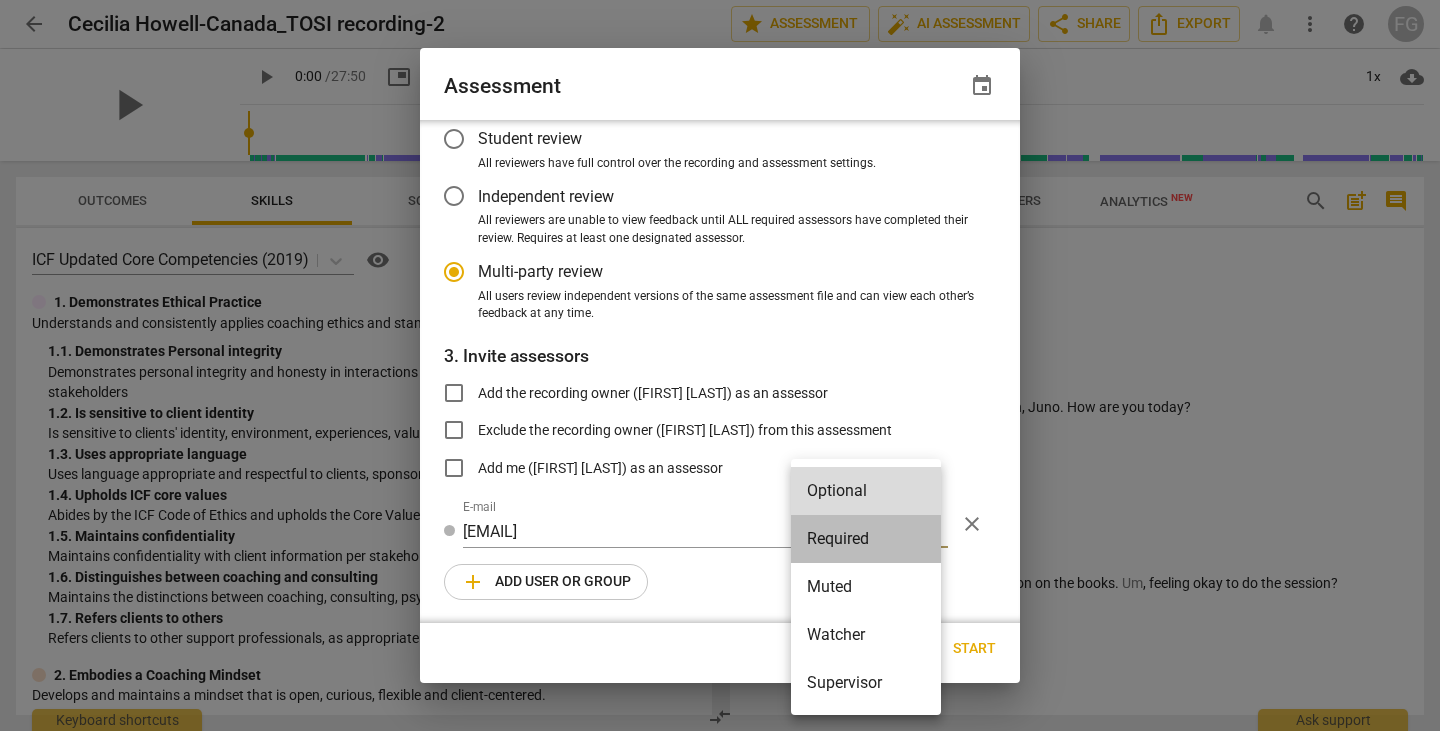 click on "Required" at bounding box center [866, 539] 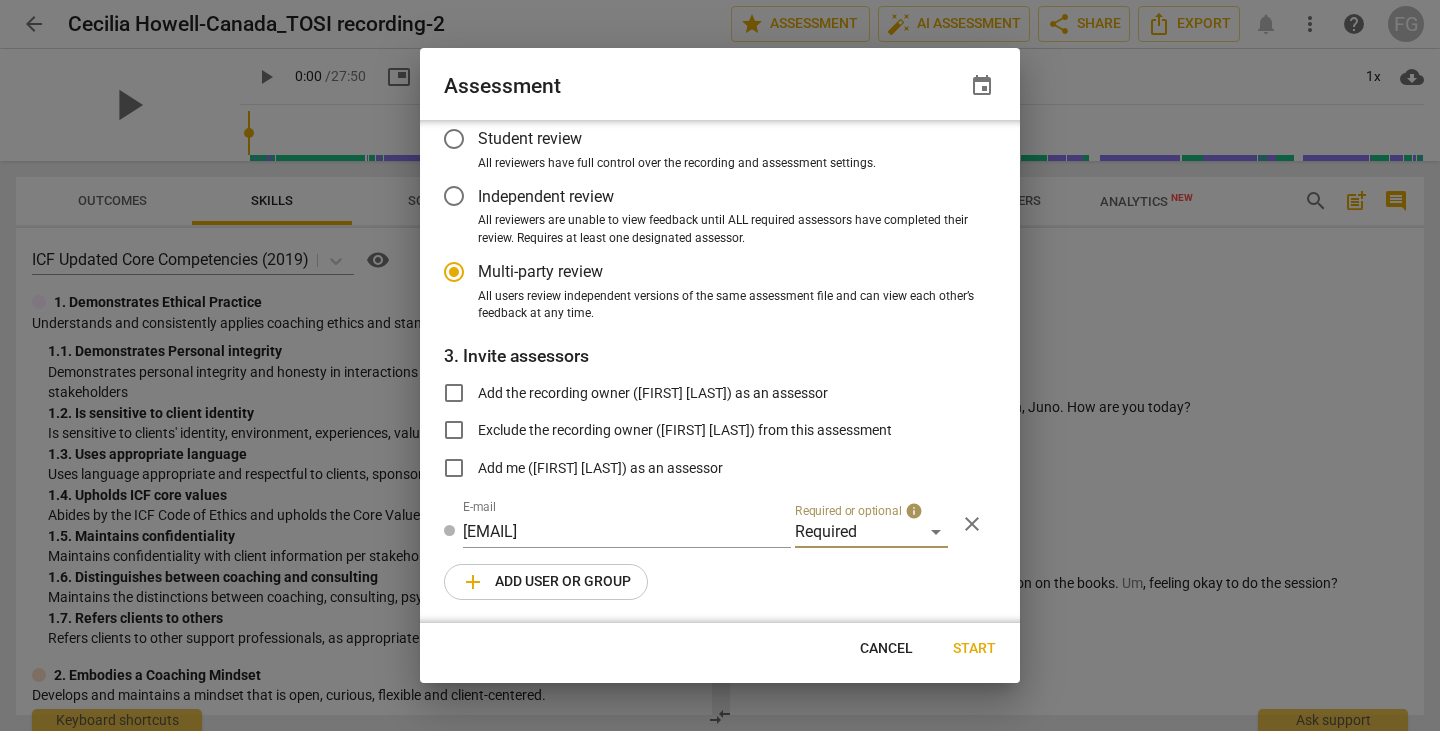 click on "add Add user or group" at bounding box center [546, 582] 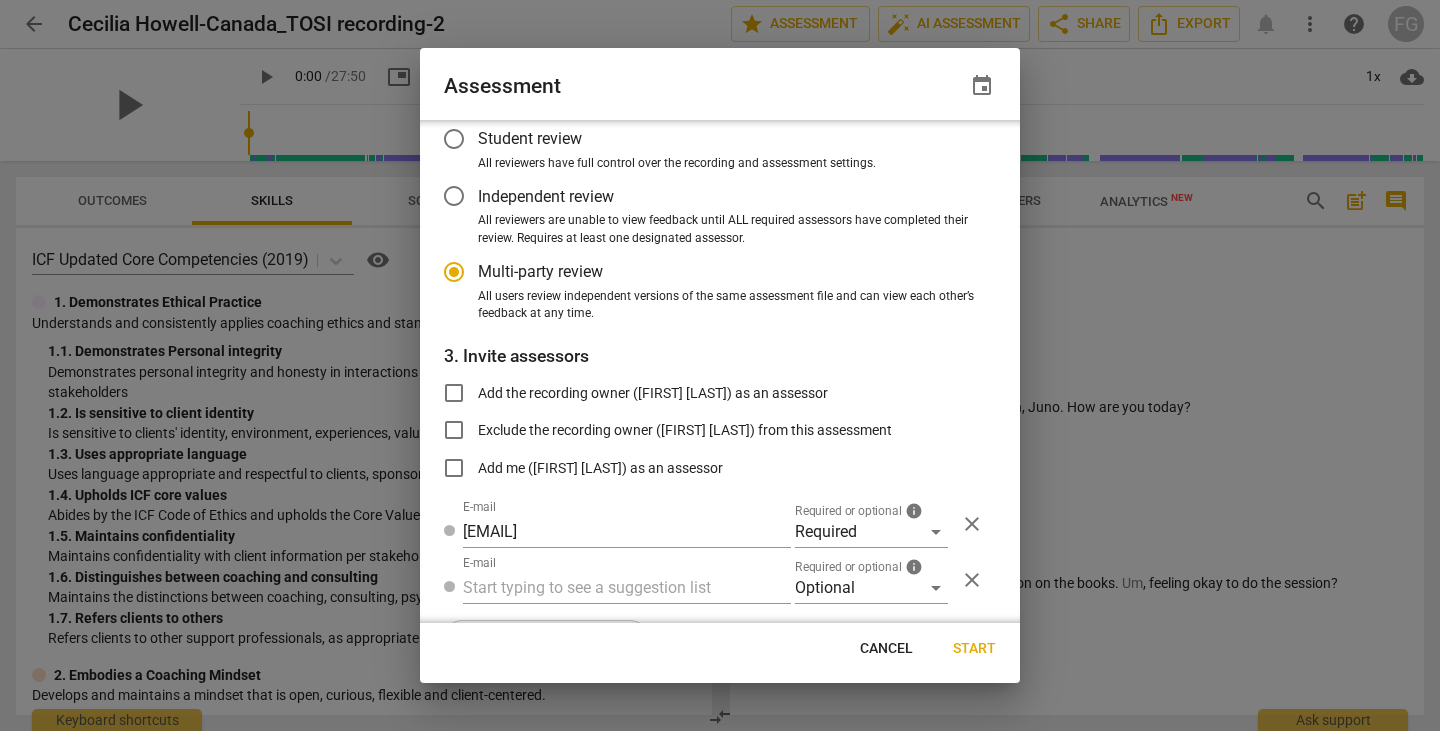 radio on "false" 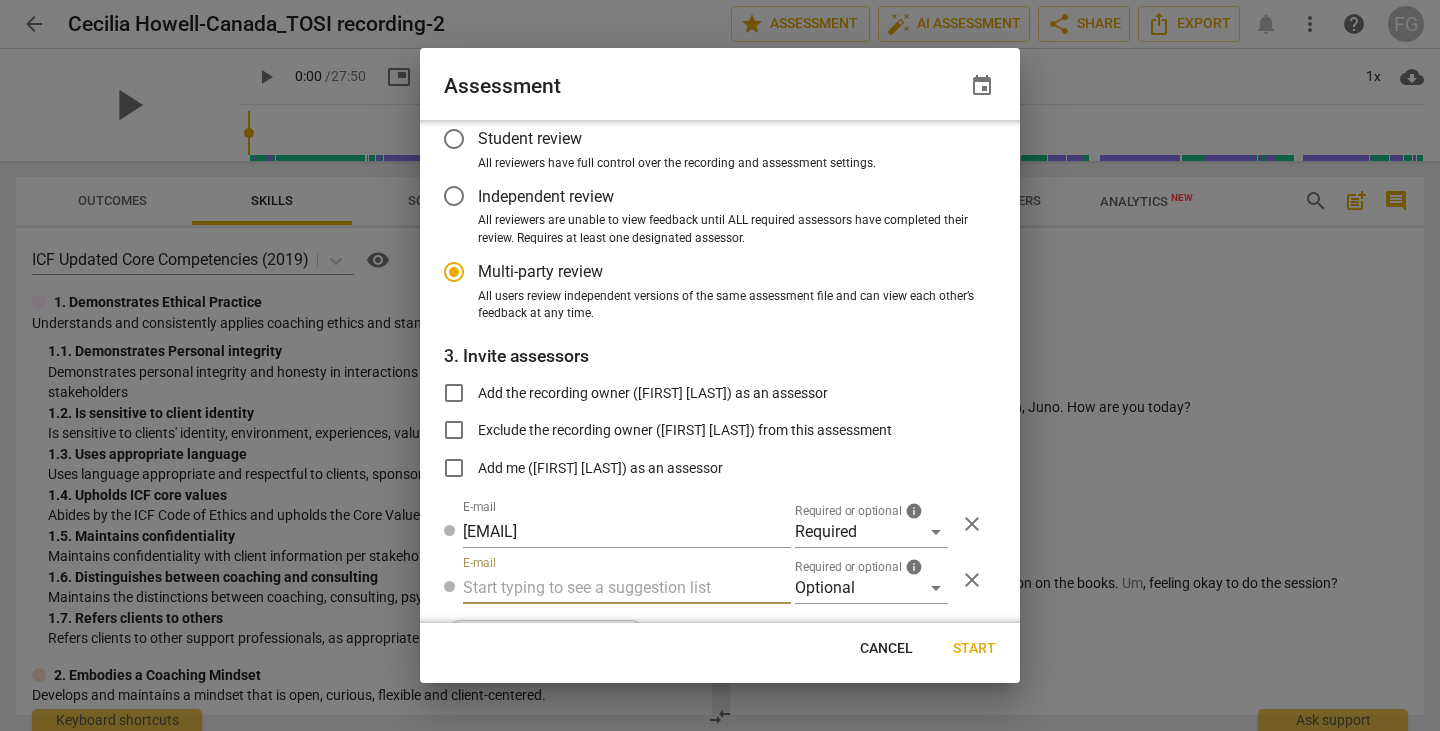 click at bounding box center [627, 588] 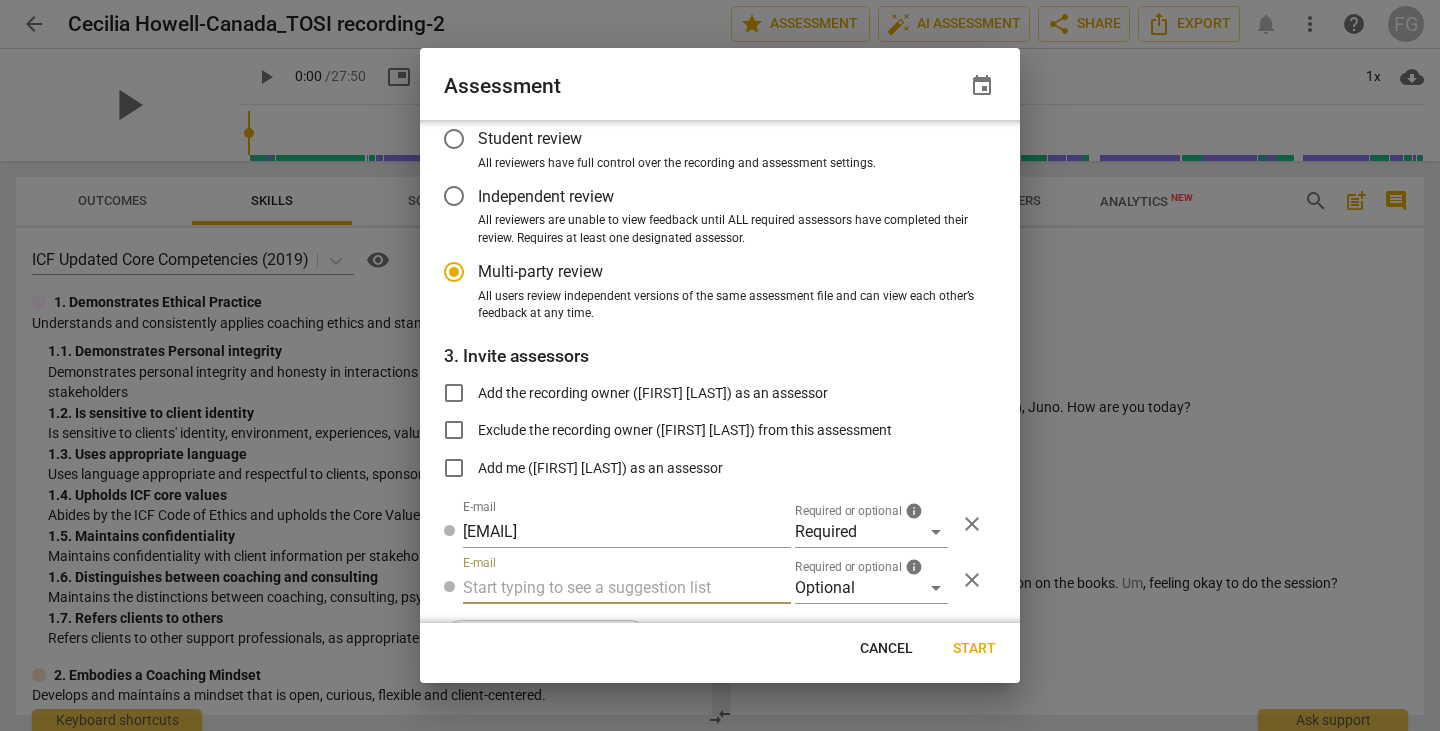 paste on "bj.levy@invitechange.com" 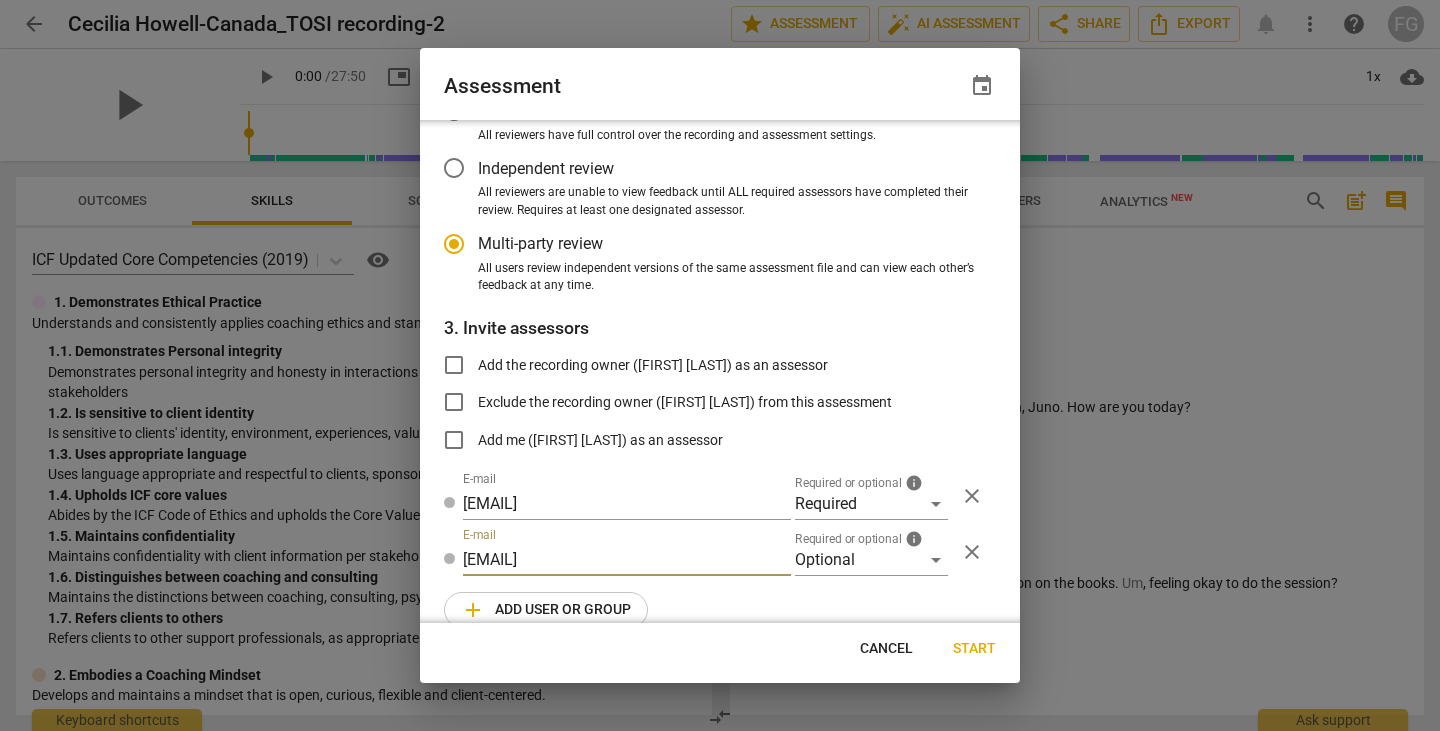 radio on "false" 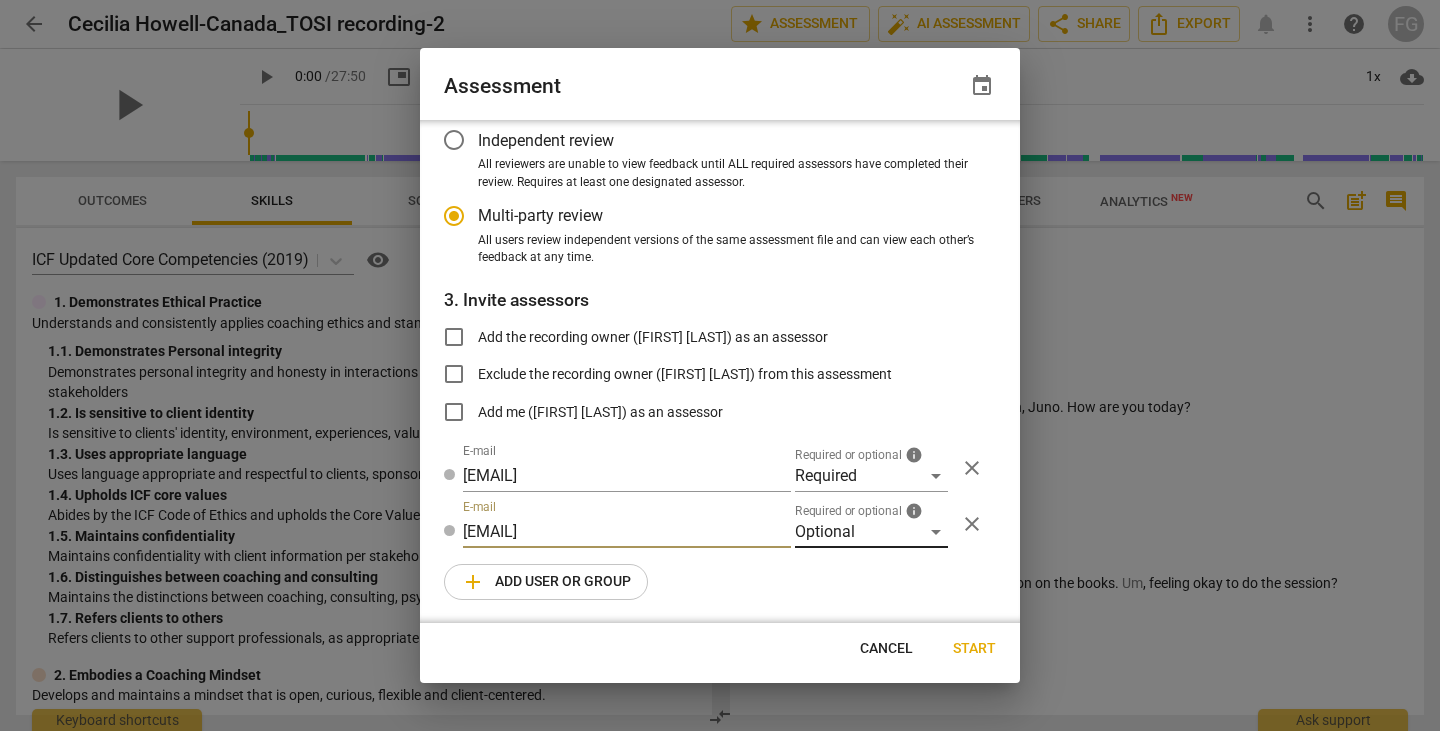 type on "bj.levy@invitechange.com" 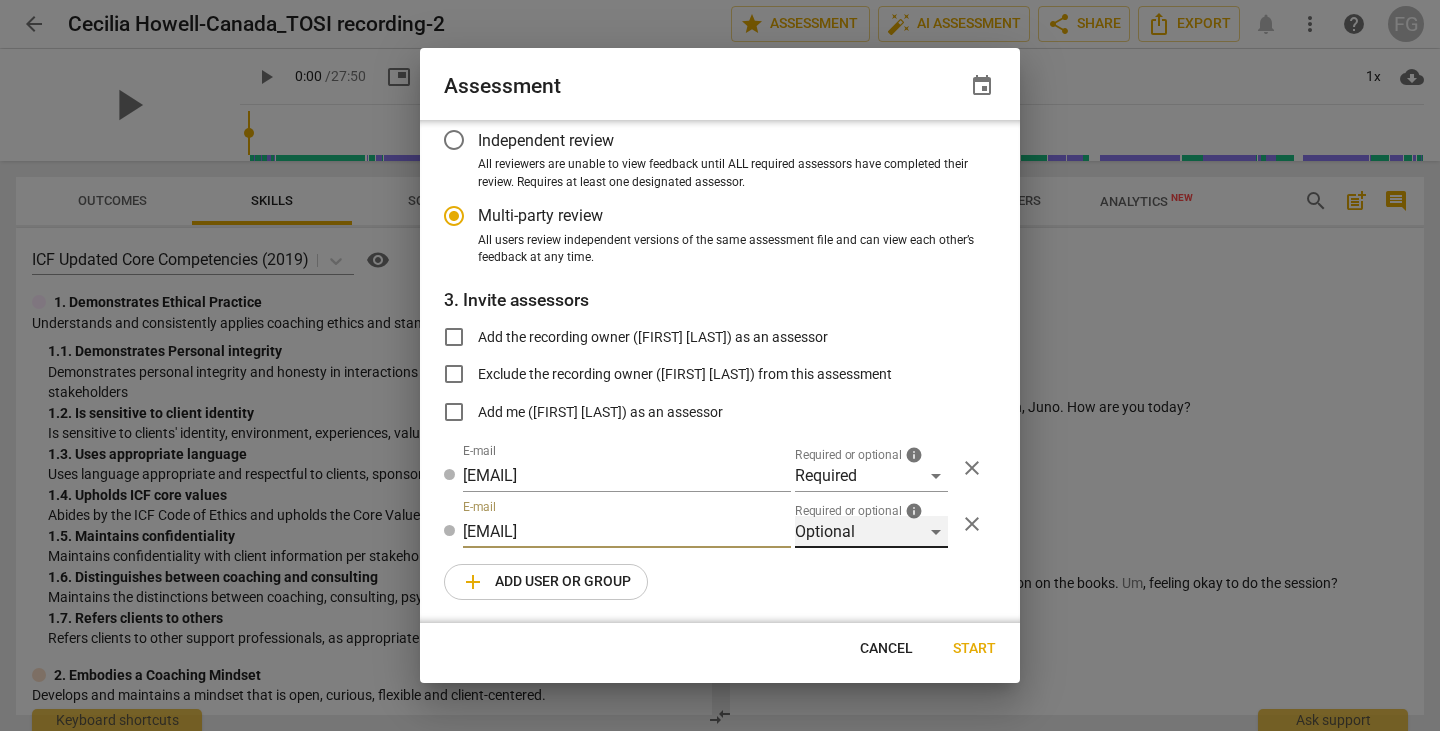 click on "Optional" at bounding box center (871, 532) 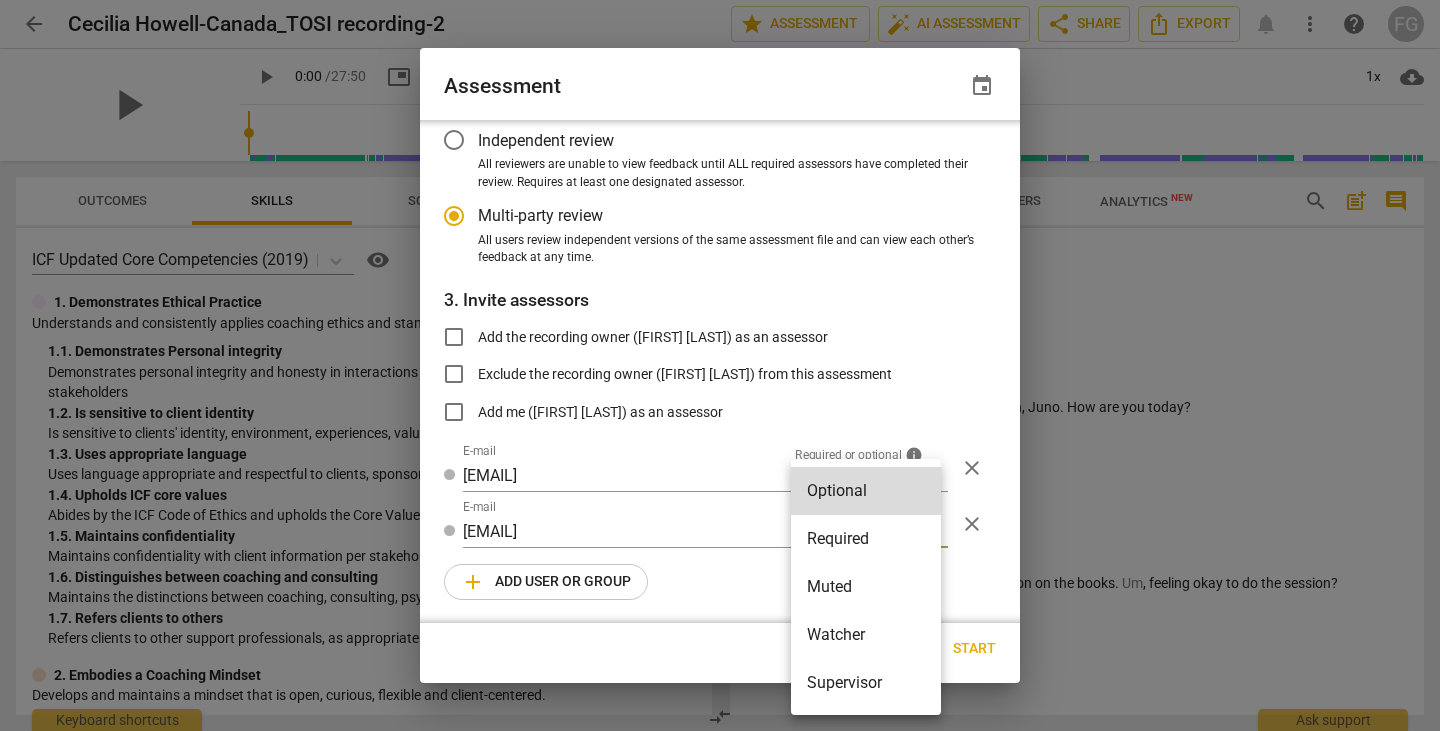 drag, startPoint x: 724, startPoint y: 553, endPoint x: 660, endPoint y: 572, distance: 66.760765 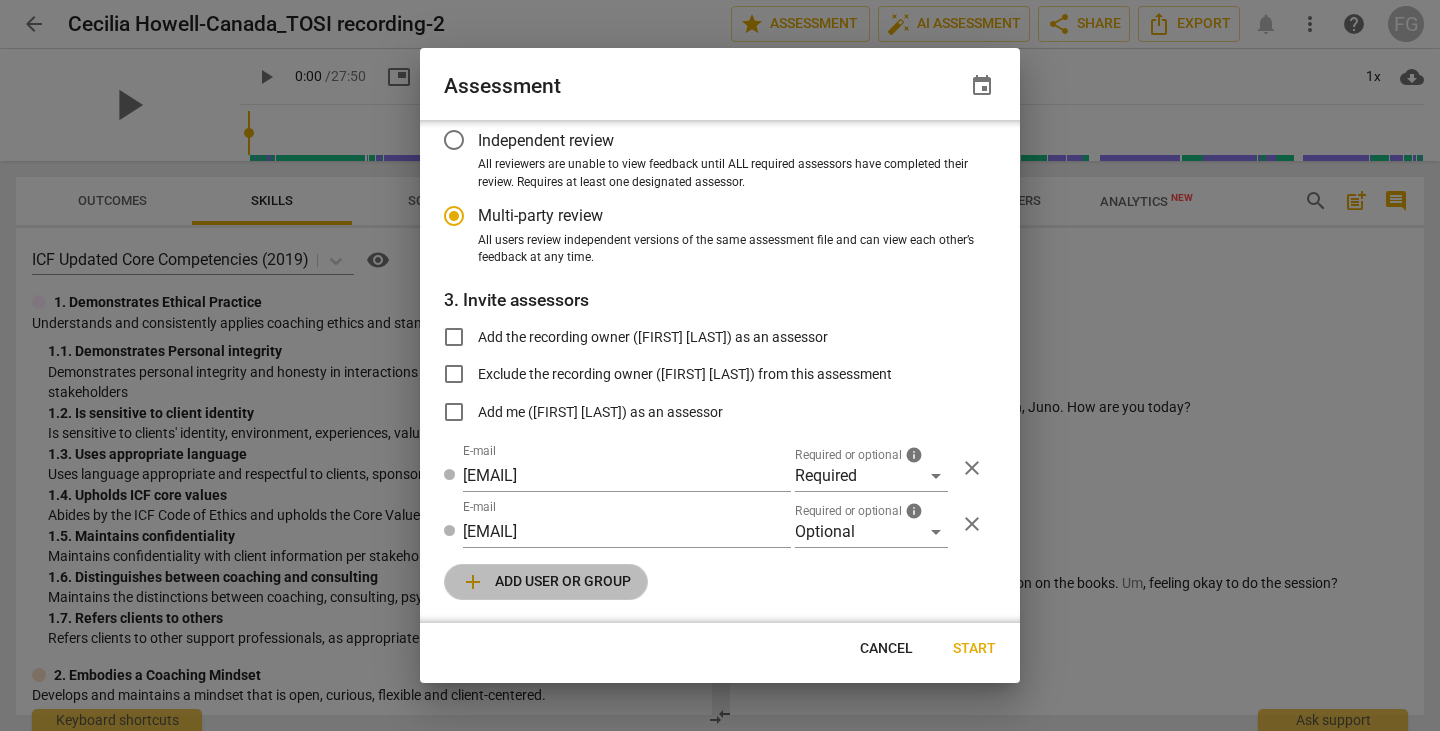 click on "add Add user or group" at bounding box center (546, 582) 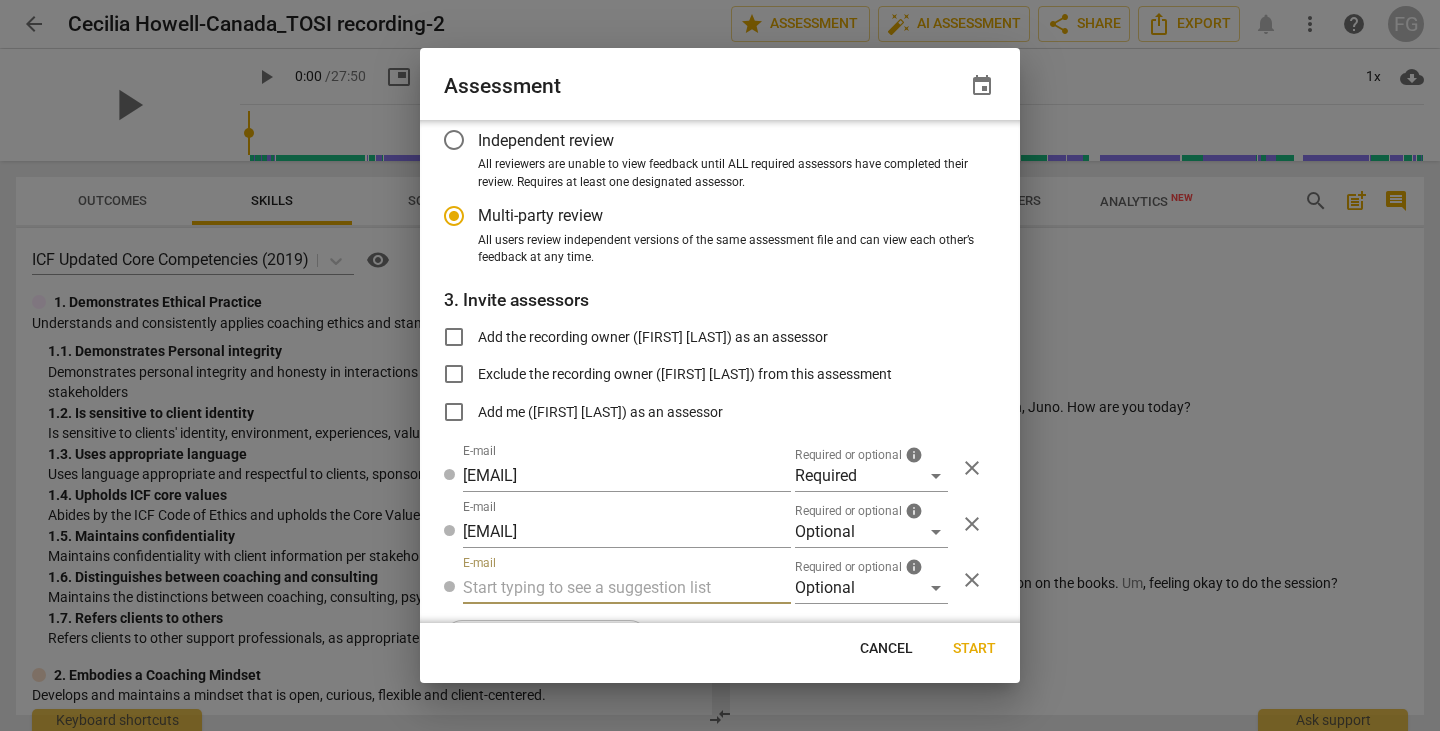 radio on "false" 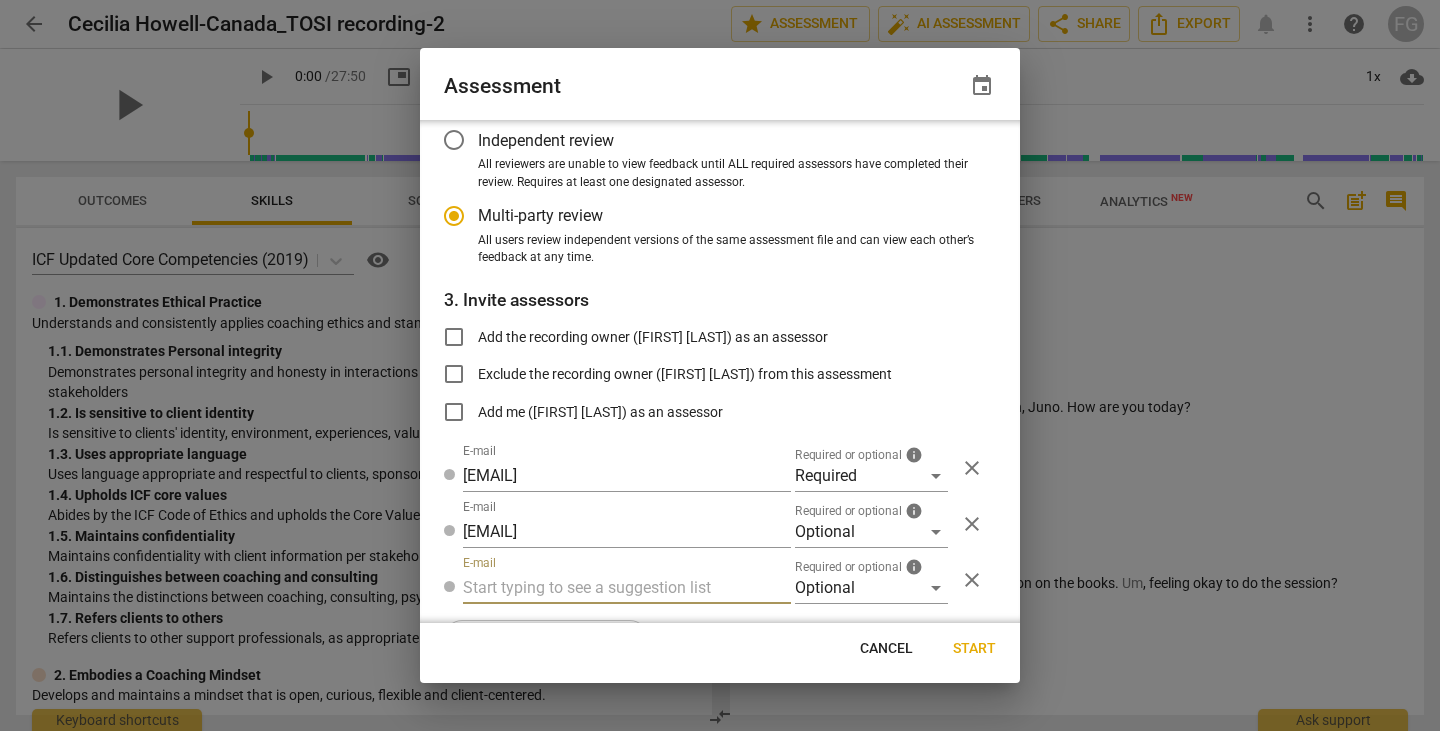 click at bounding box center (627, 588) 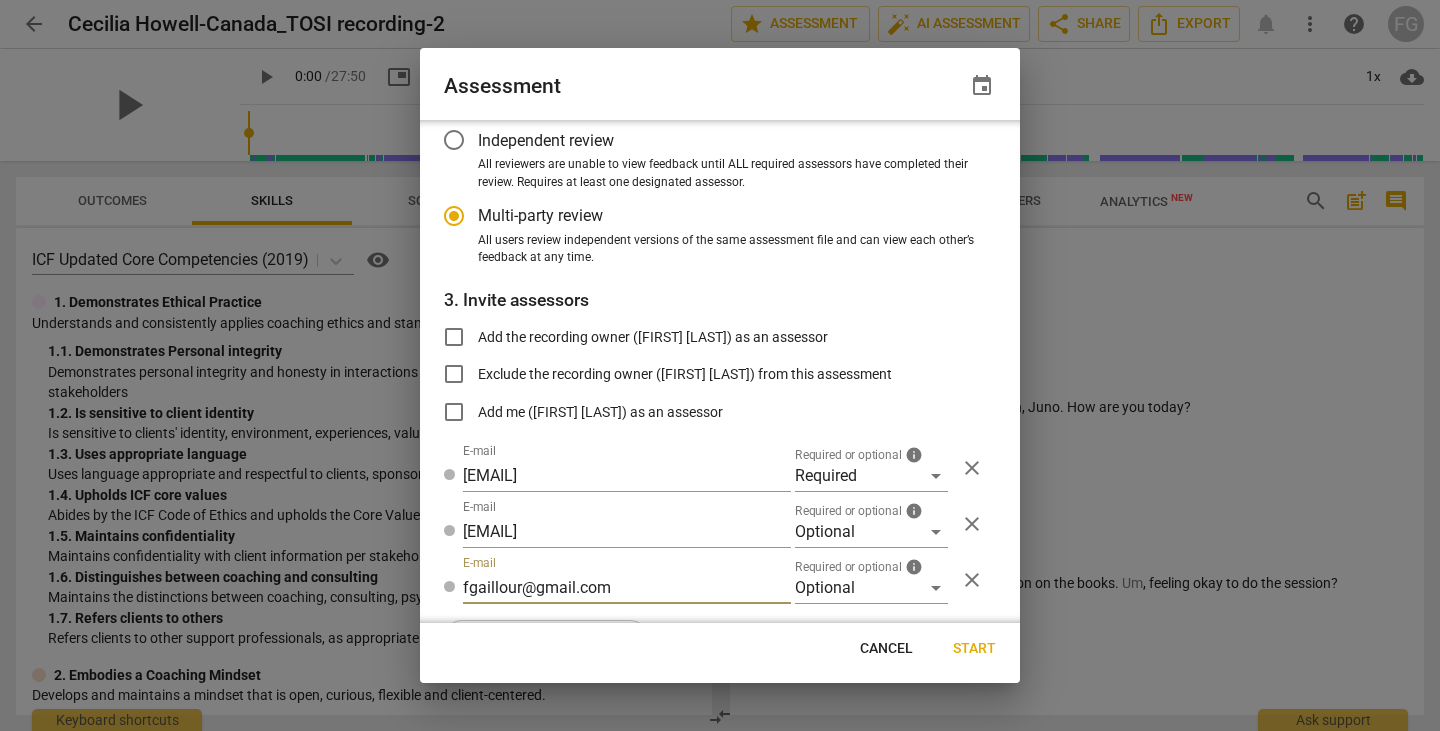 type on "fgaillour@gmail.com" 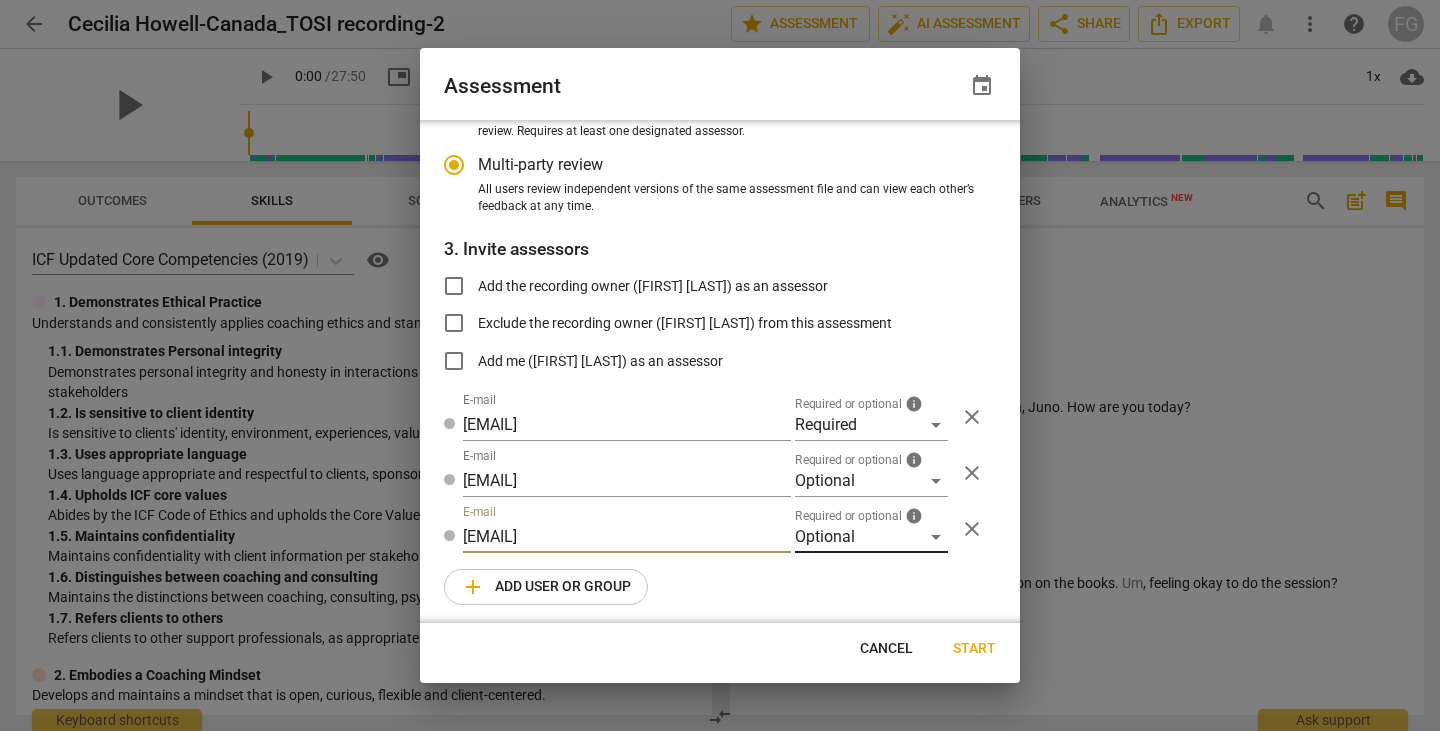radio on "false" 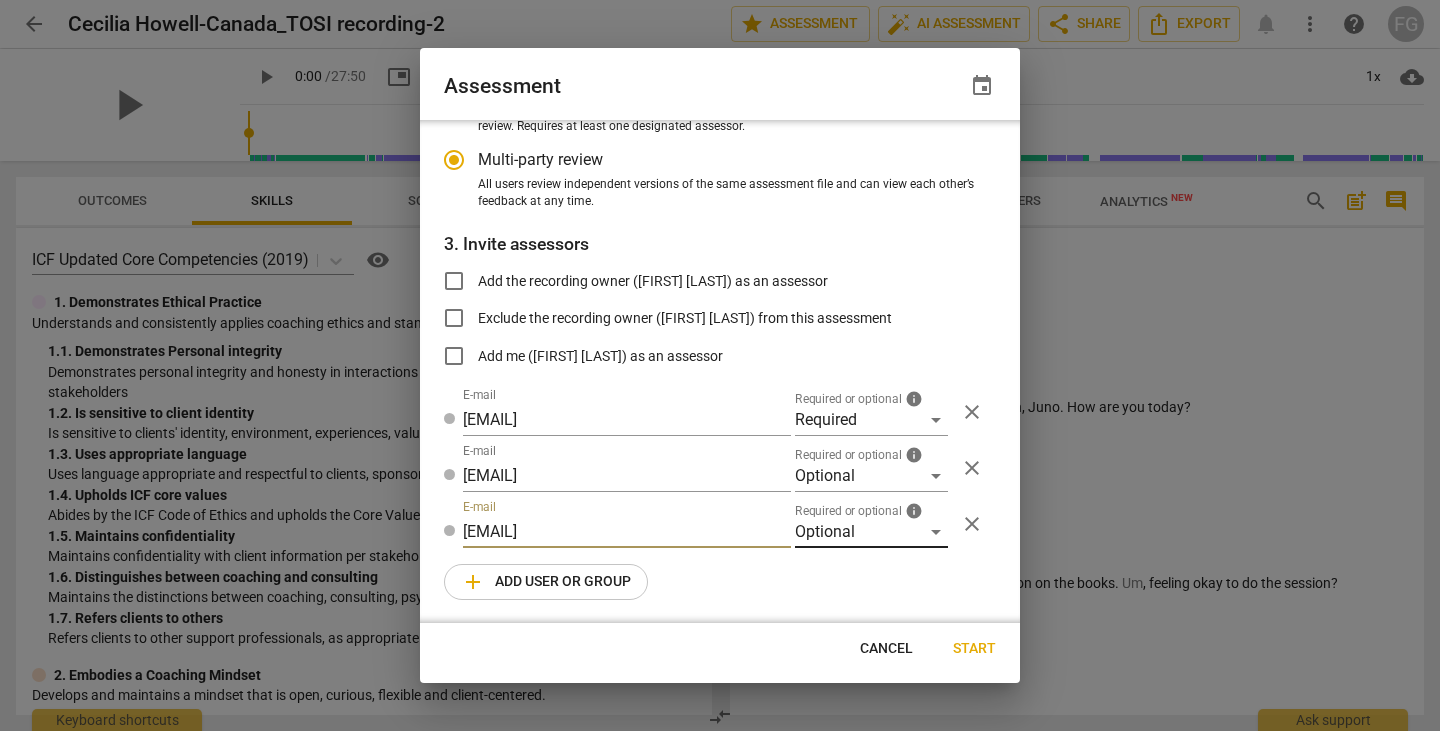 type on "fgaillour@gmail.com" 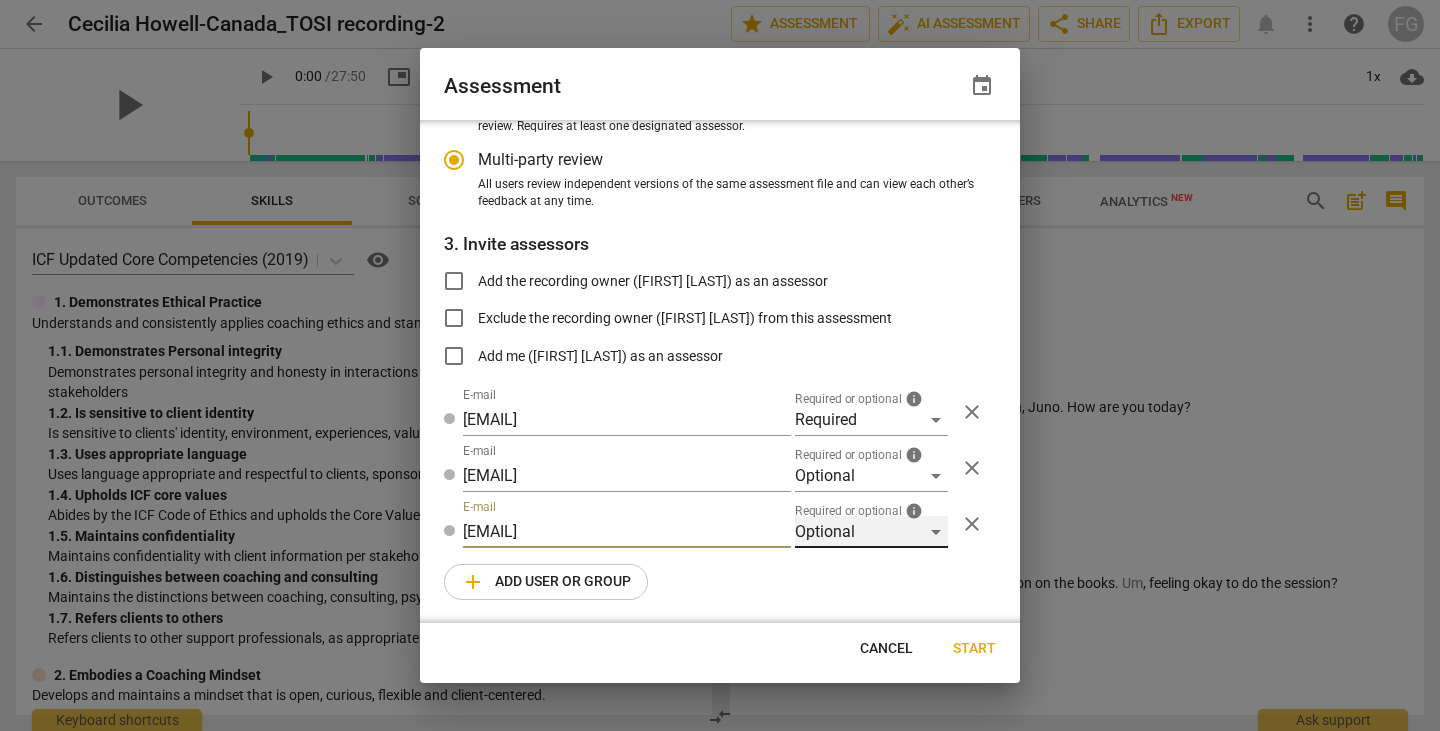 click on "Optional" at bounding box center [871, 532] 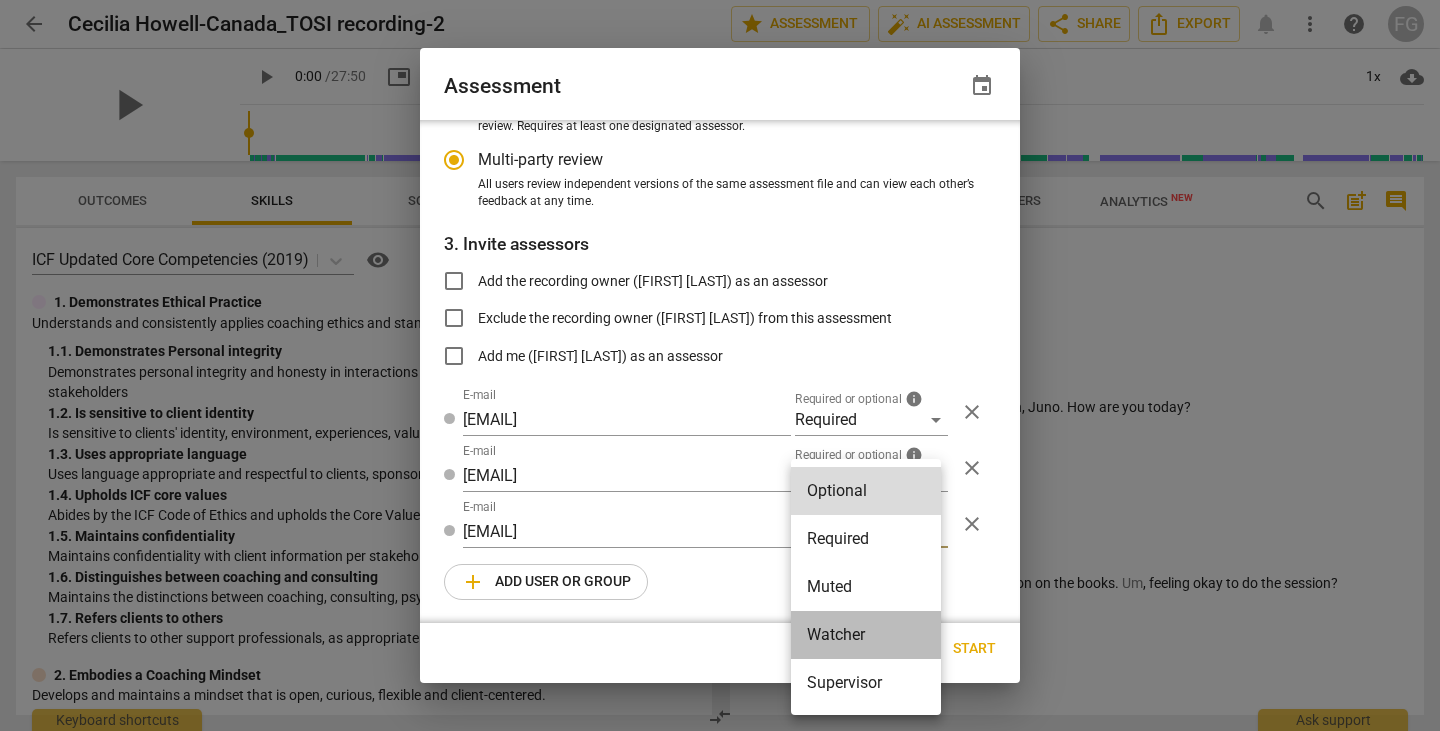 click on "Watcher" at bounding box center [866, 635] 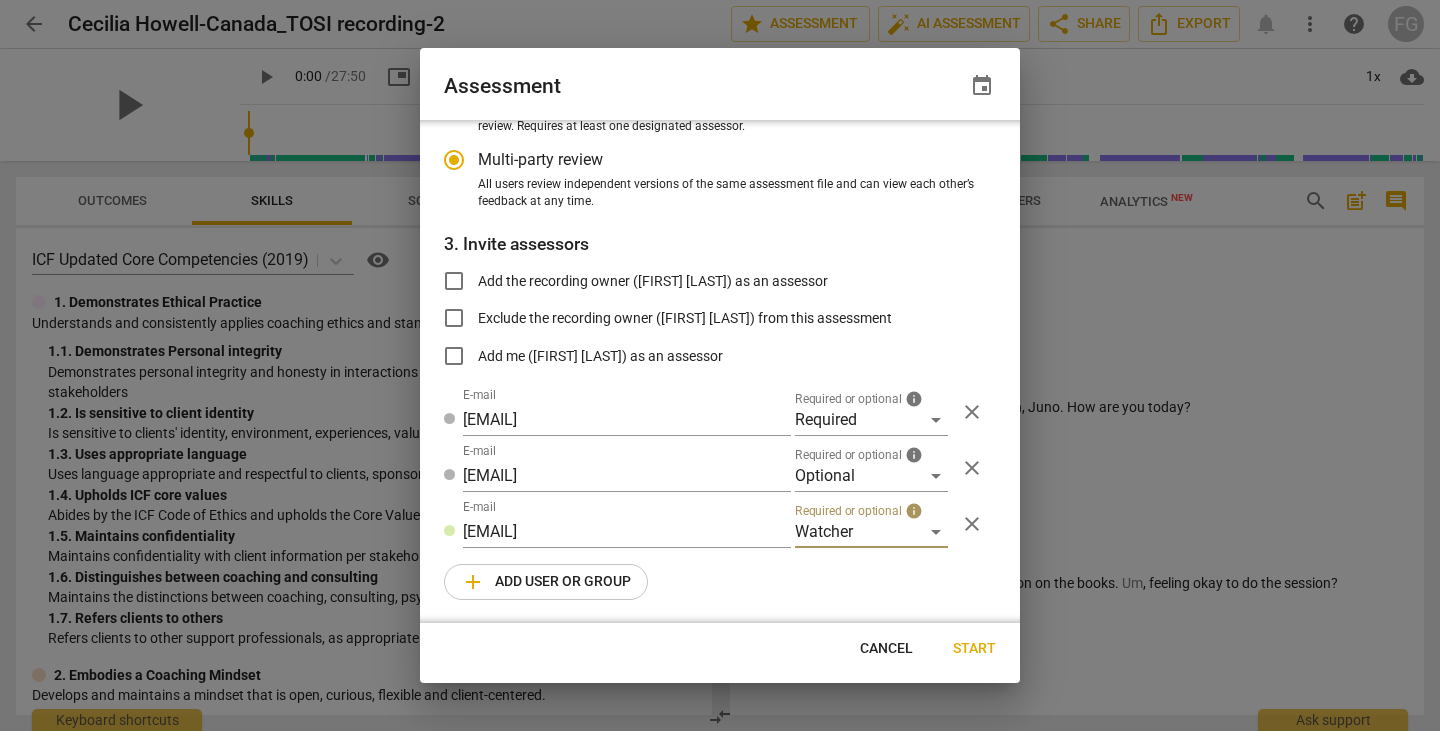 click on "add Add user or group" at bounding box center [546, 582] 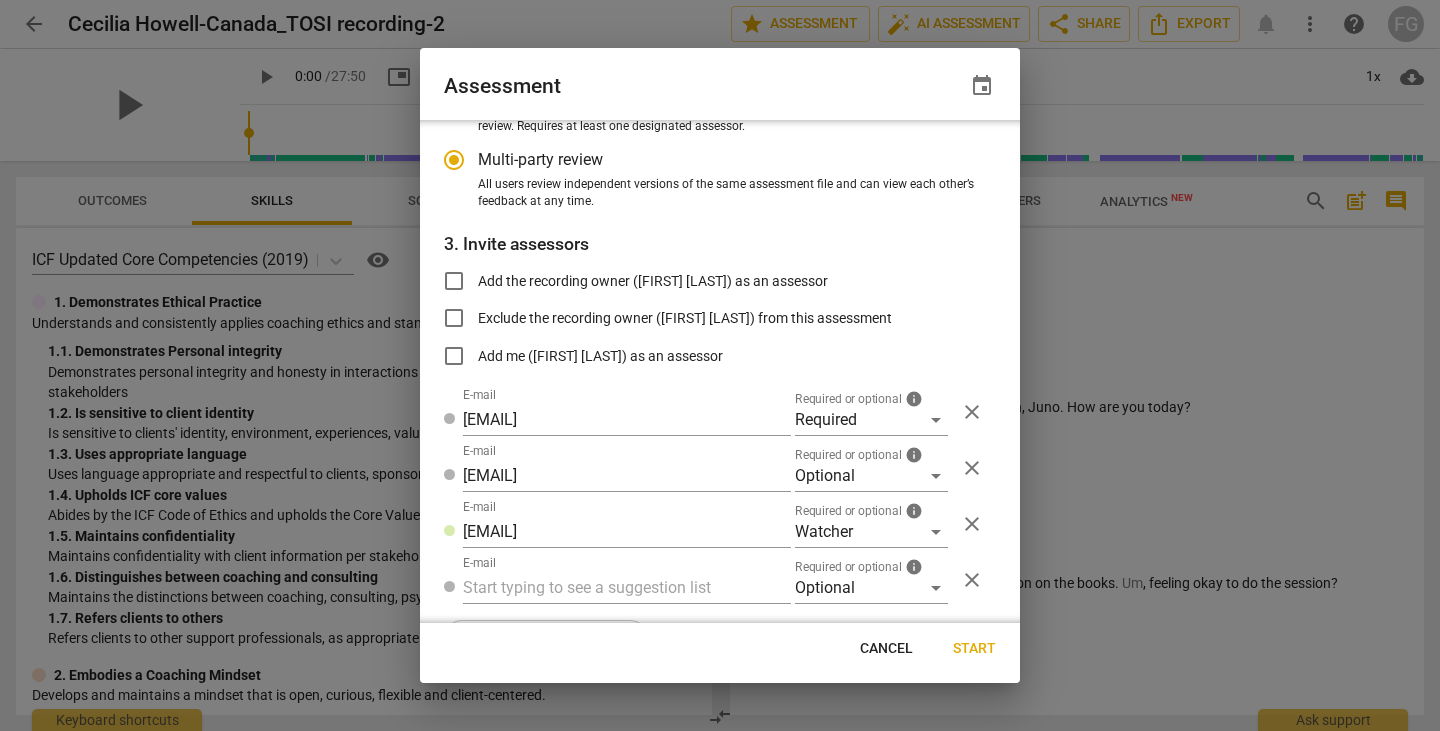 radio on "false" 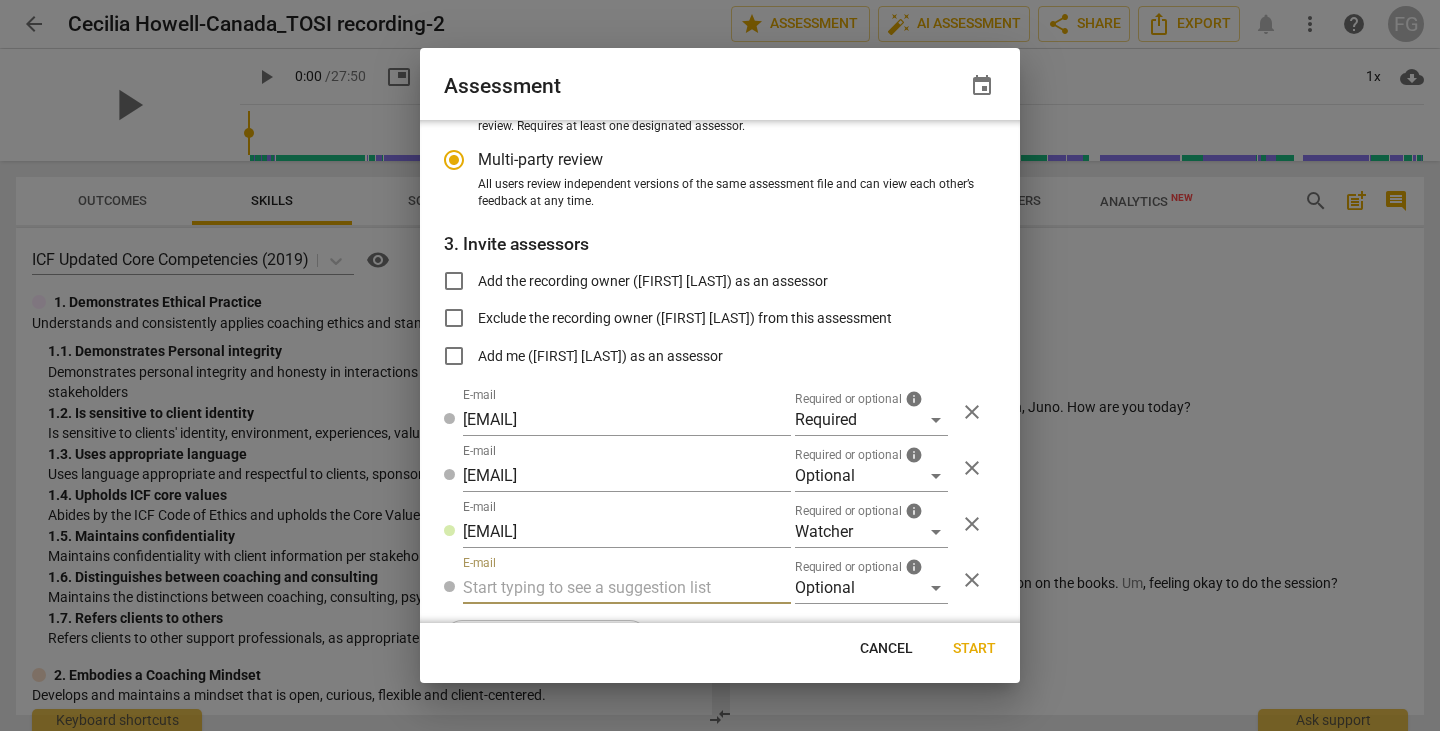 click at bounding box center [627, 588] 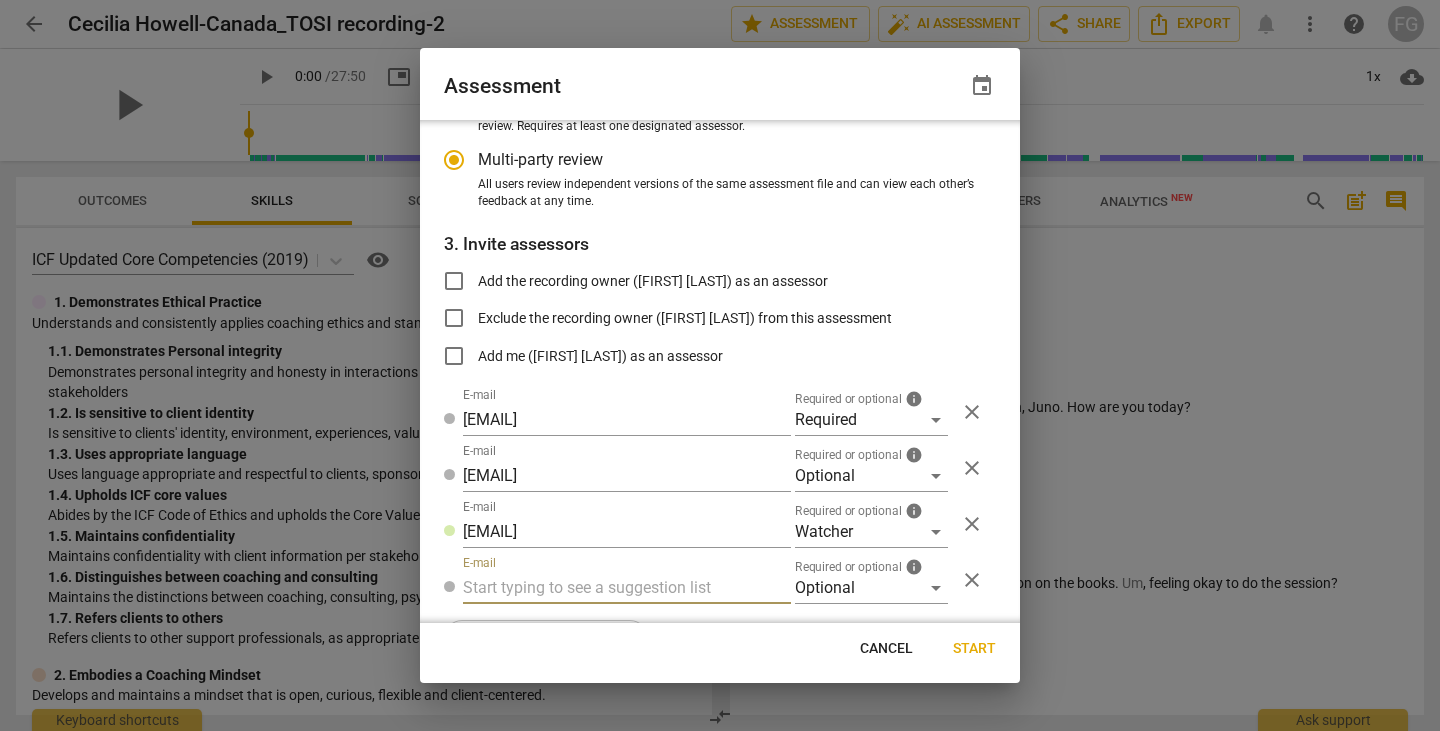 paste on "jacob.chapman@baystatehealth.org" 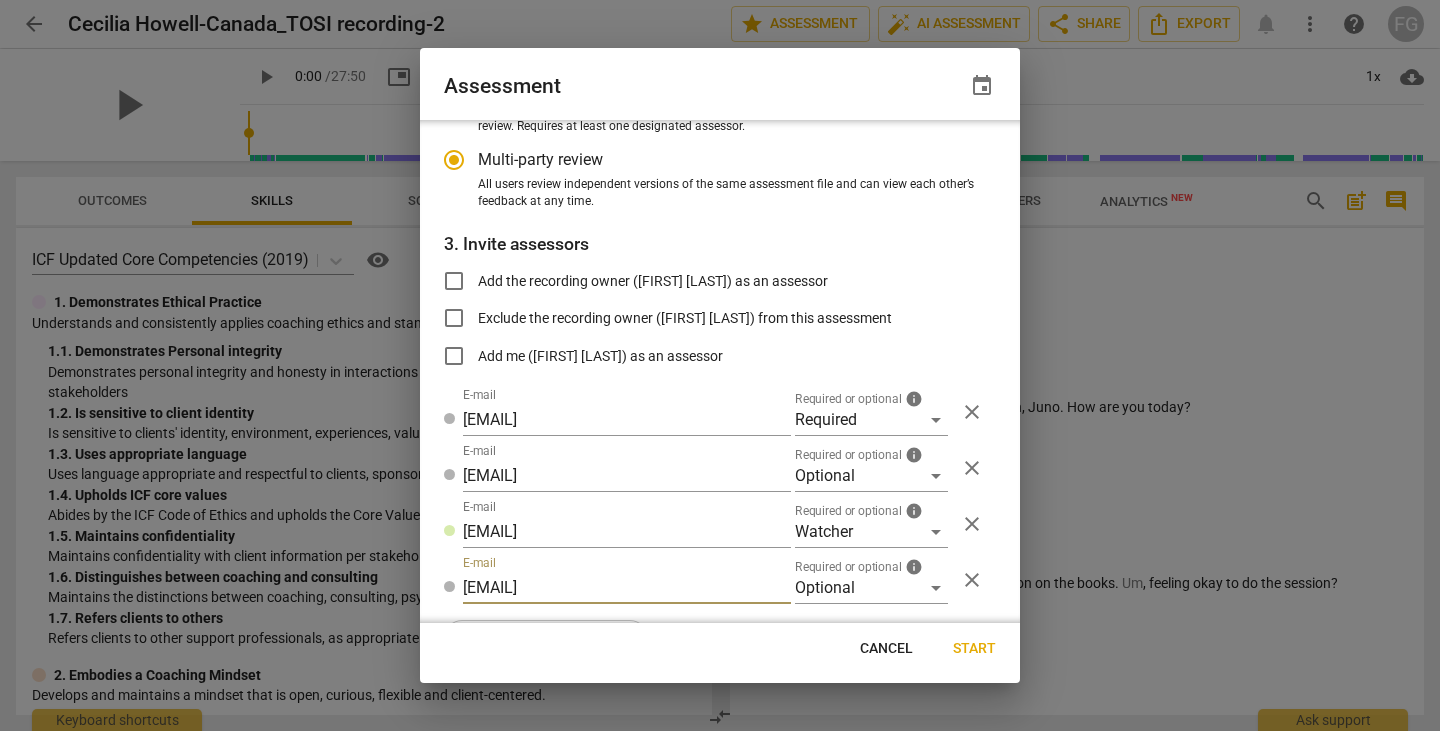 type on "jacob.chapman@baystatehealth.org" 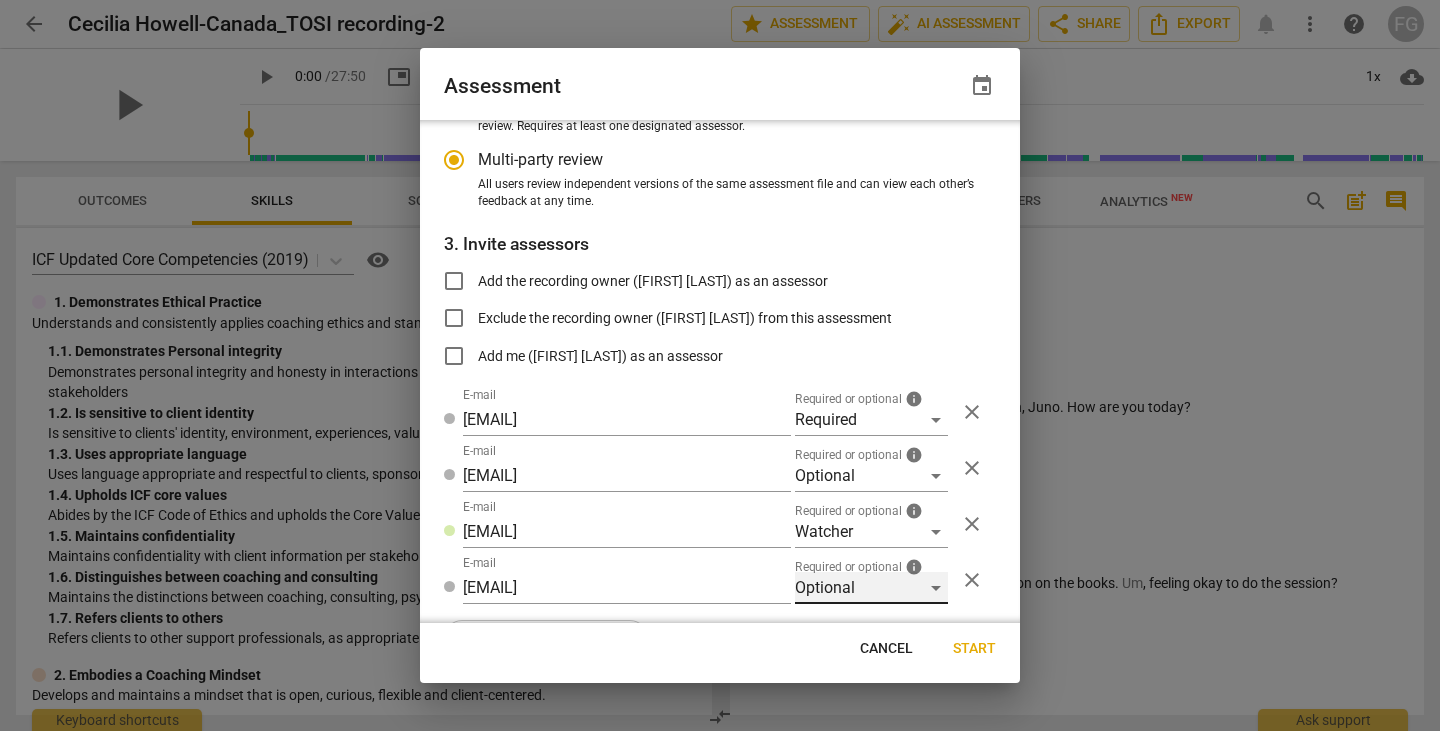 click on "Optional" at bounding box center [871, 588] 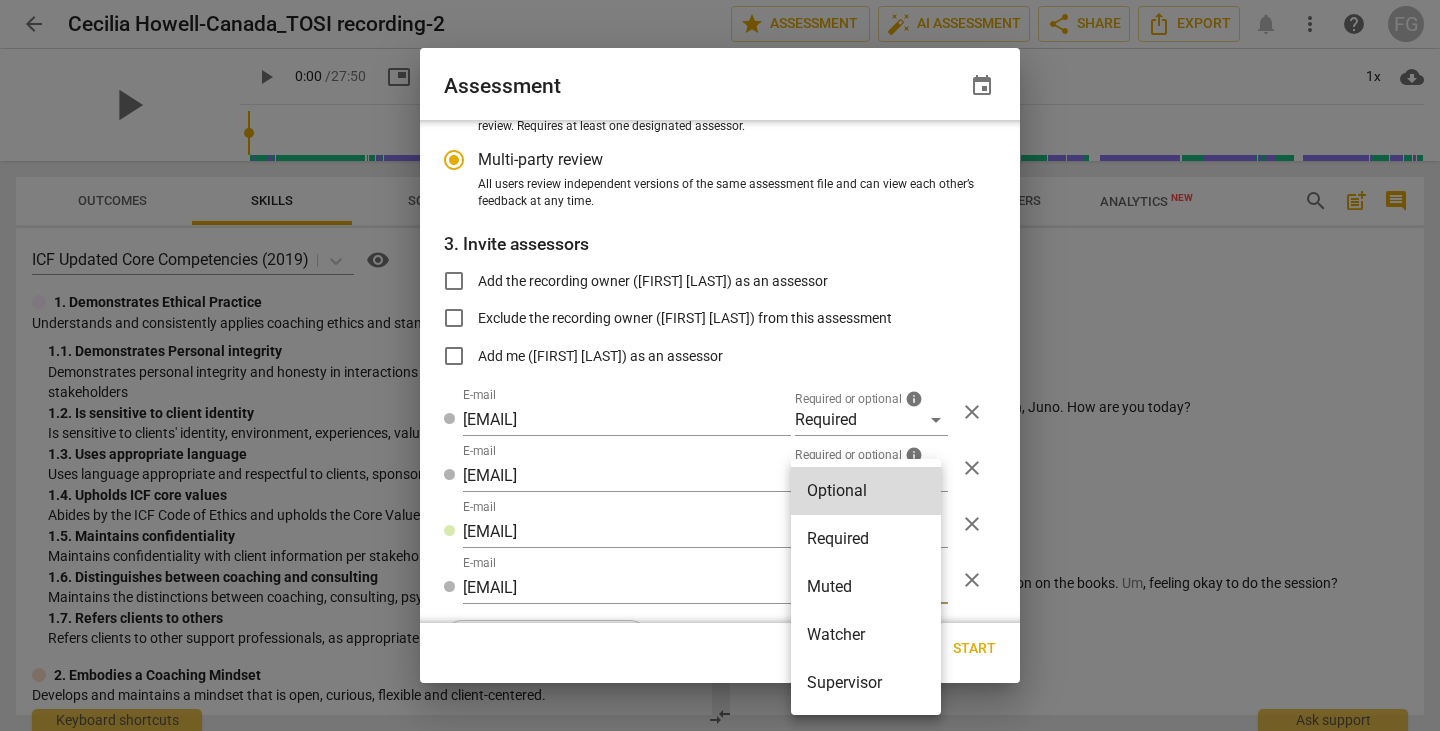 click on "Required" at bounding box center [866, 539] 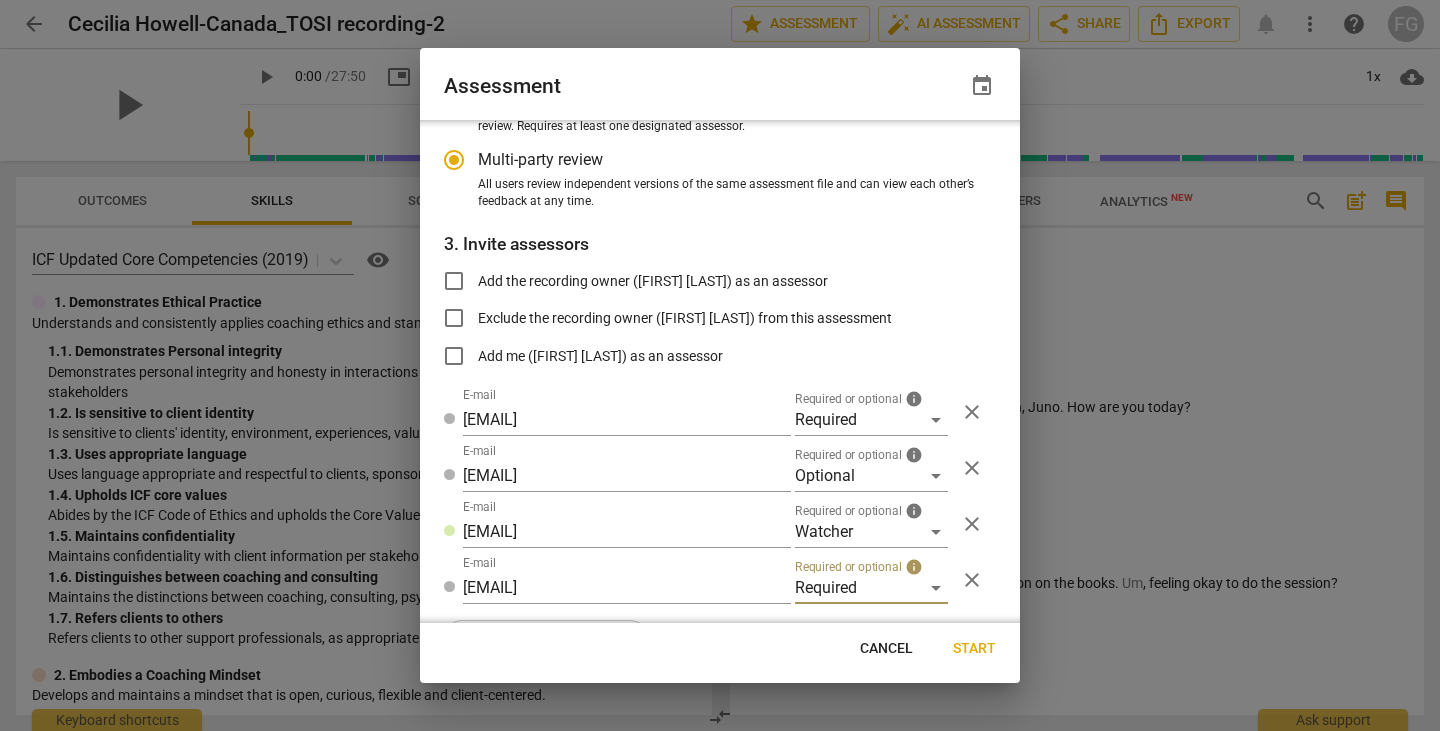 click on "Start" at bounding box center [974, 649] 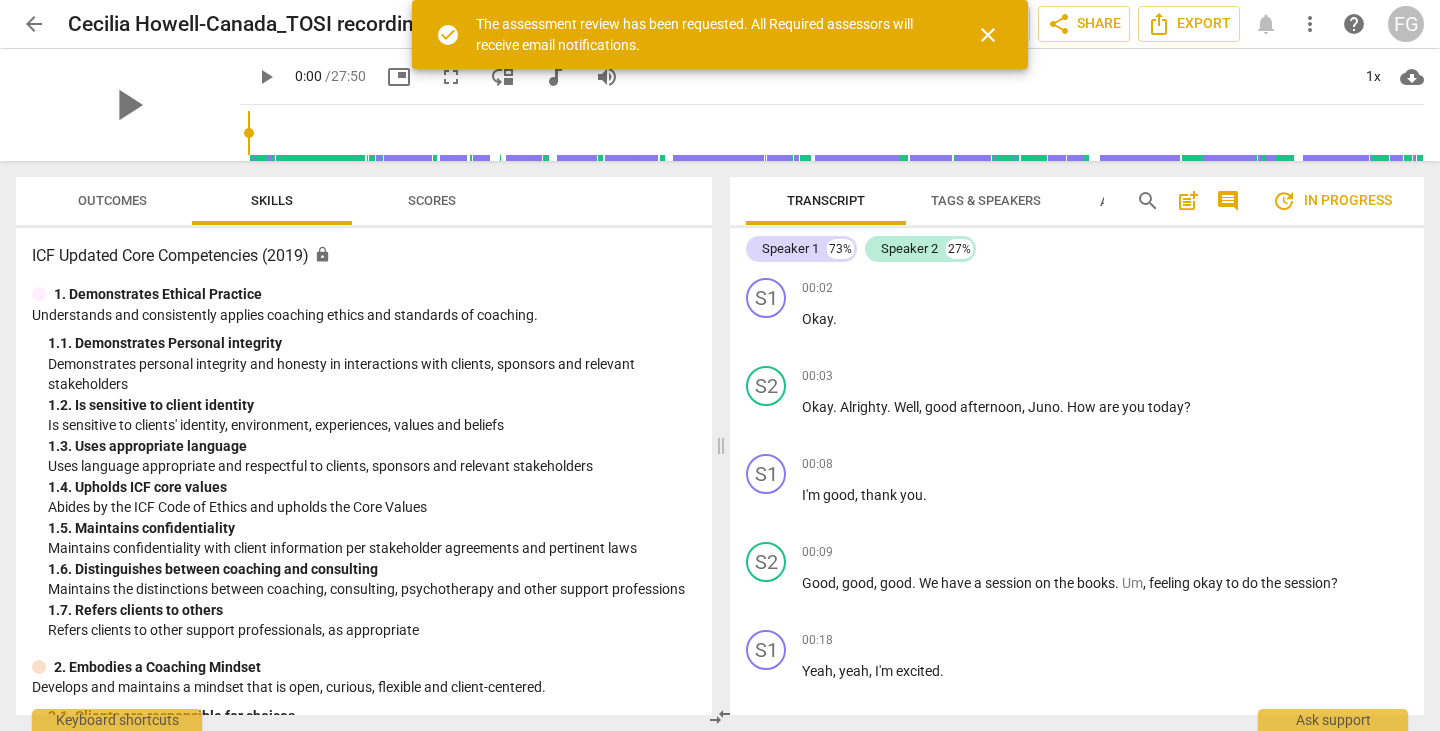 click on "close" at bounding box center (988, 35) 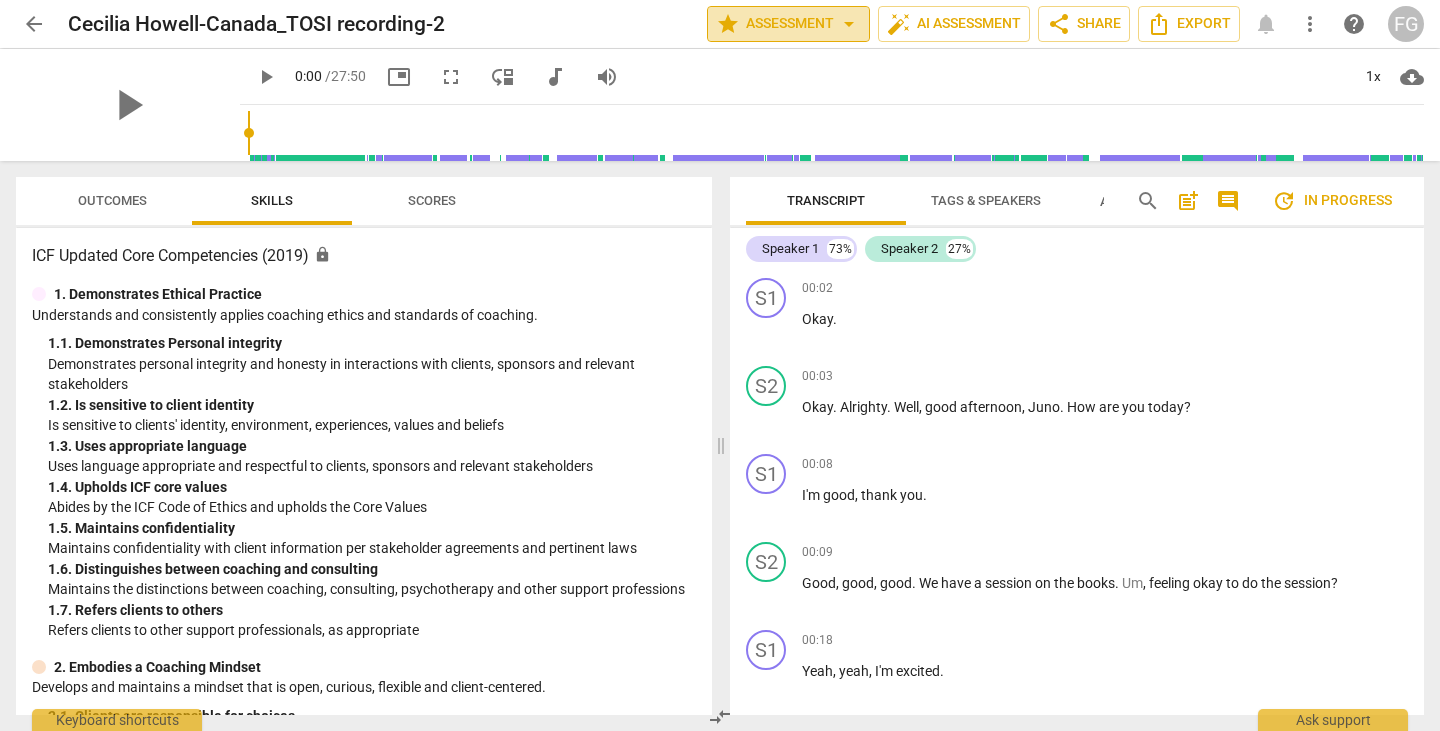 click on "star    Assessment   arrow_drop_down" at bounding box center [788, 24] 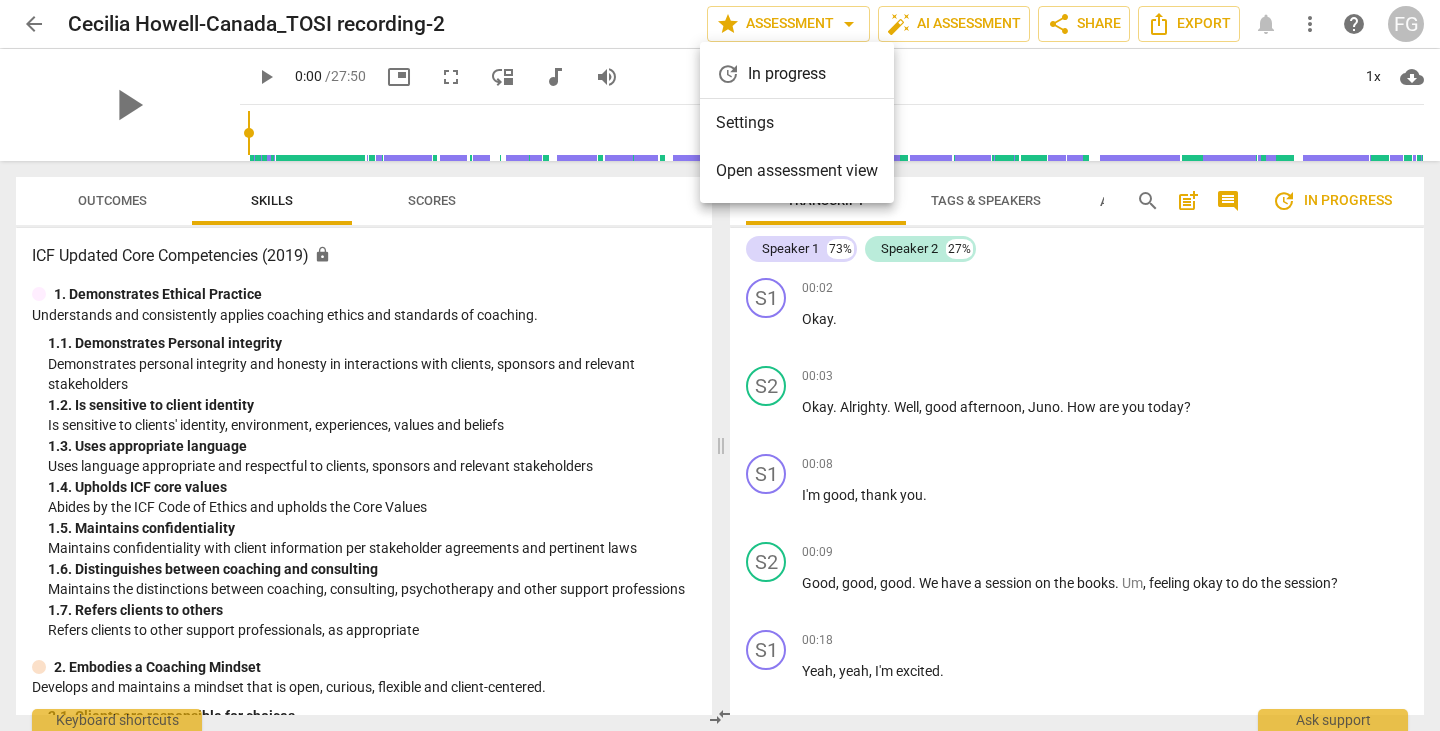 click on "Settings" at bounding box center (797, 123) 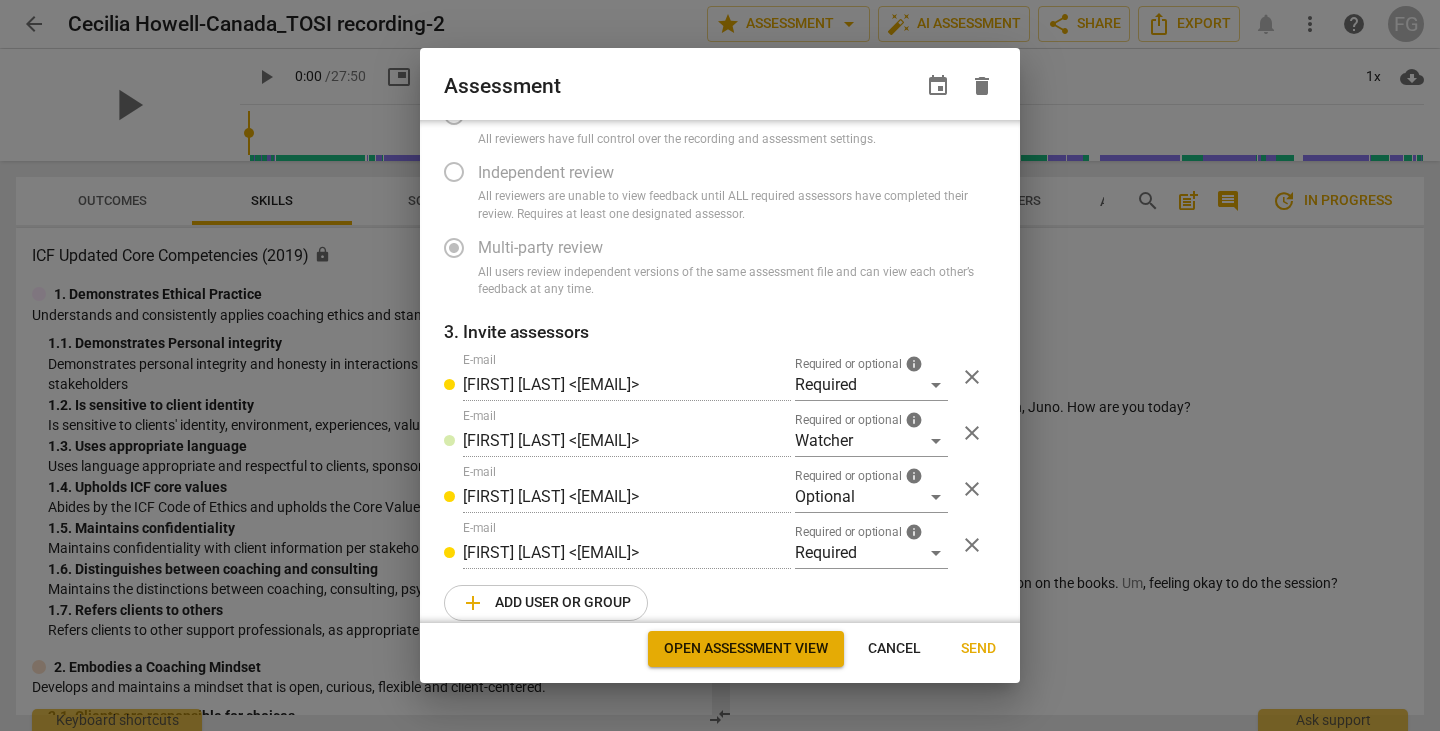 scroll, scrollTop: 164, scrollLeft: 0, axis: vertical 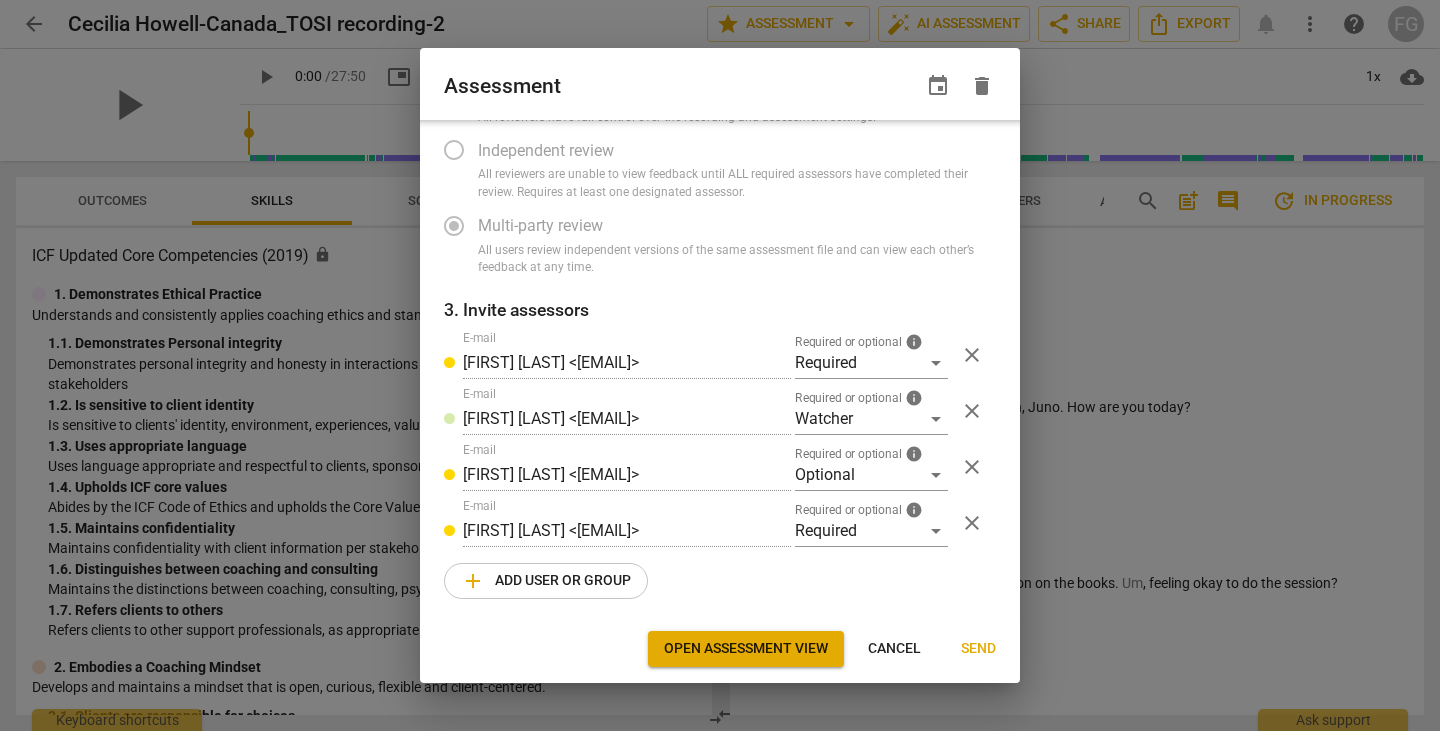 click at bounding box center (720, 365) 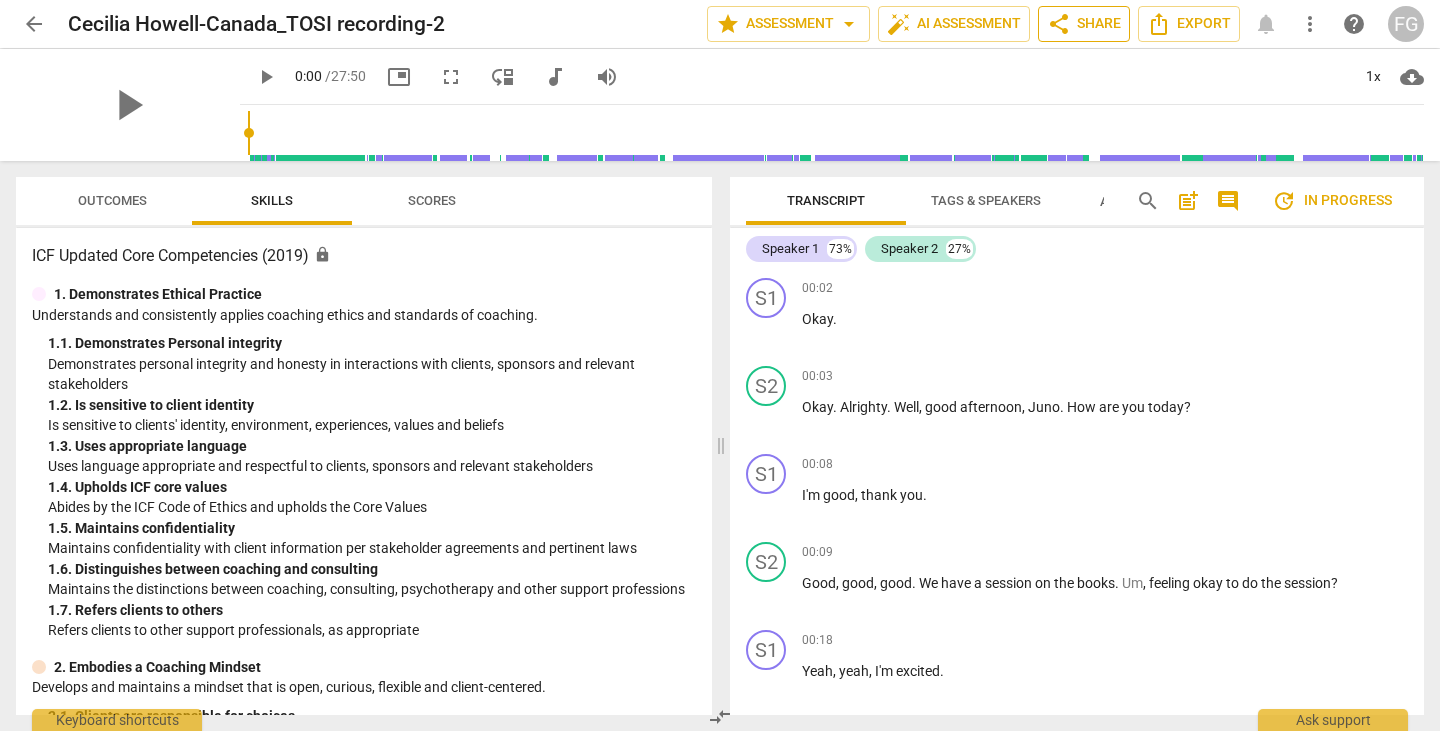 click on "share    Share" at bounding box center [1084, 24] 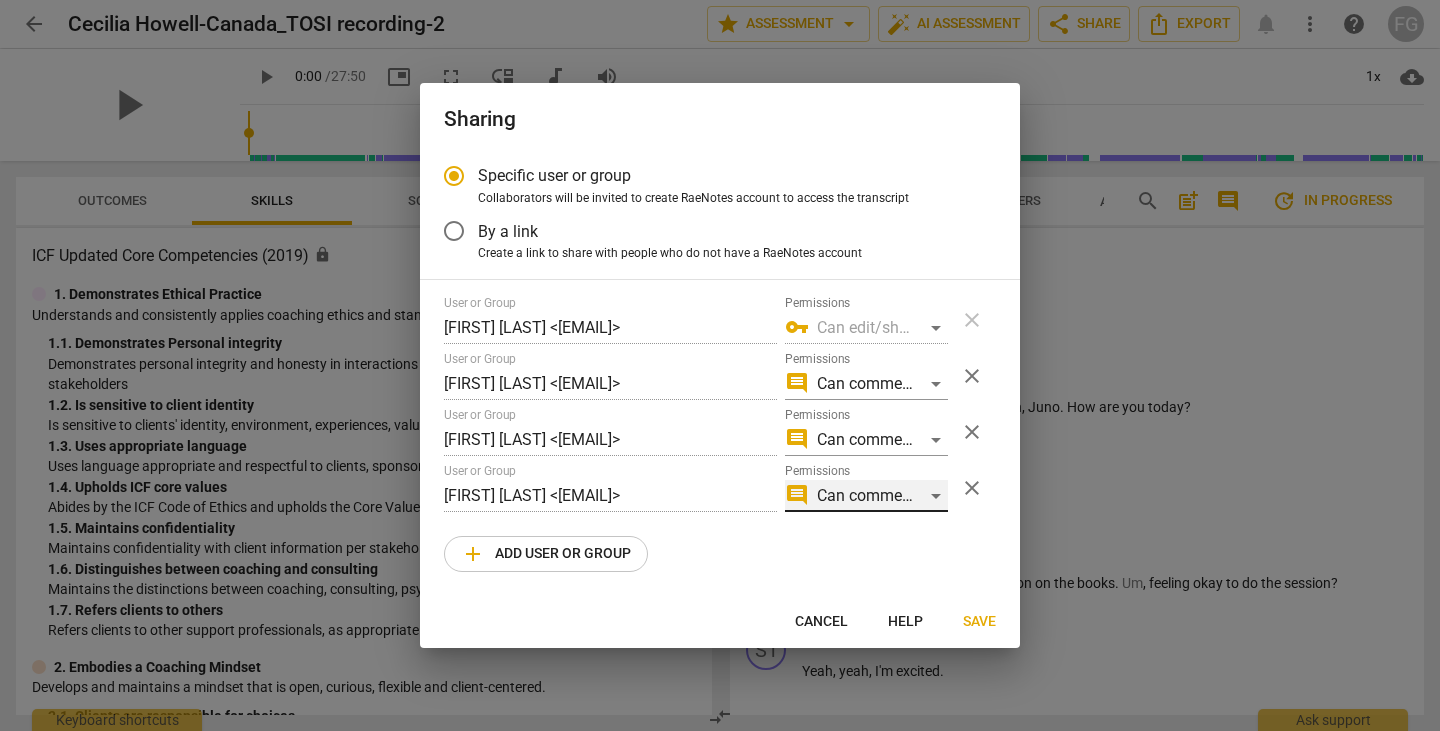 click on "comment Can comment" at bounding box center (866, 496) 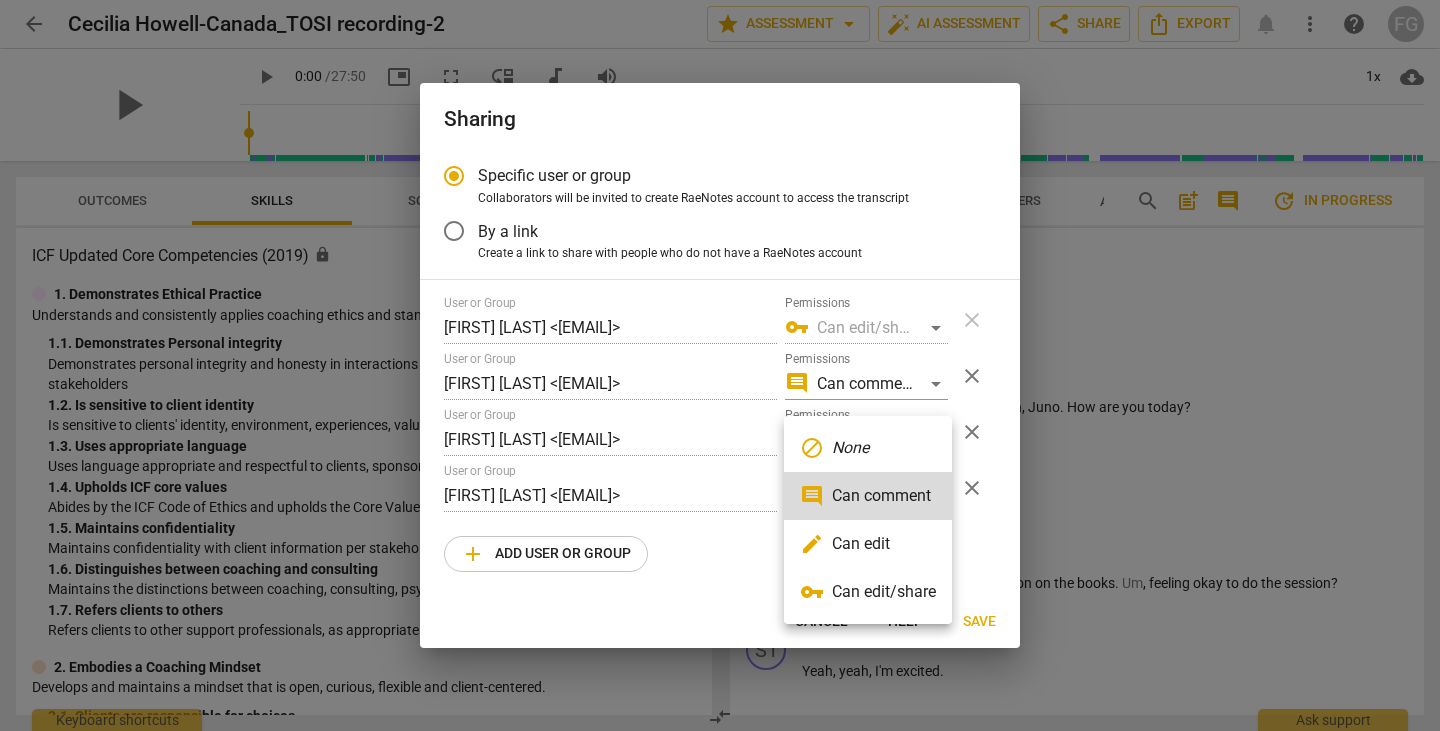 click at bounding box center (720, 365) 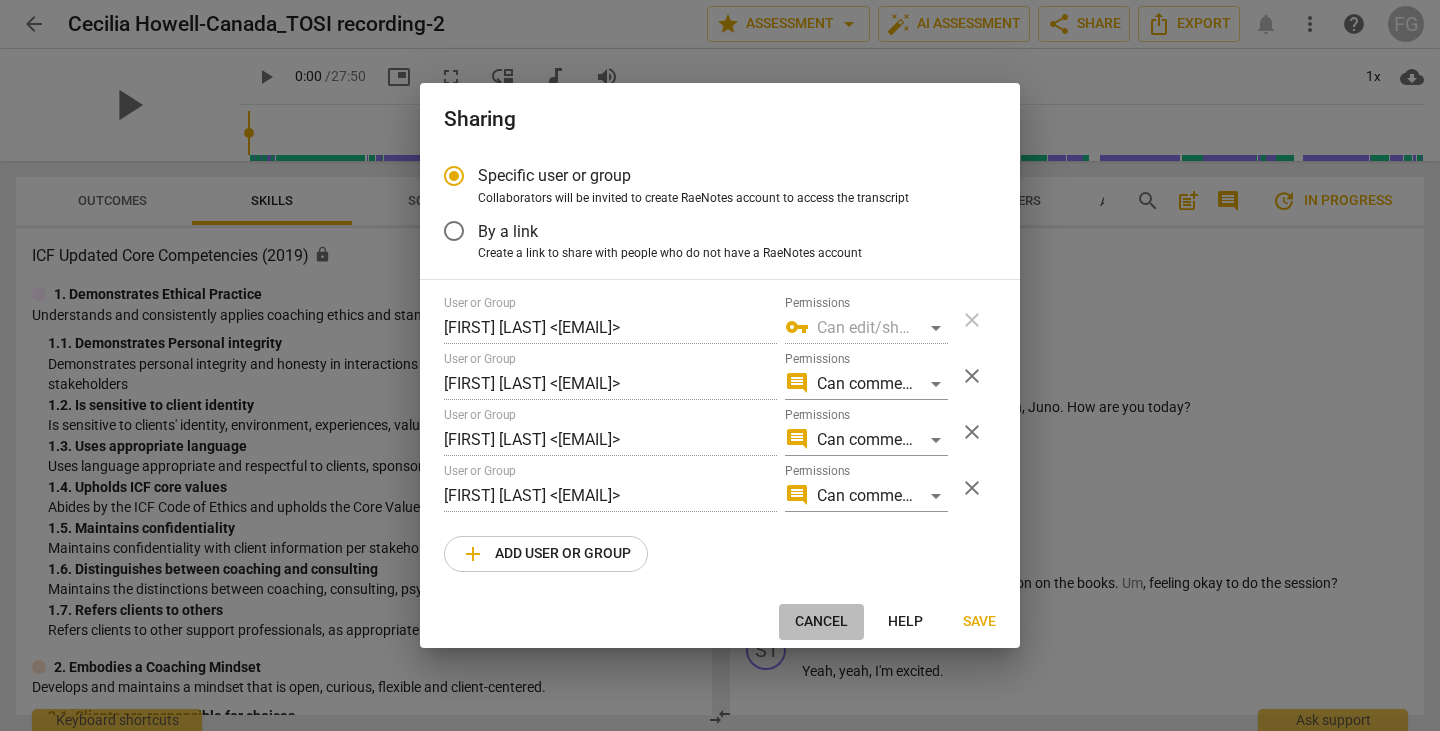 click on "Cancel" at bounding box center [821, 622] 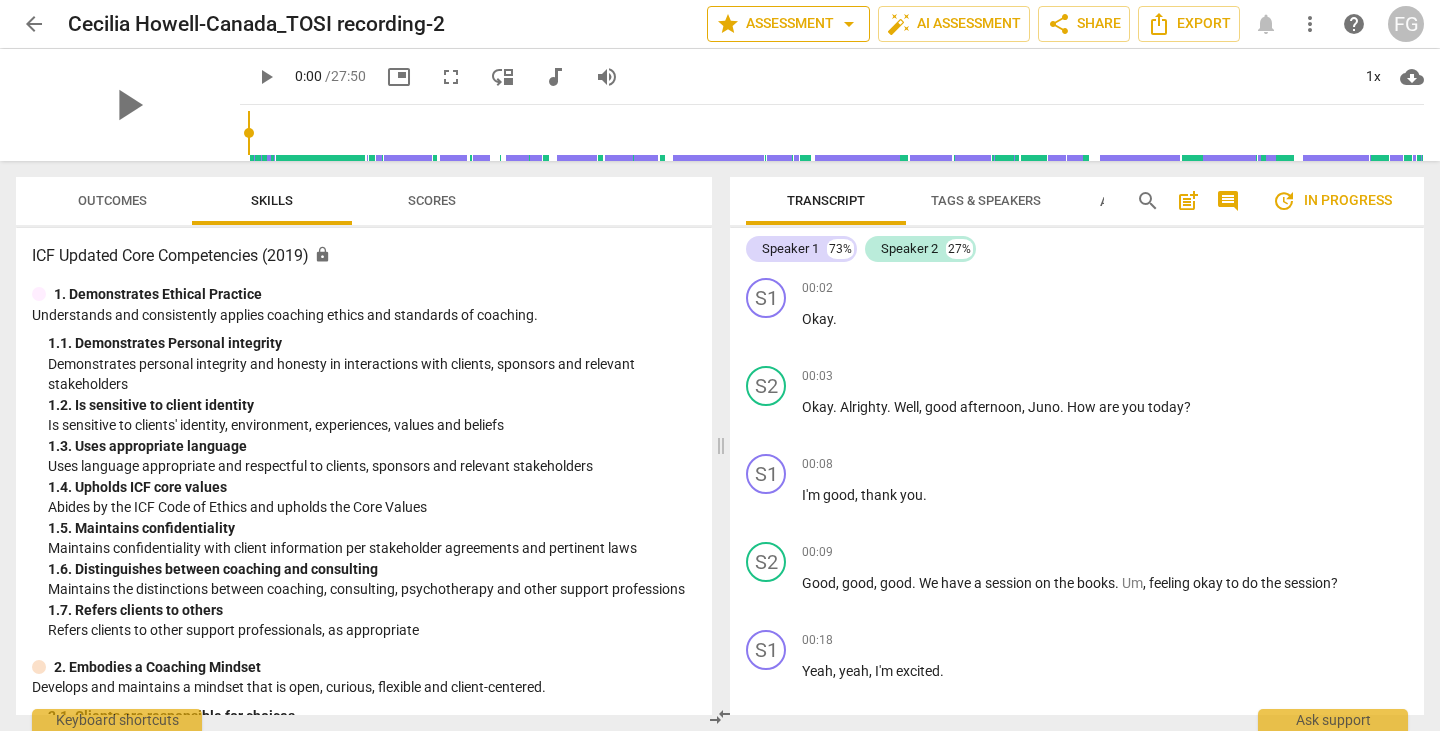 click on "star    Assessment   arrow_drop_down" at bounding box center [788, 24] 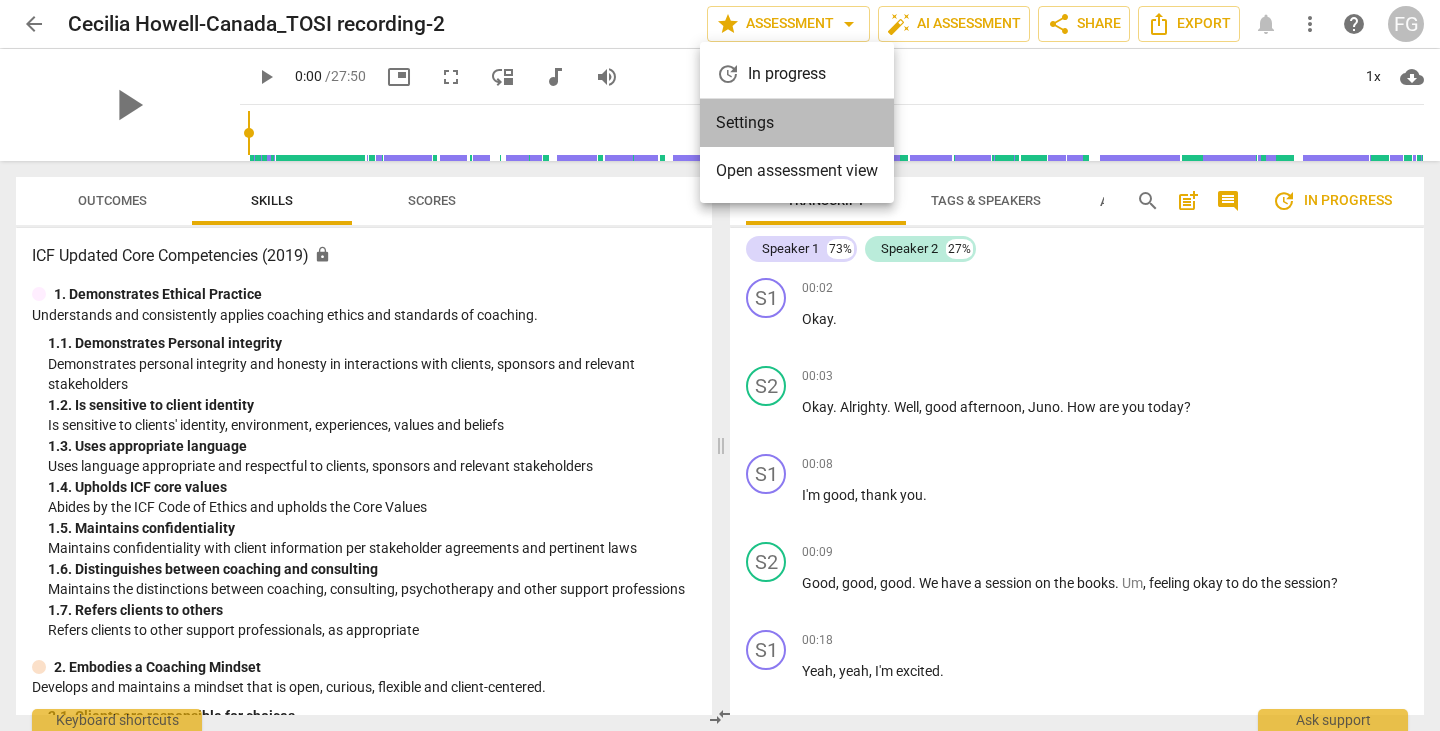 click on "Settings" at bounding box center [797, 123] 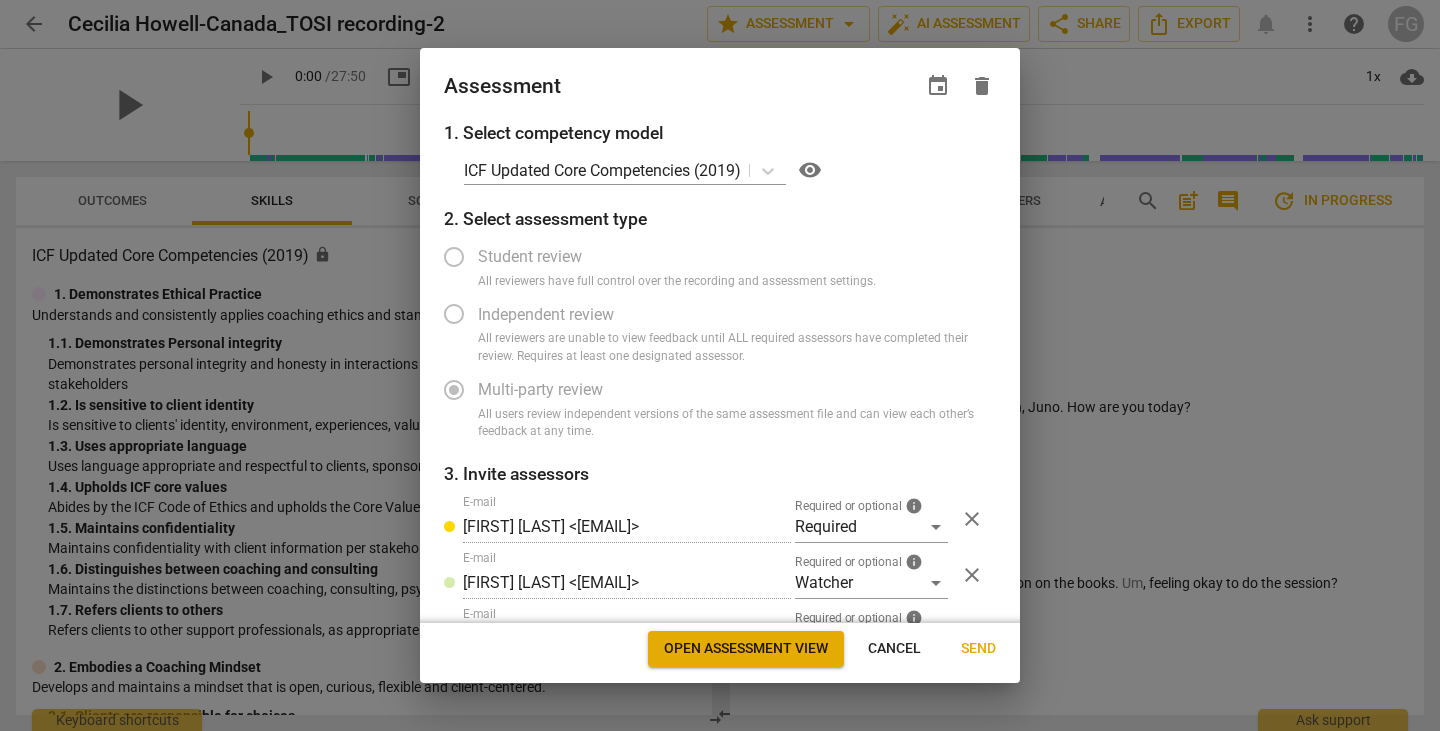 scroll, scrollTop: 164, scrollLeft: 0, axis: vertical 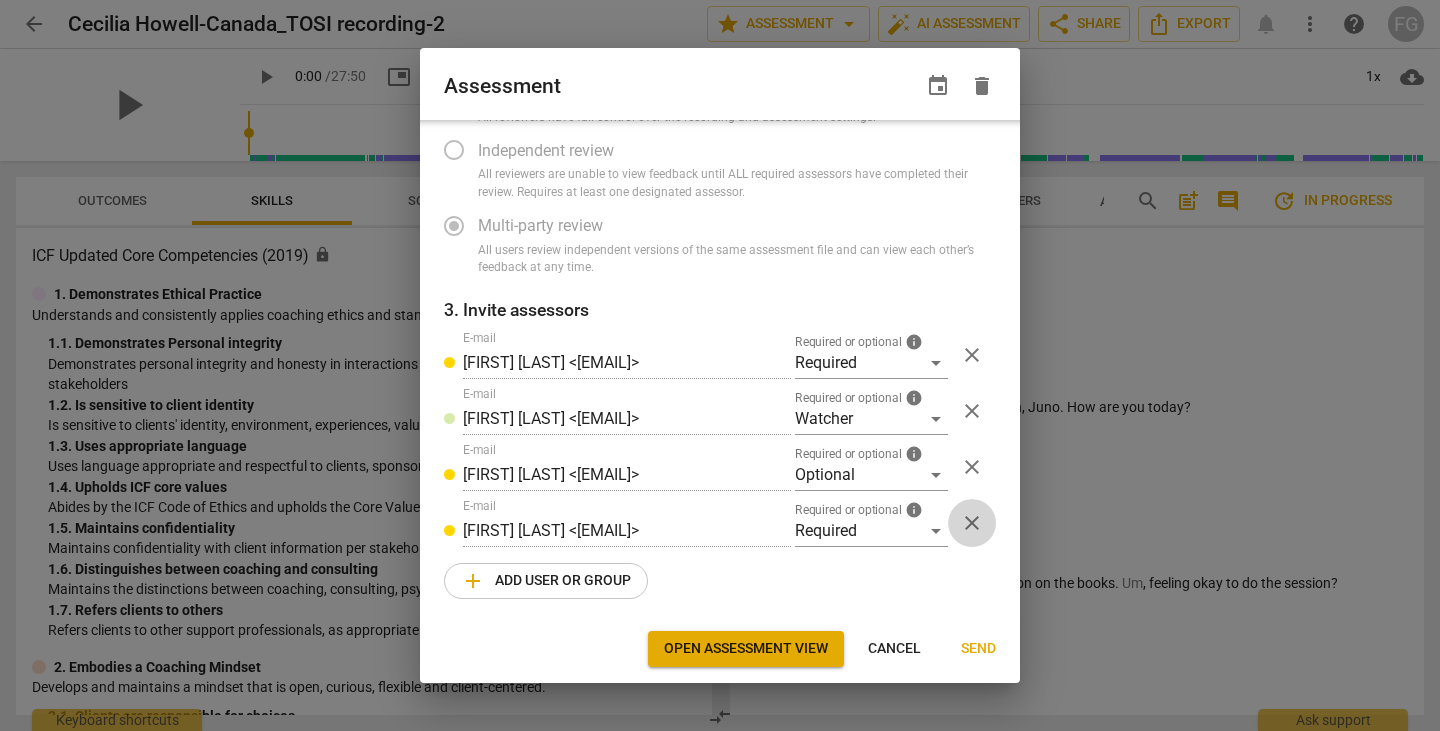 click on "close" at bounding box center (972, 523) 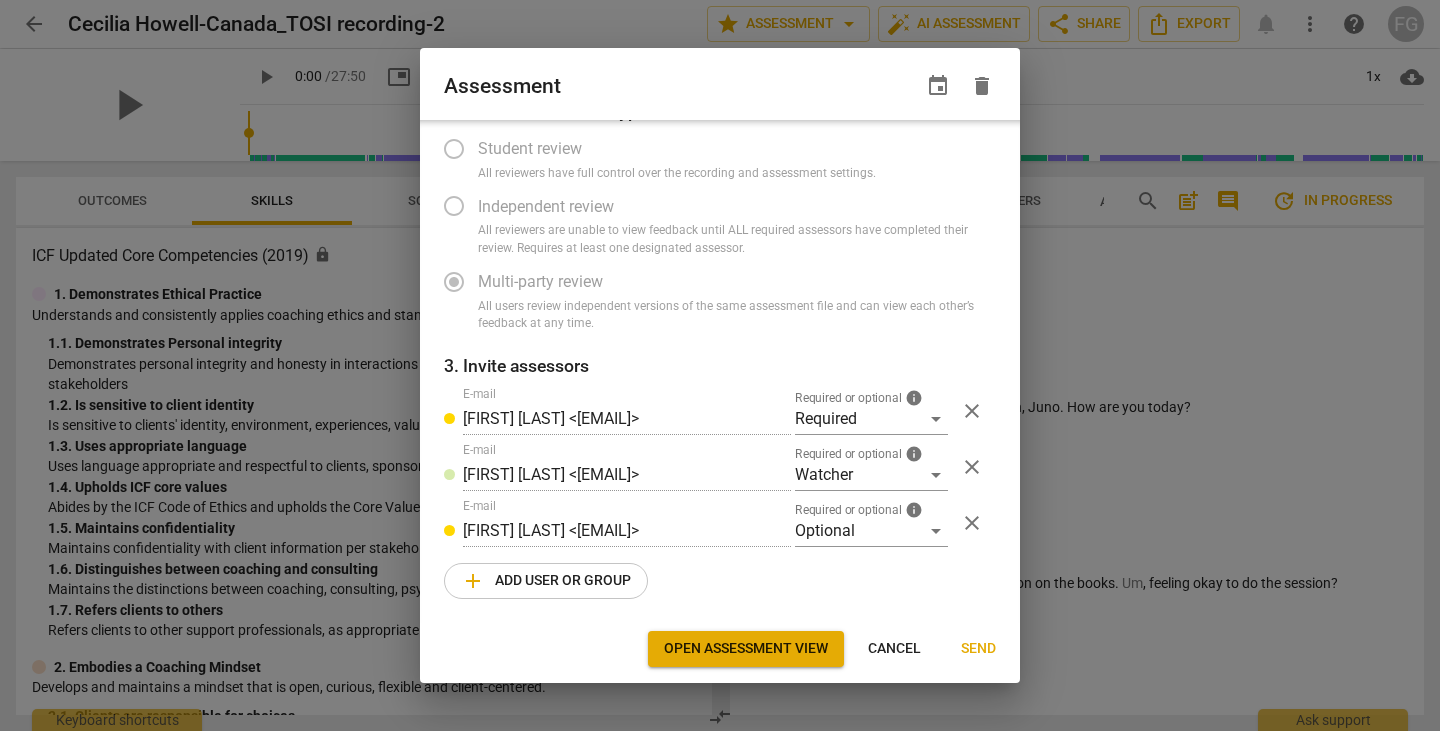 scroll, scrollTop: 108, scrollLeft: 0, axis: vertical 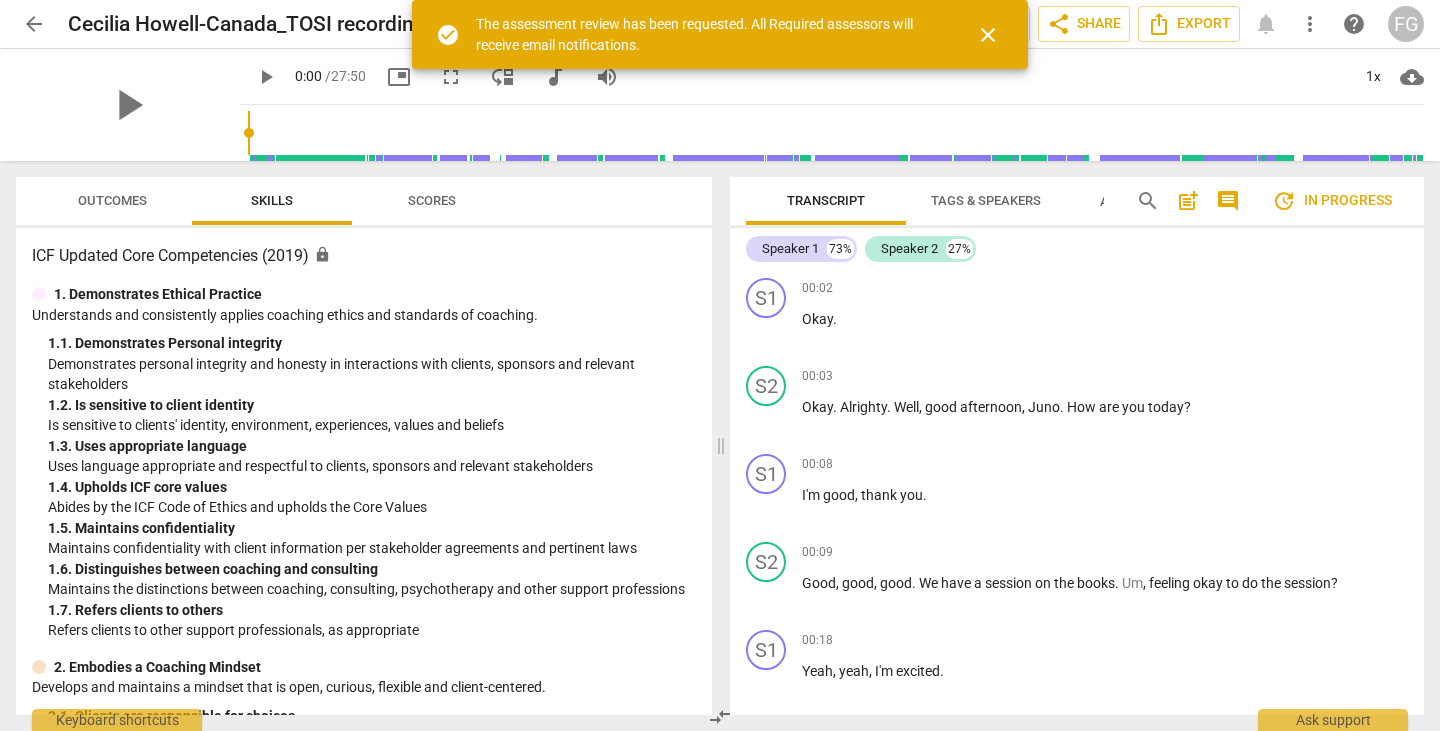 click on "close" at bounding box center [988, 35] 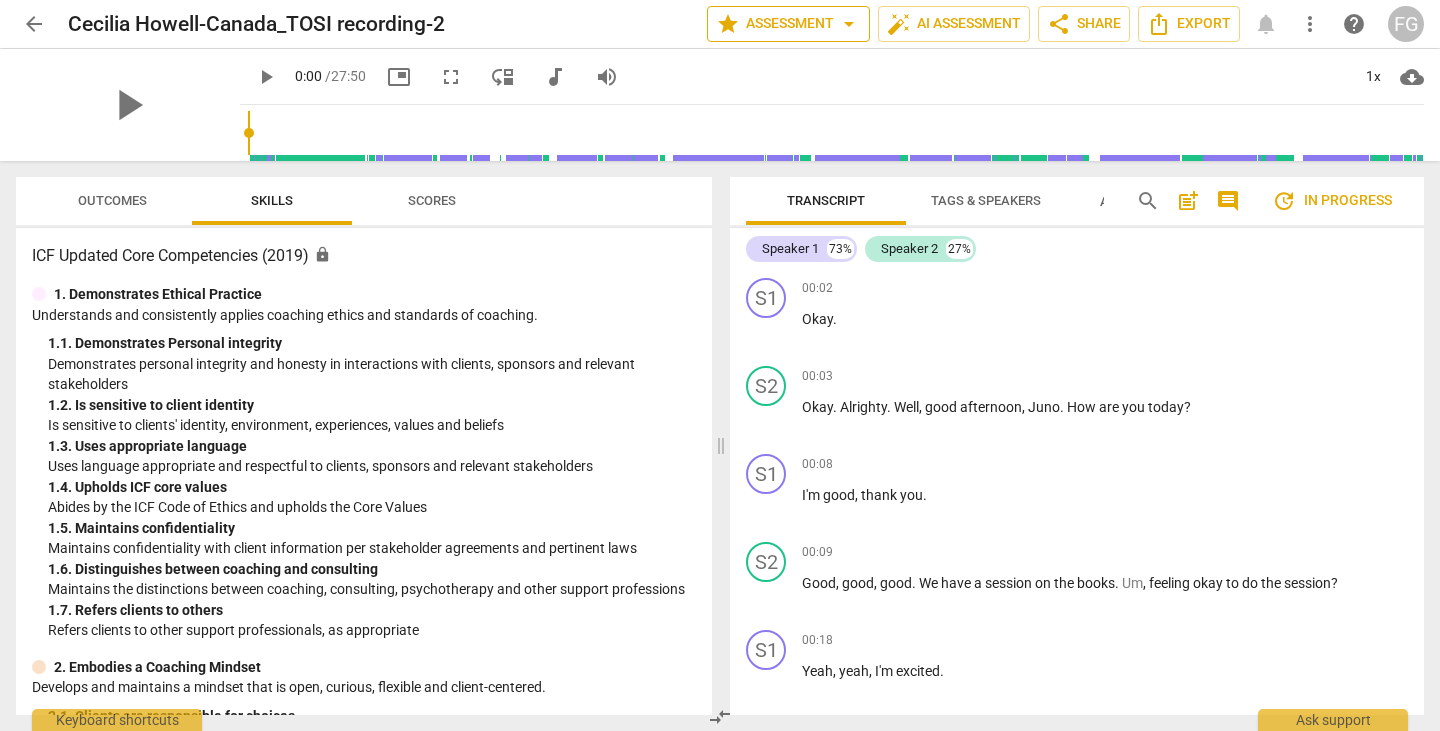 click on "star    Assessment   arrow_drop_down" at bounding box center (788, 24) 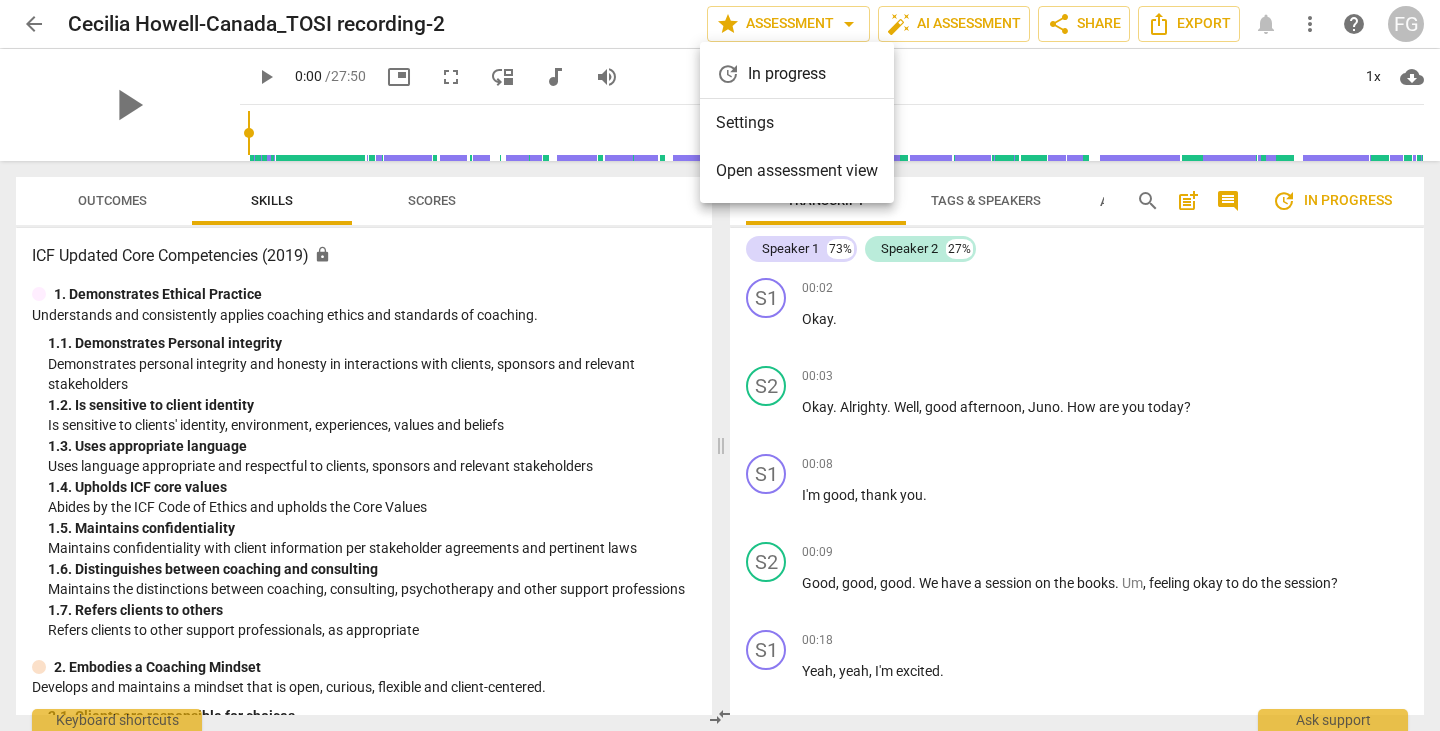 click on "Settings" at bounding box center (797, 123) 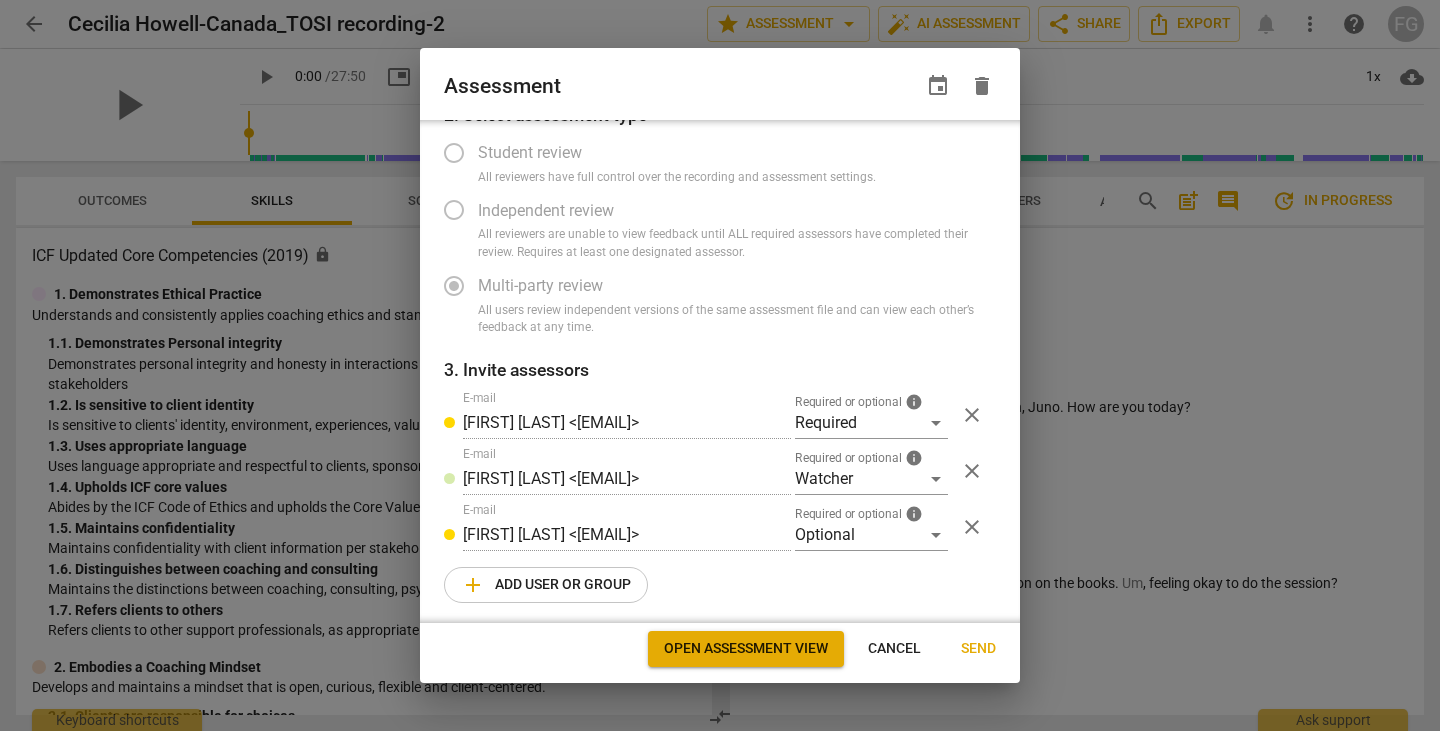 scroll, scrollTop: 108, scrollLeft: 0, axis: vertical 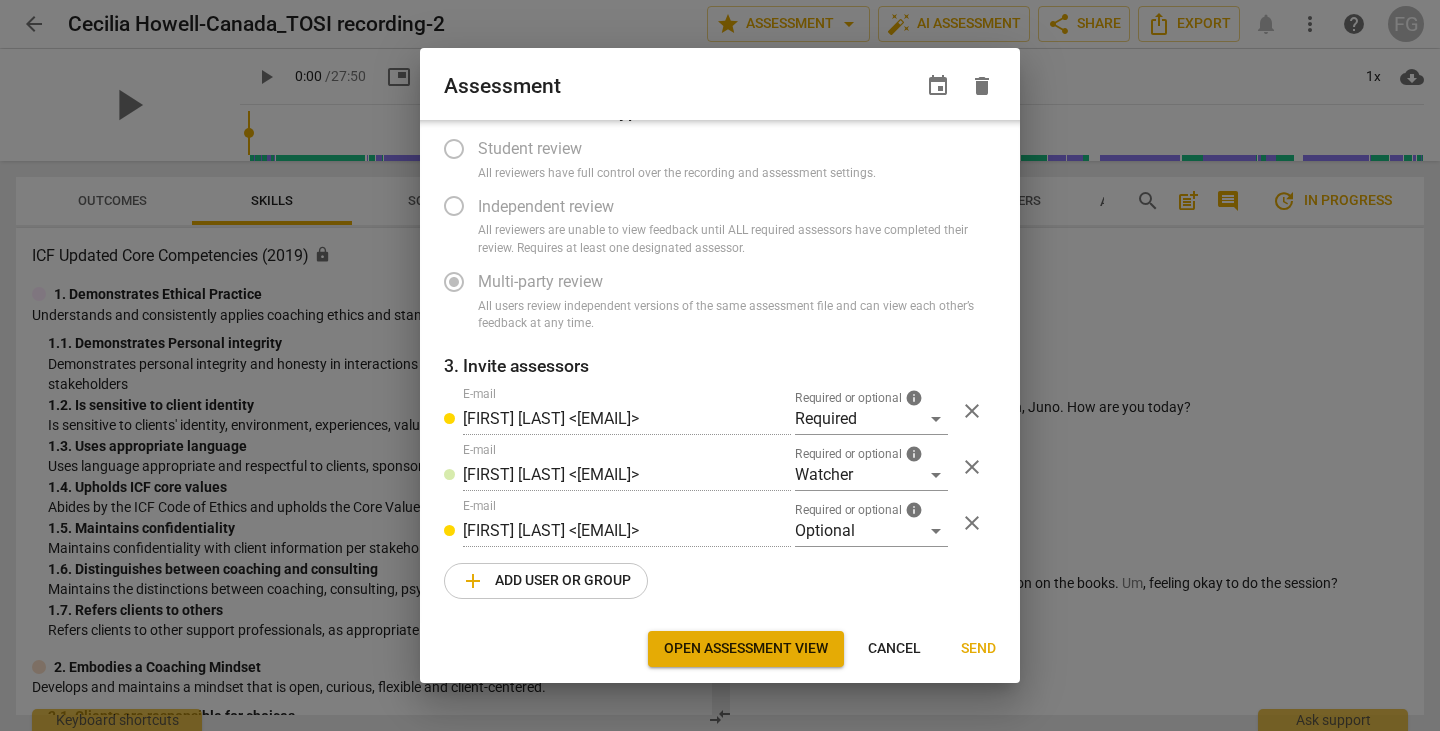 click on "add Add user or group" at bounding box center (546, 581) 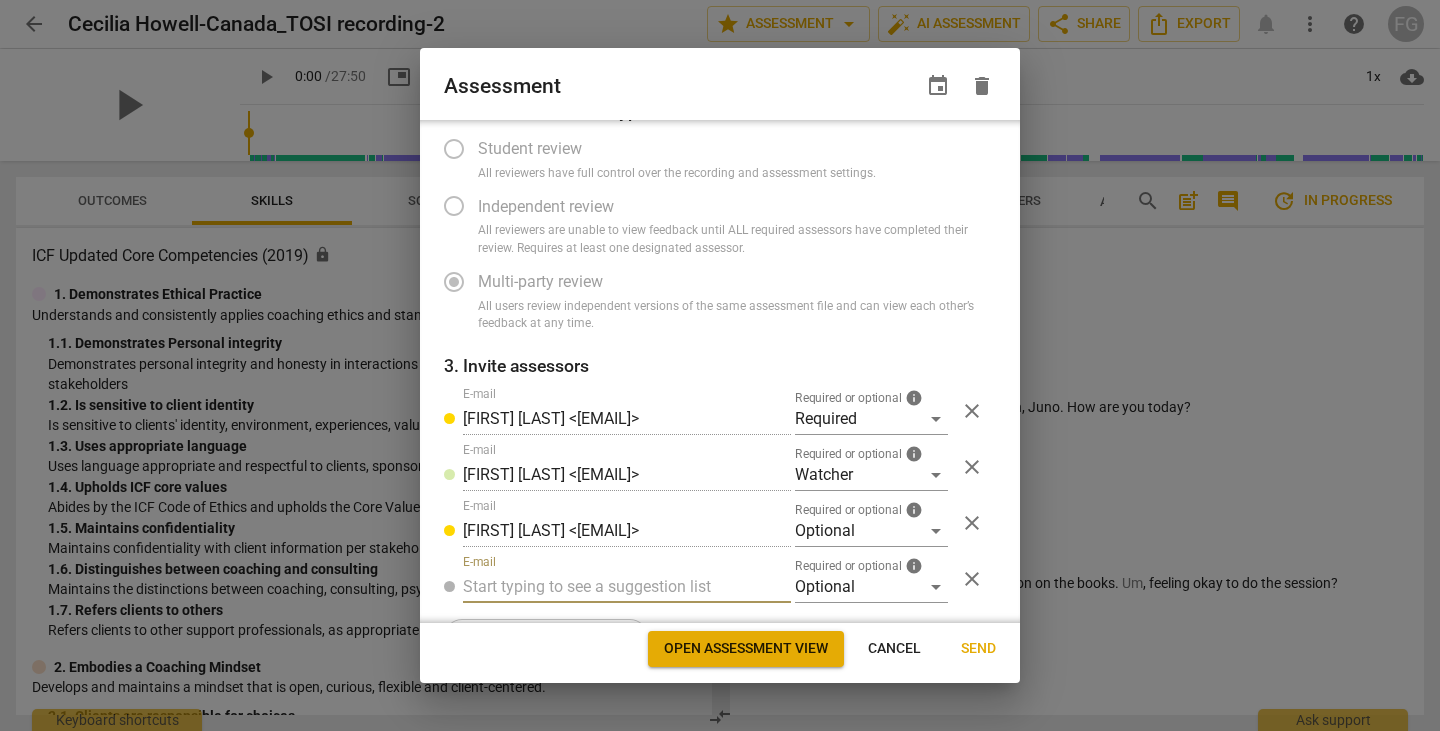 radio on "false" 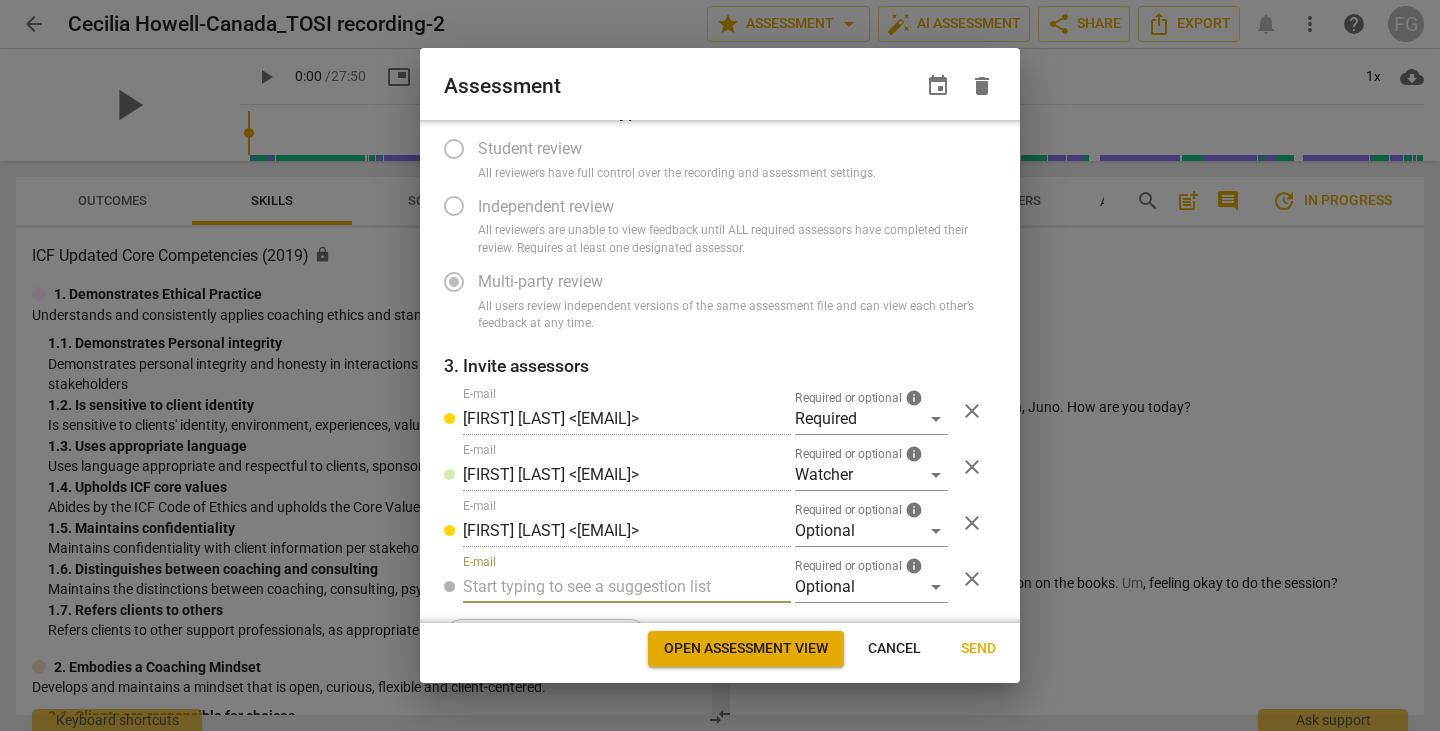 click at bounding box center (627, 587) 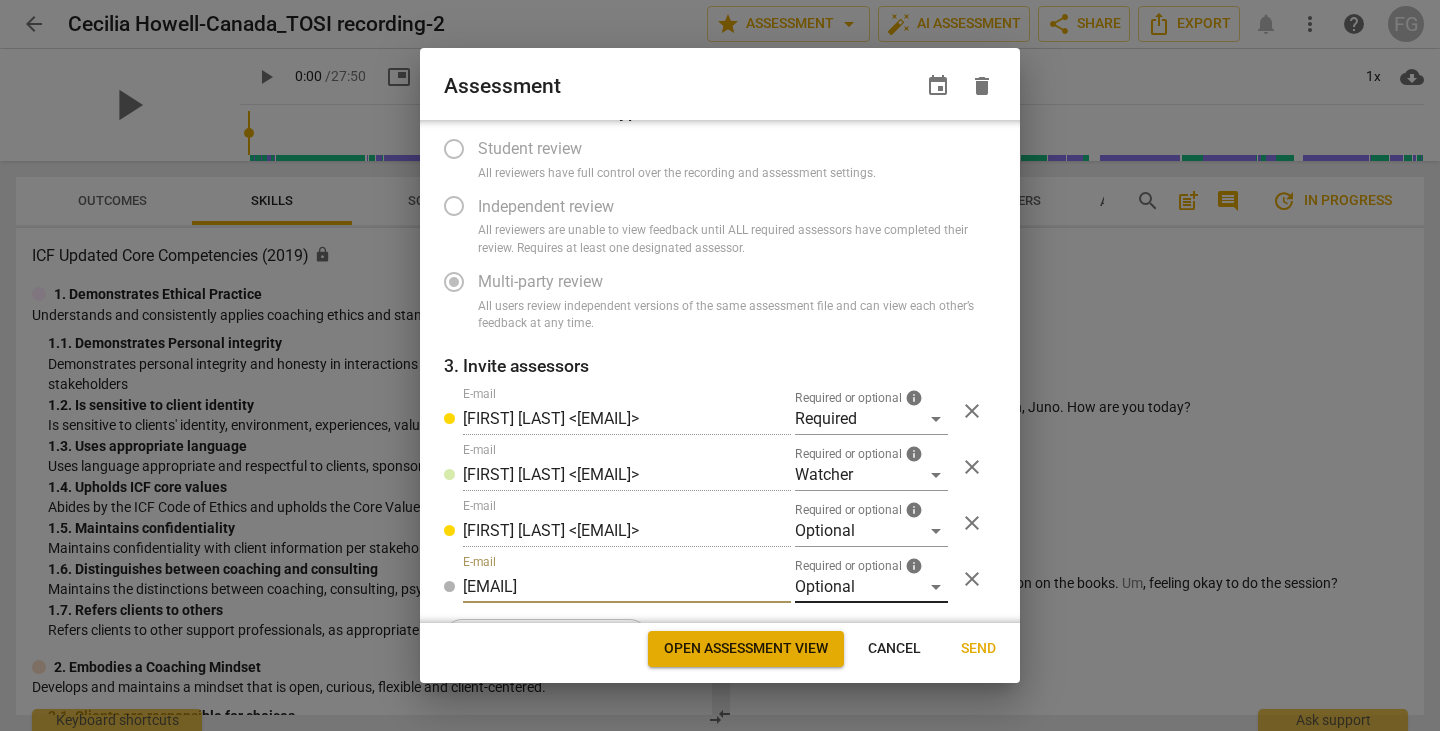 type on "cjhowcan17@gmail.com" 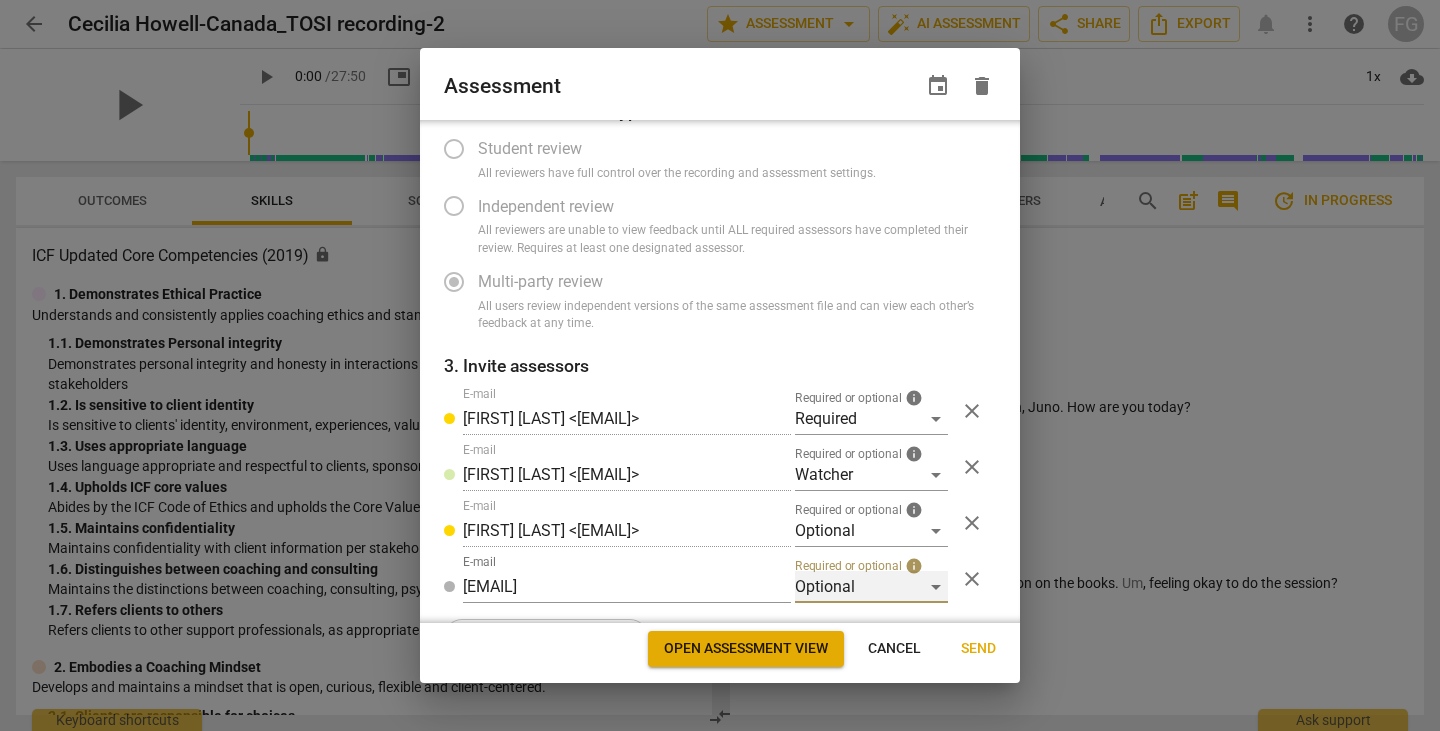 click on "Optional" at bounding box center [871, 587] 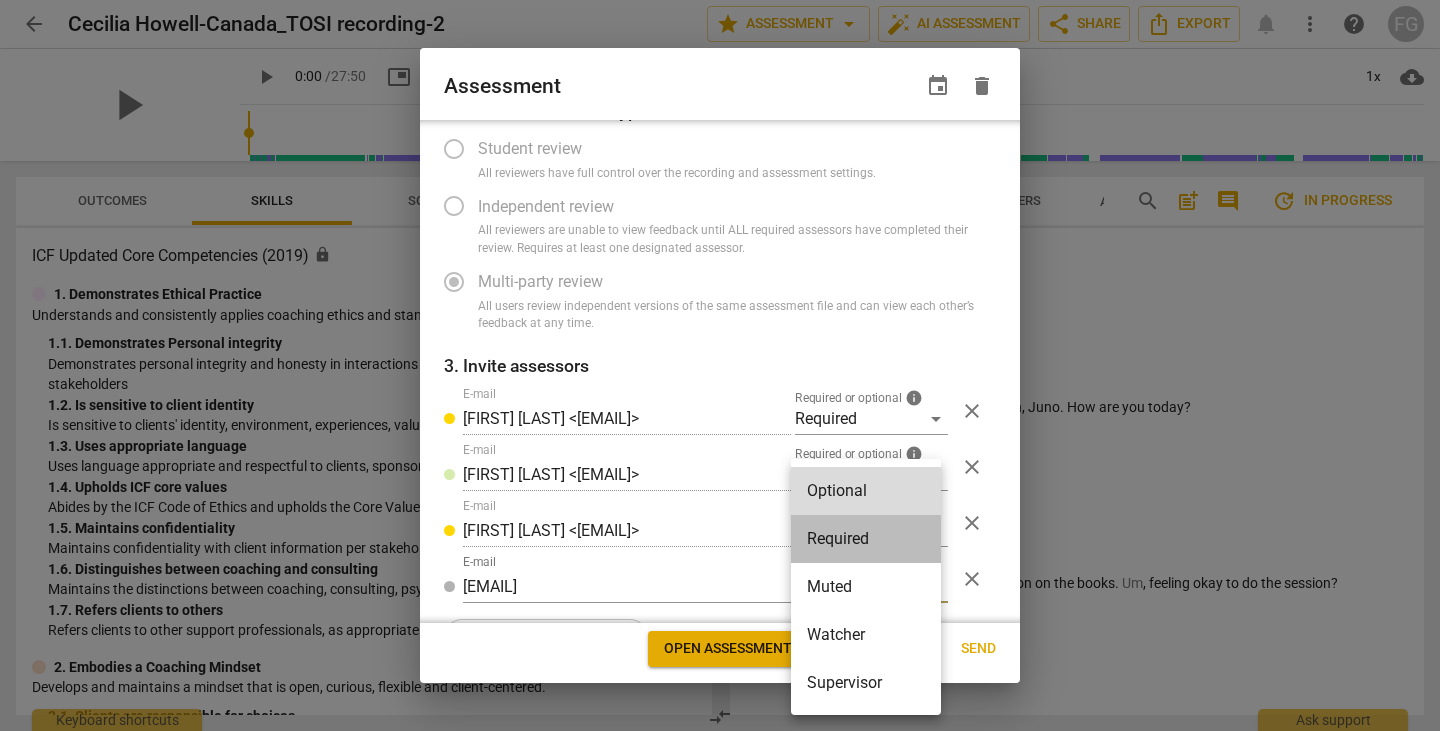 click on "Required" at bounding box center [866, 539] 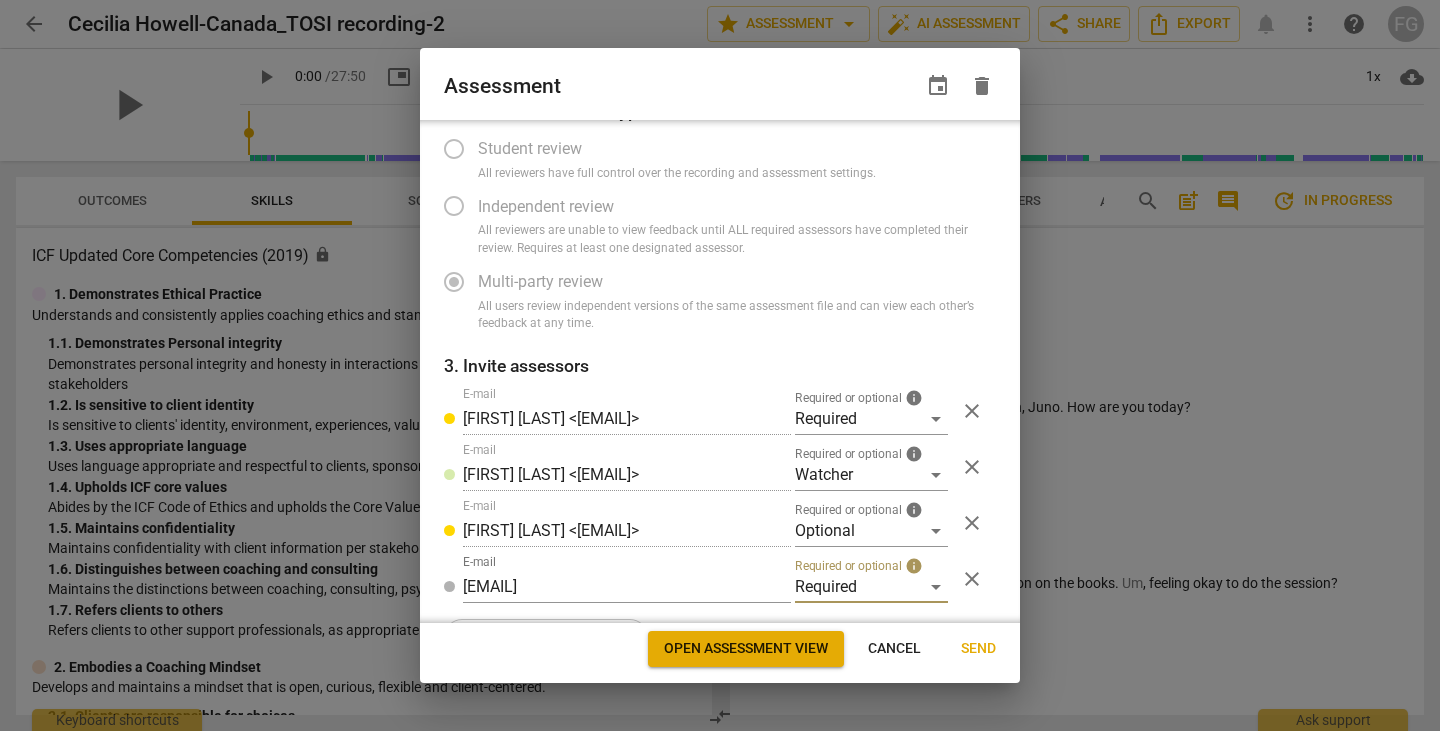 click on "Send" at bounding box center (978, 649) 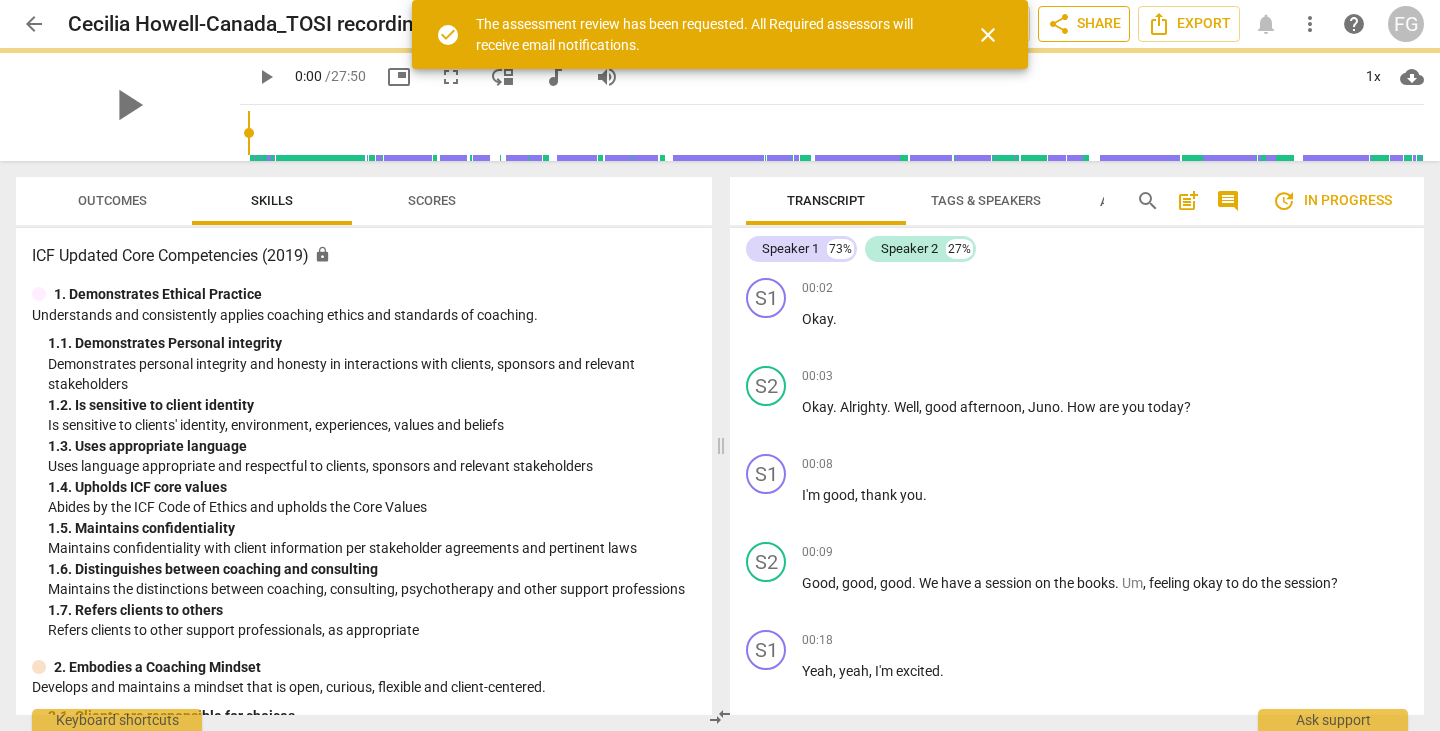 click on "share    Share" at bounding box center [1084, 24] 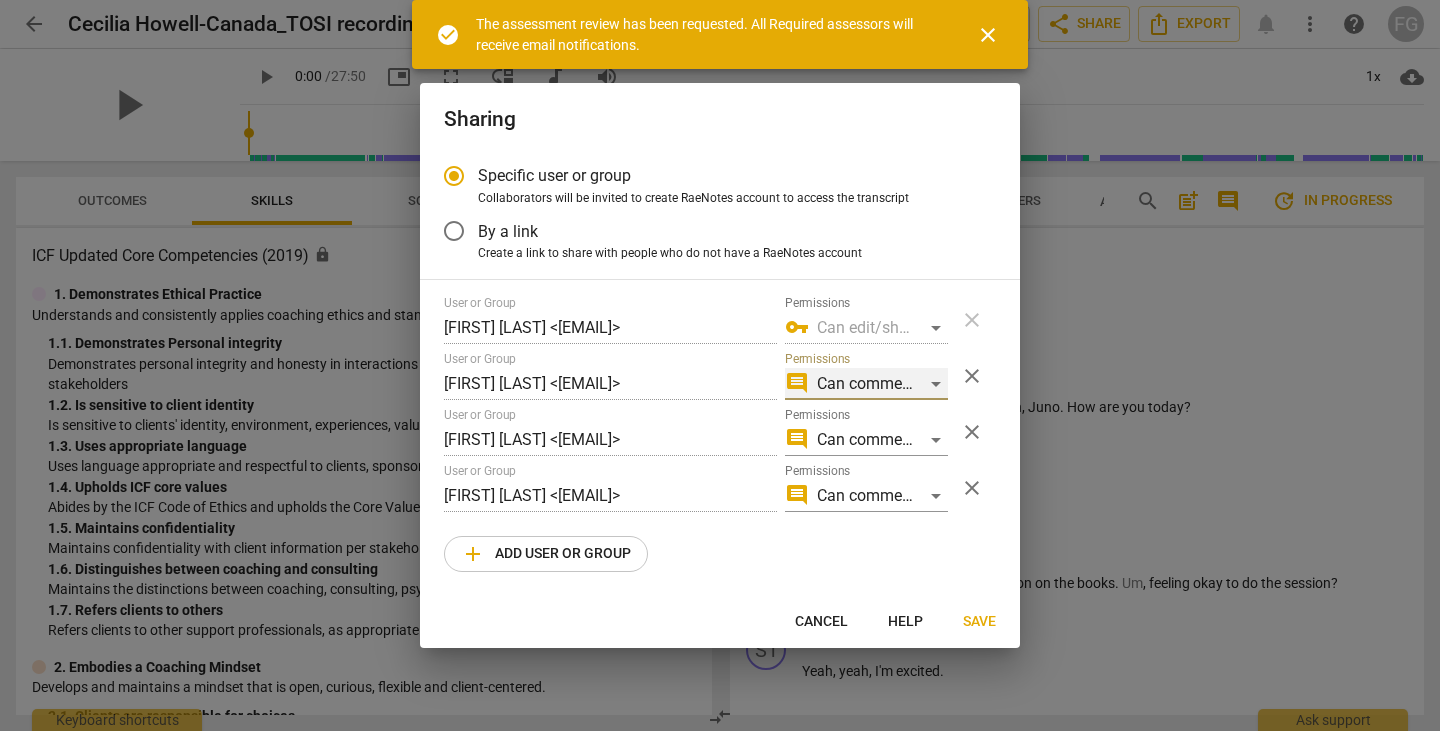click on "comment Can comment" at bounding box center (866, 384) 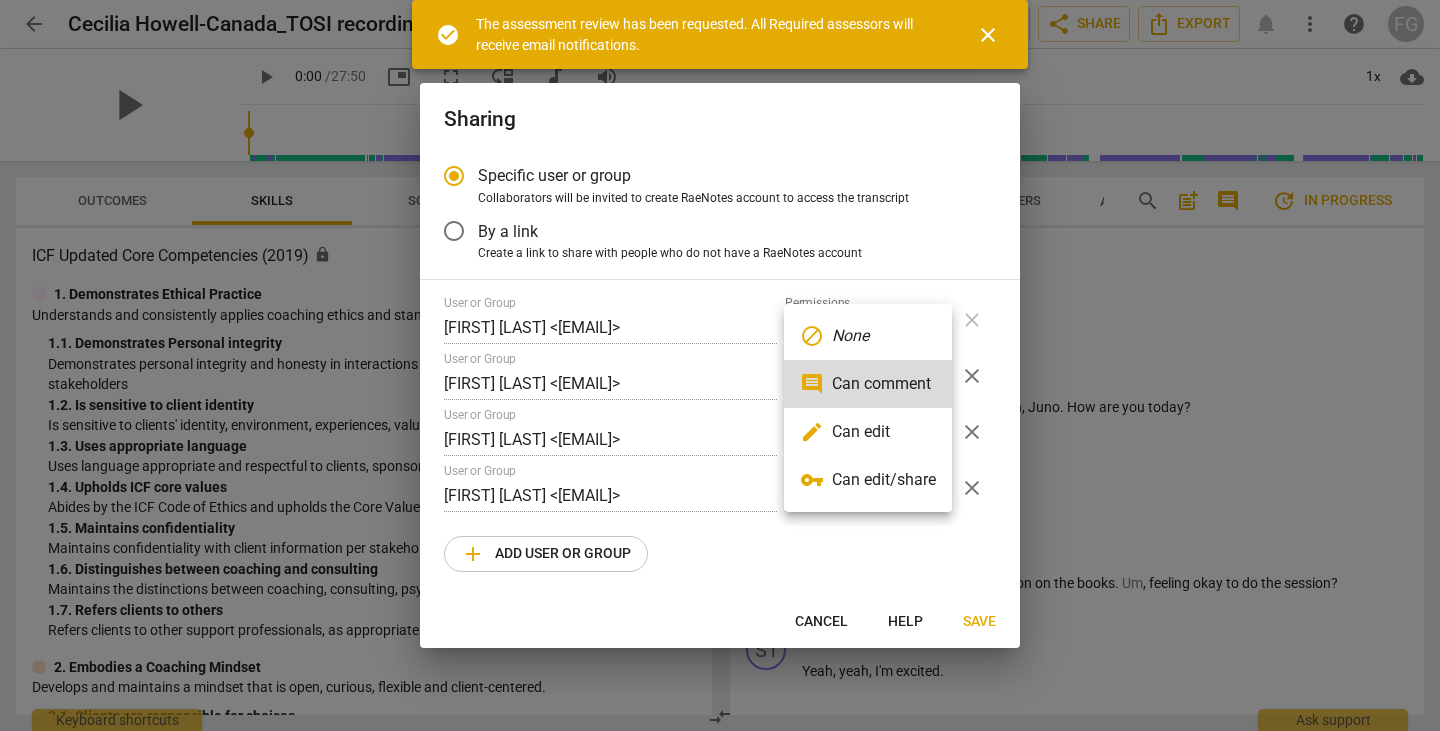 click on "edit Can edit" at bounding box center (868, 432) 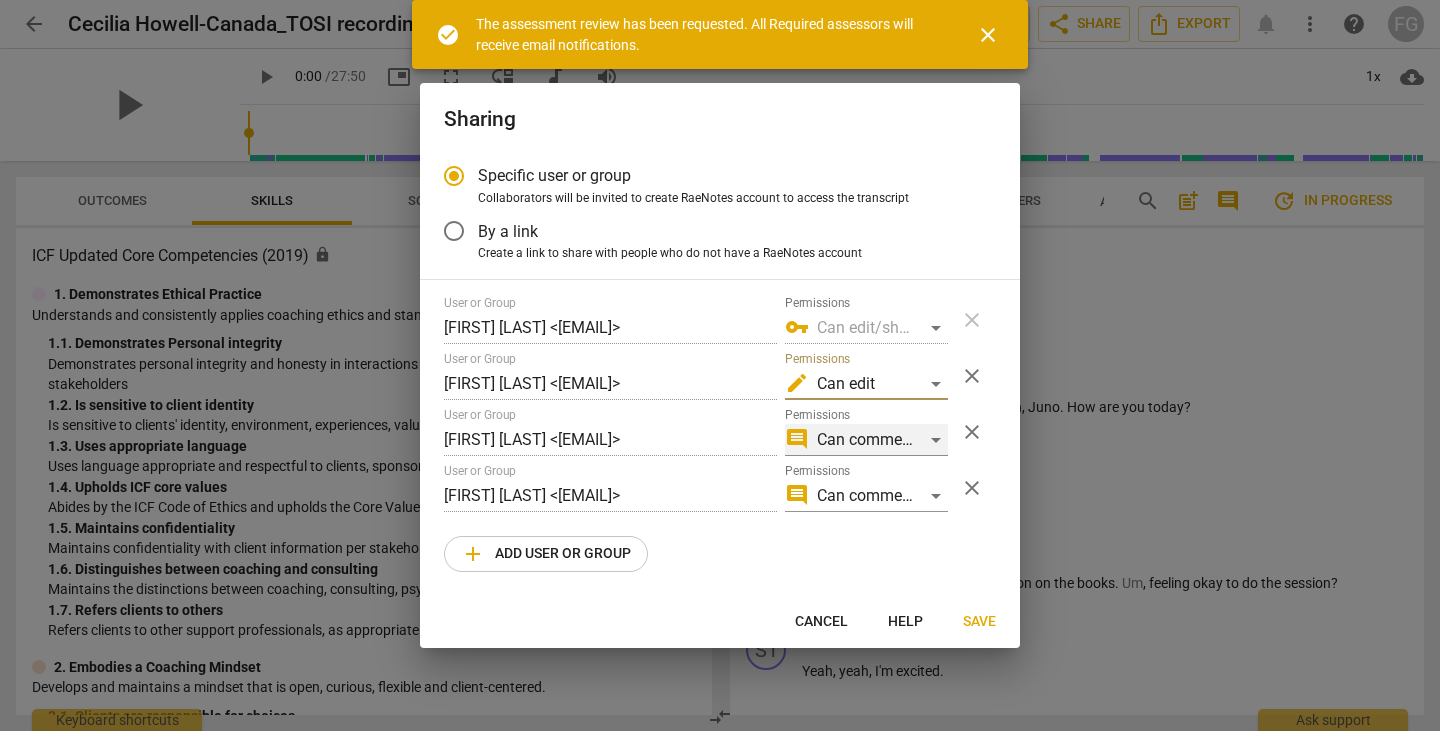 click on "comment Can comment" at bounding box center (866, 440) 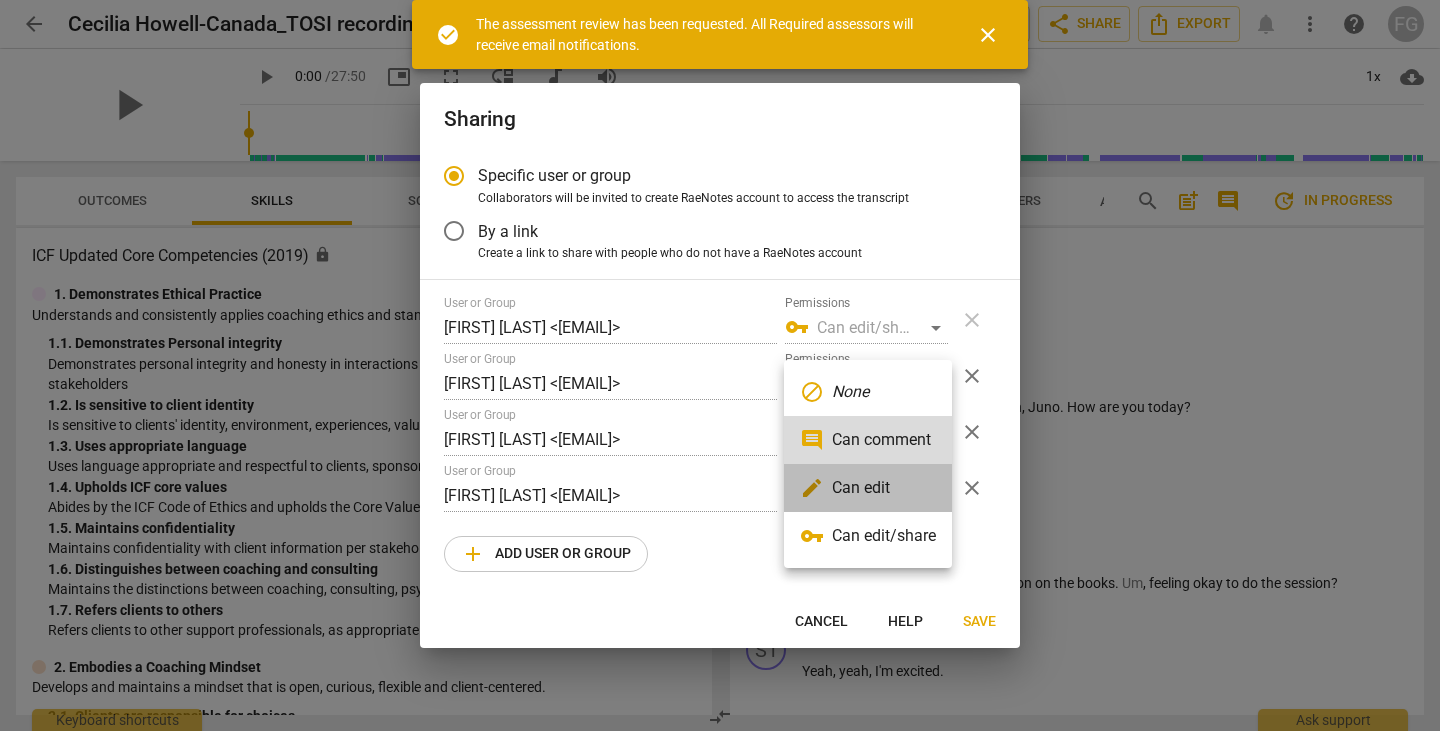 click on "edit Can edit" at bounding box center (868, 488) 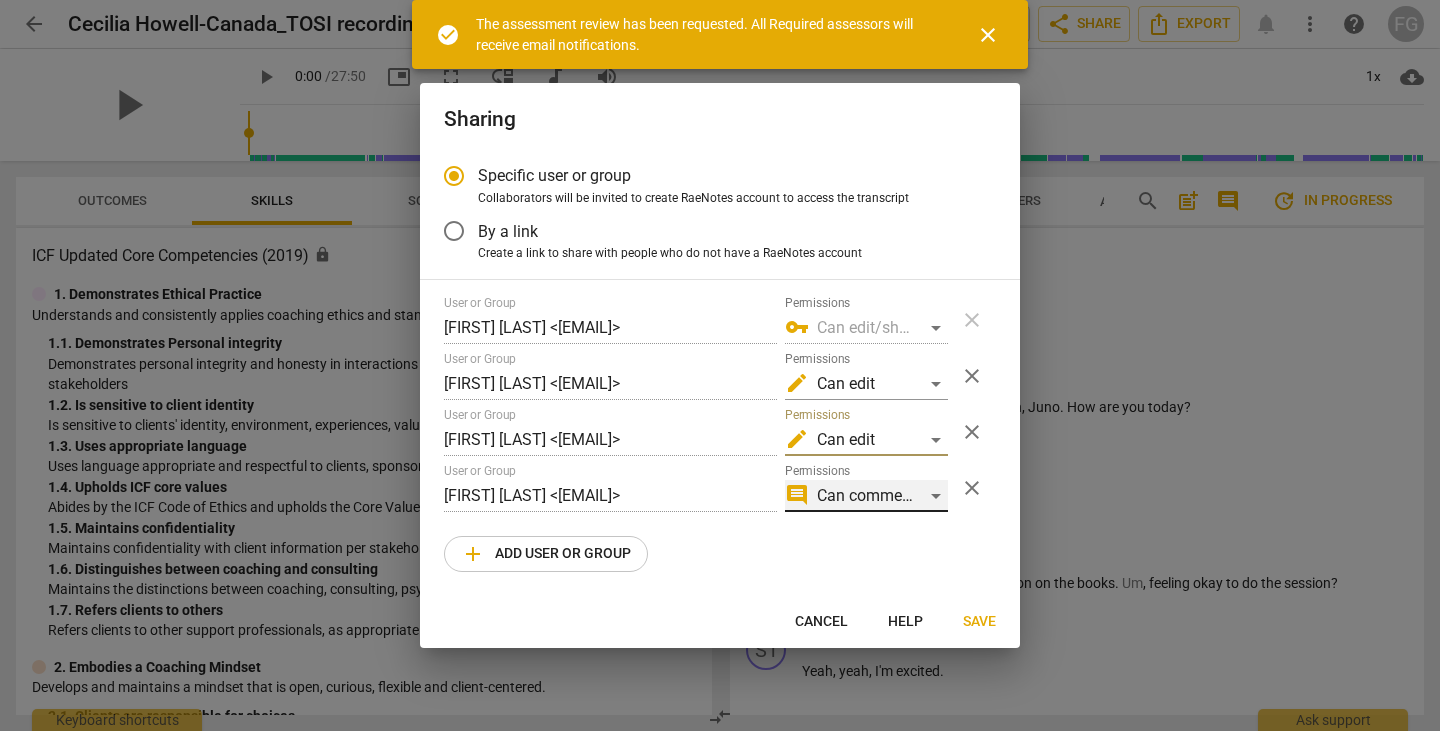 click on "comment Can comment" at bounding box center (866, 496) 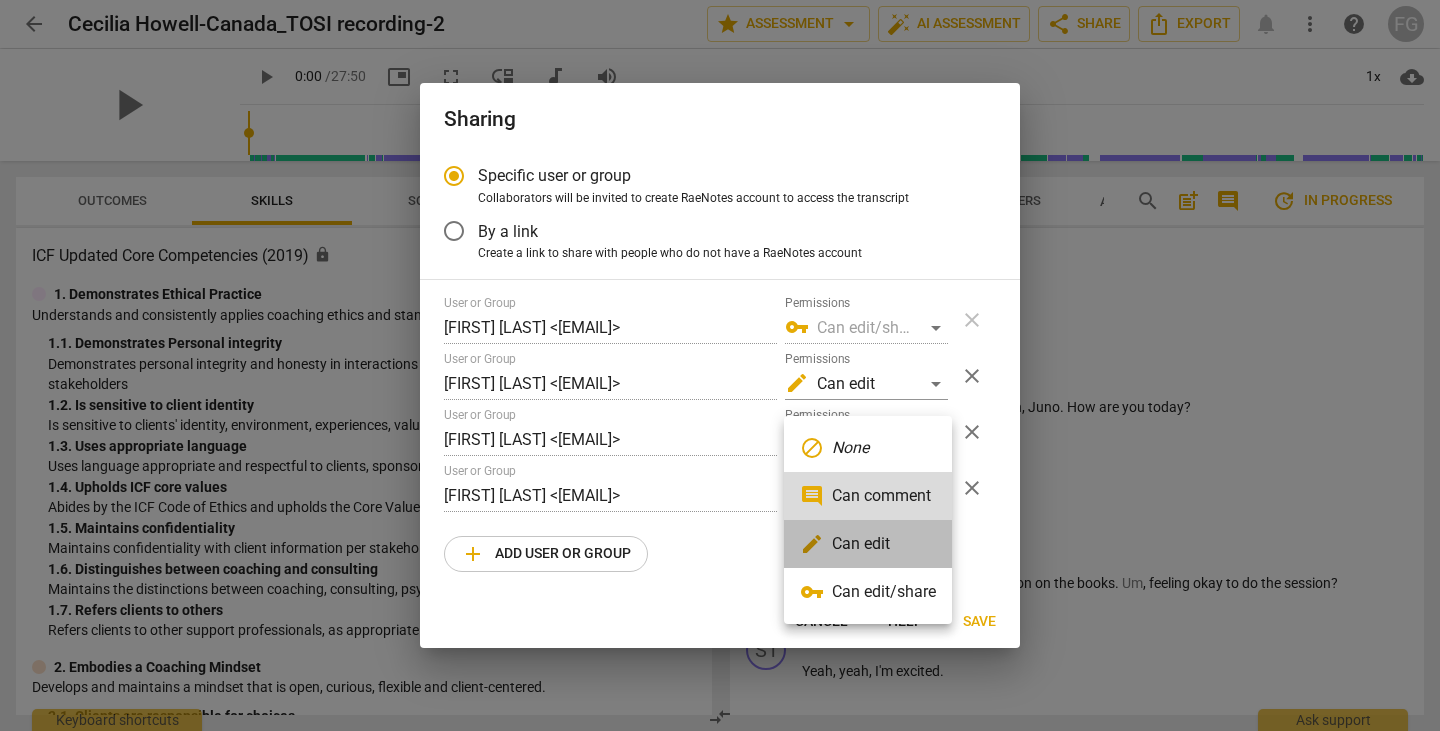 click on "edit Can edit" at bounding box center (868, 544) 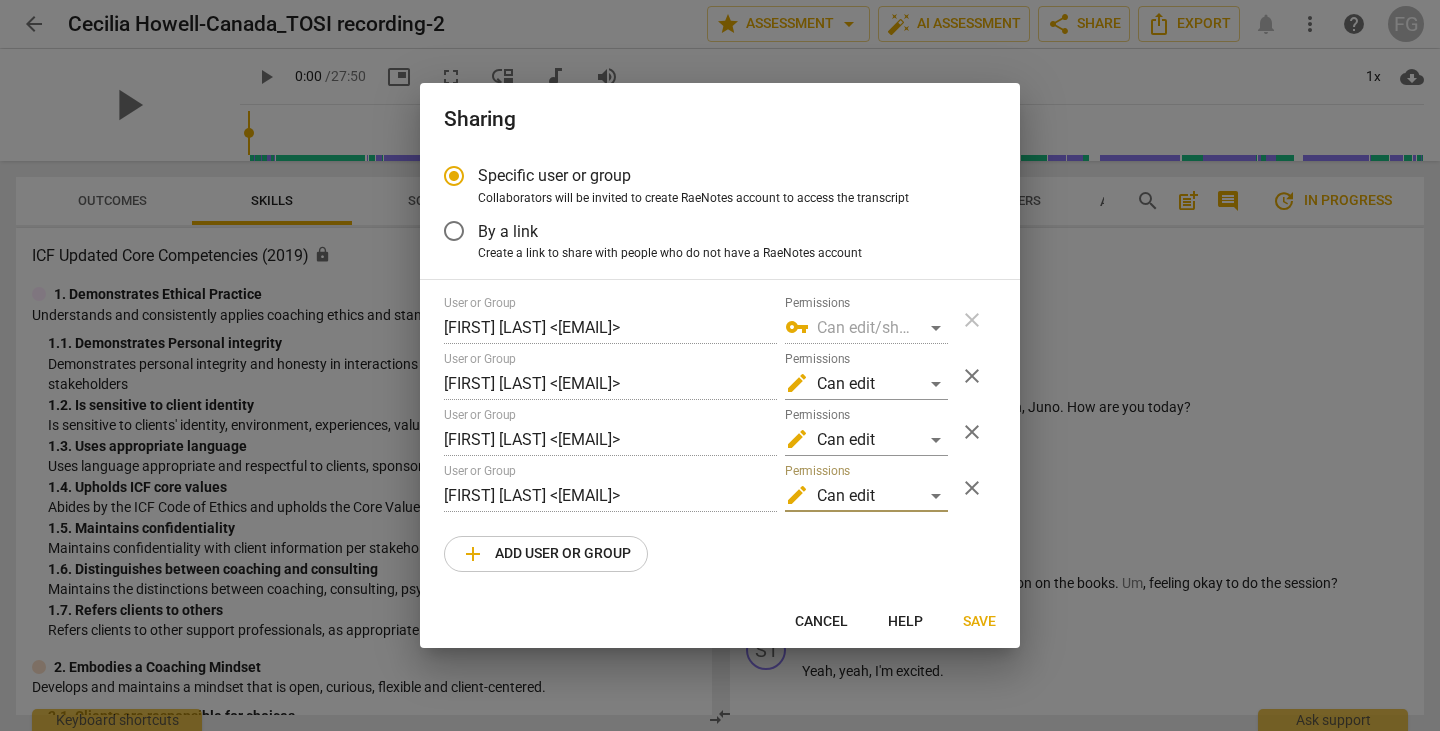 click on "Save" at bounding box center (979, 622) 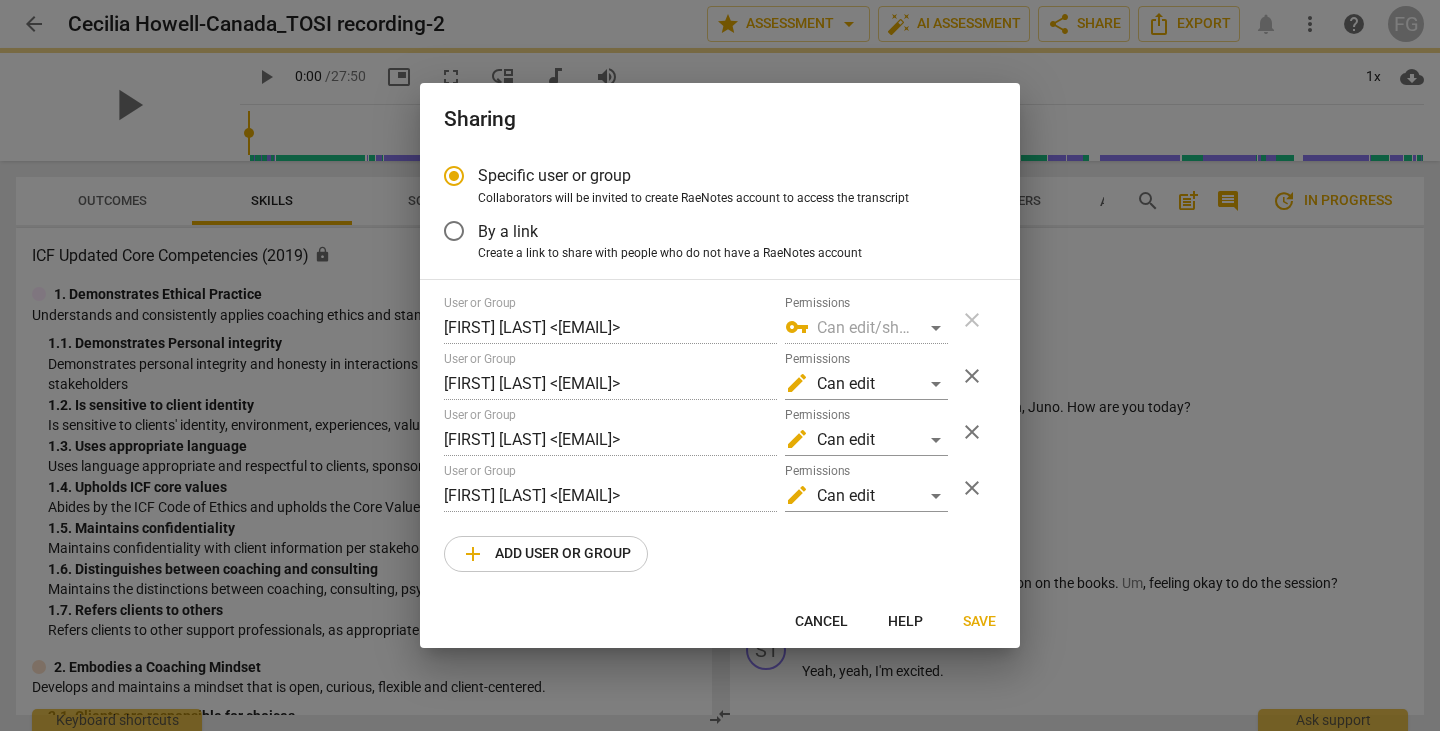 radio on "false" 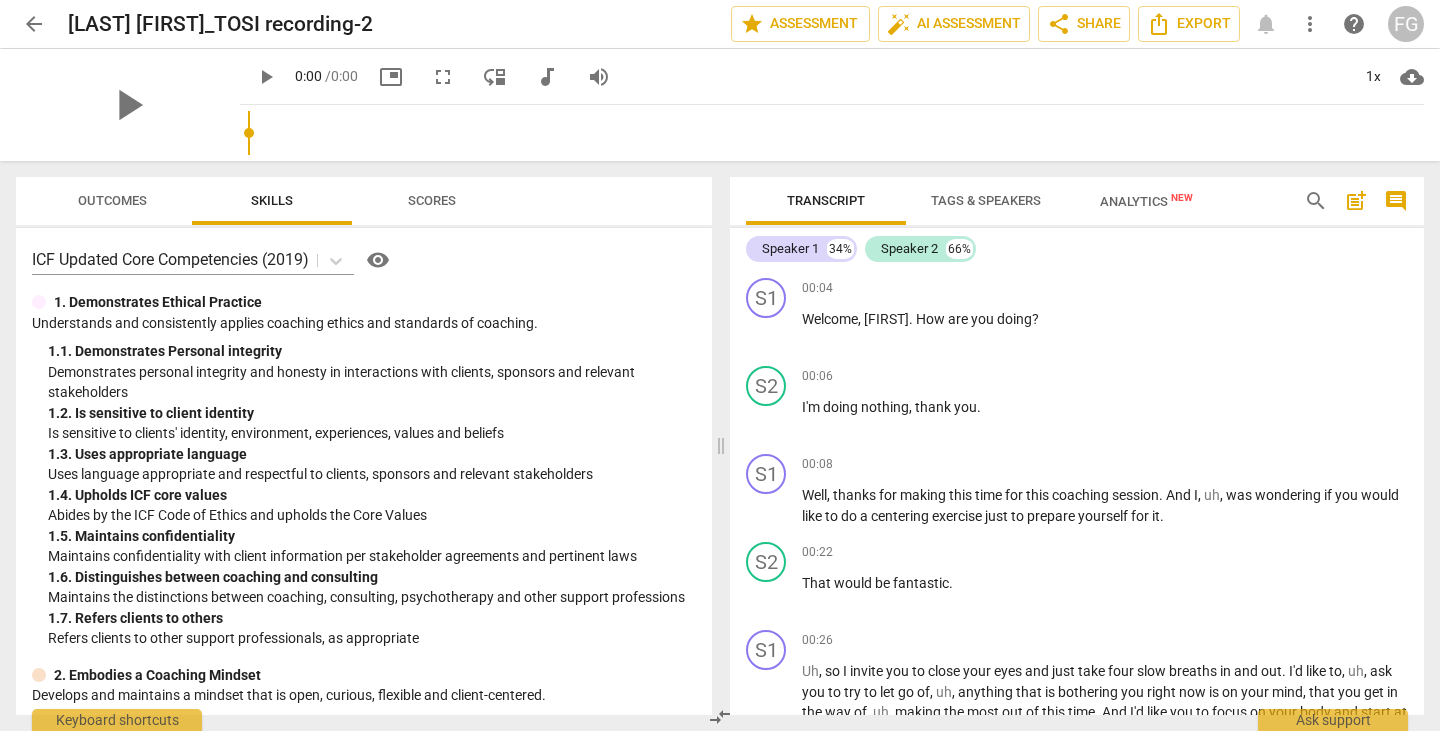 scroll, scrollTop: 0, scrollLeft: 0, axis: both 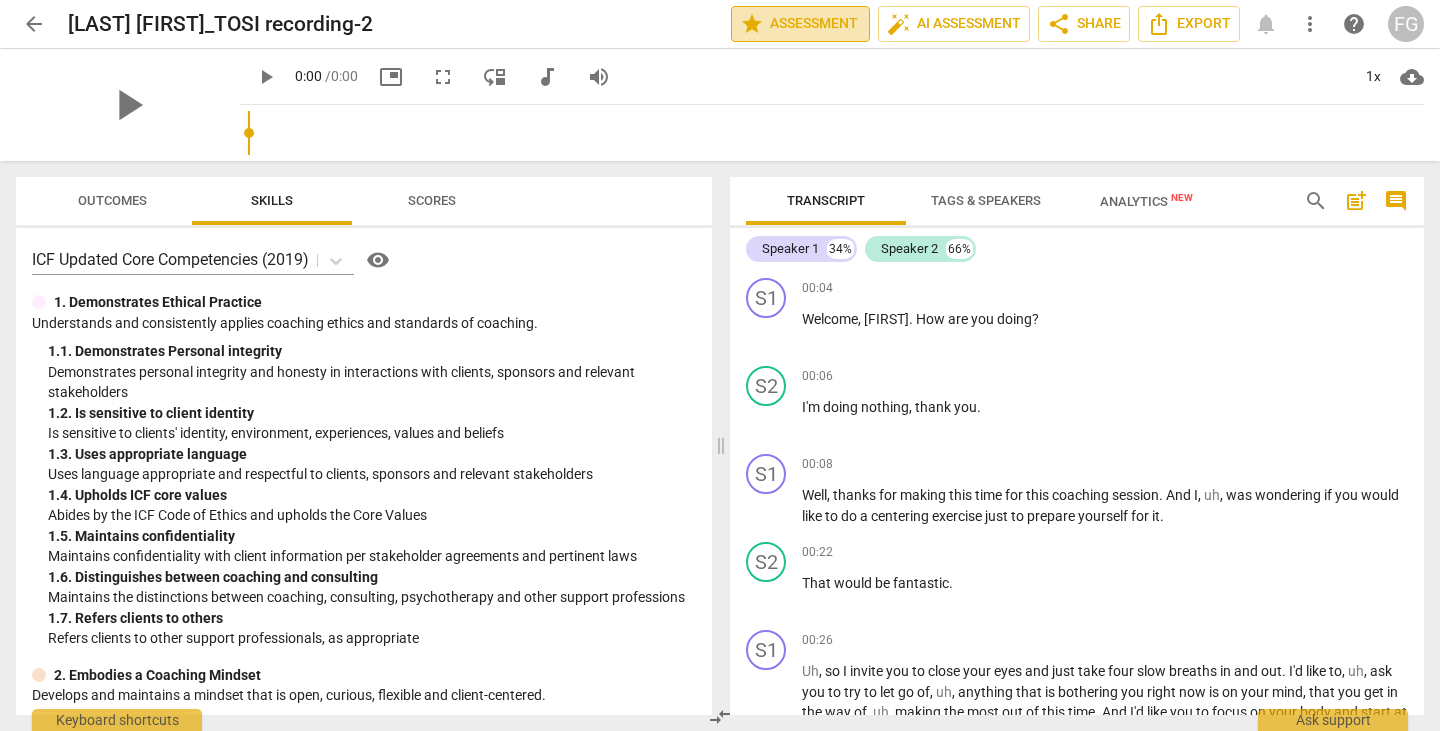 click on "star    Assessment" at bounding box center [800, 24] 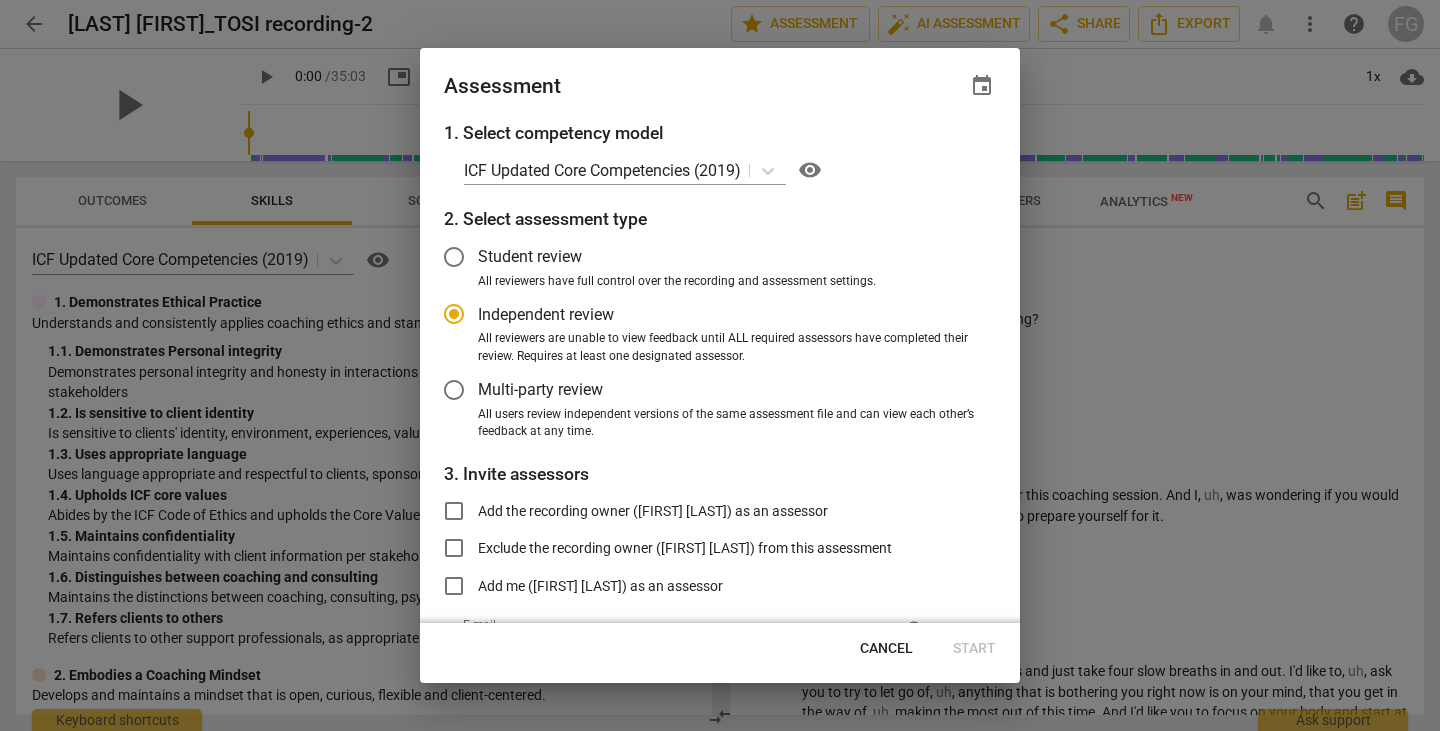 radio on "false" 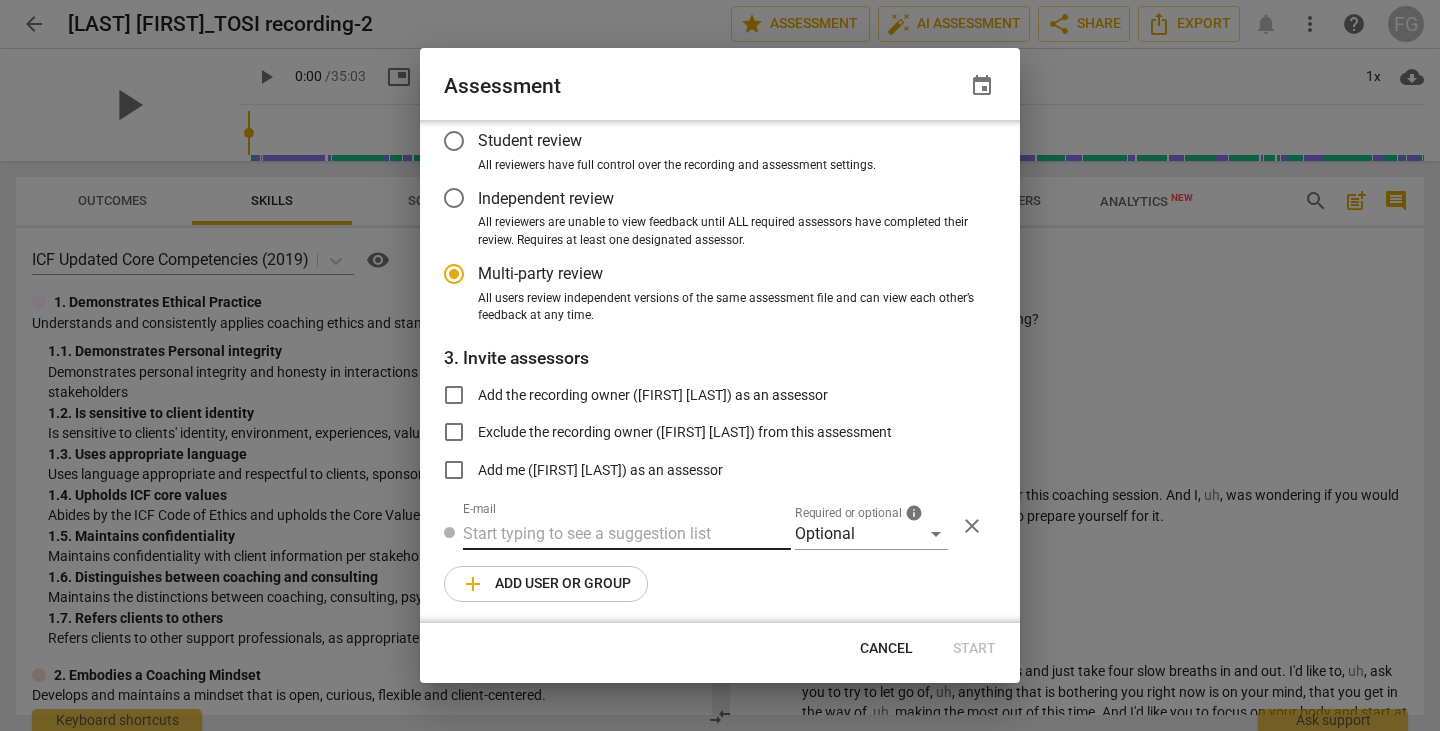 scroll, scrollTop: 118, scrollLeft: 0, axis: vertical 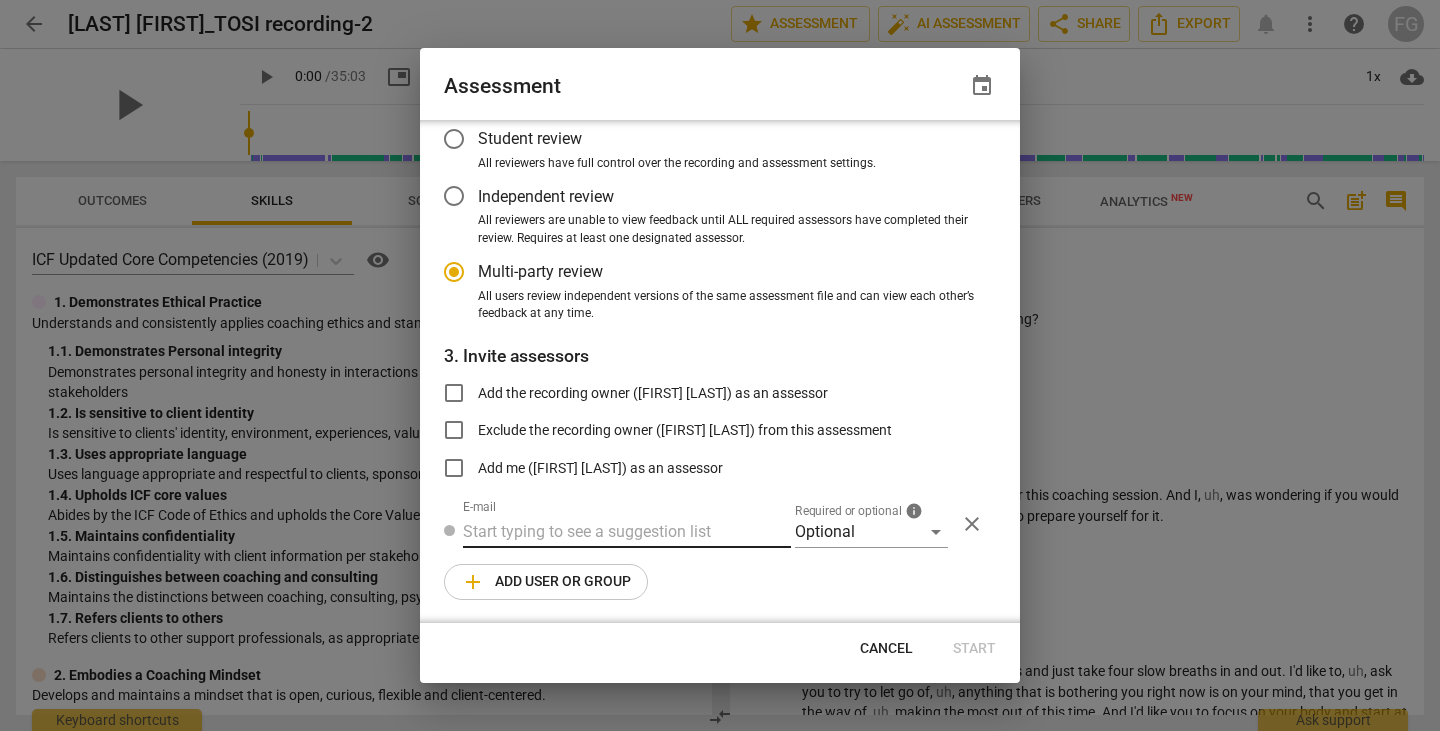 radio on "false" 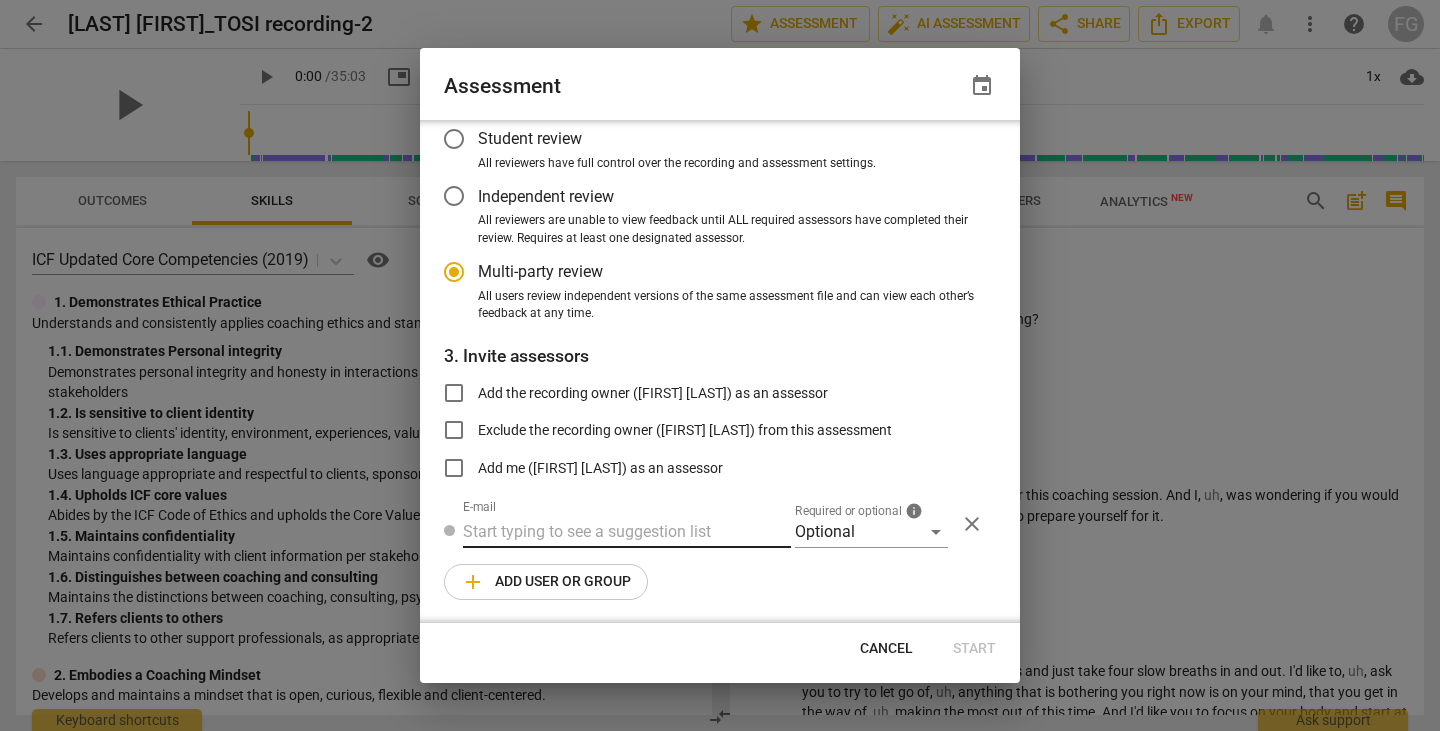 click at bounding box center [627, 532] 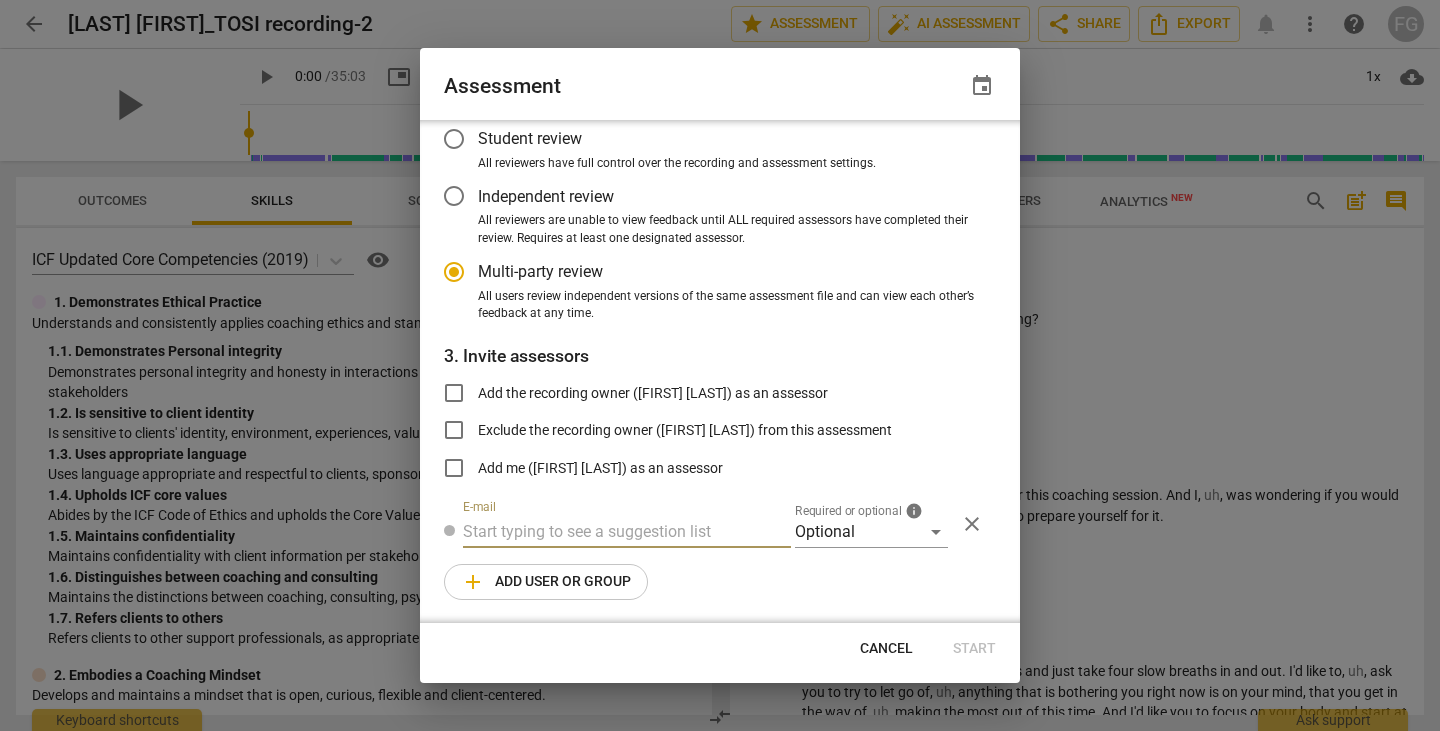 paste on "carl.franco@invitechange.com" 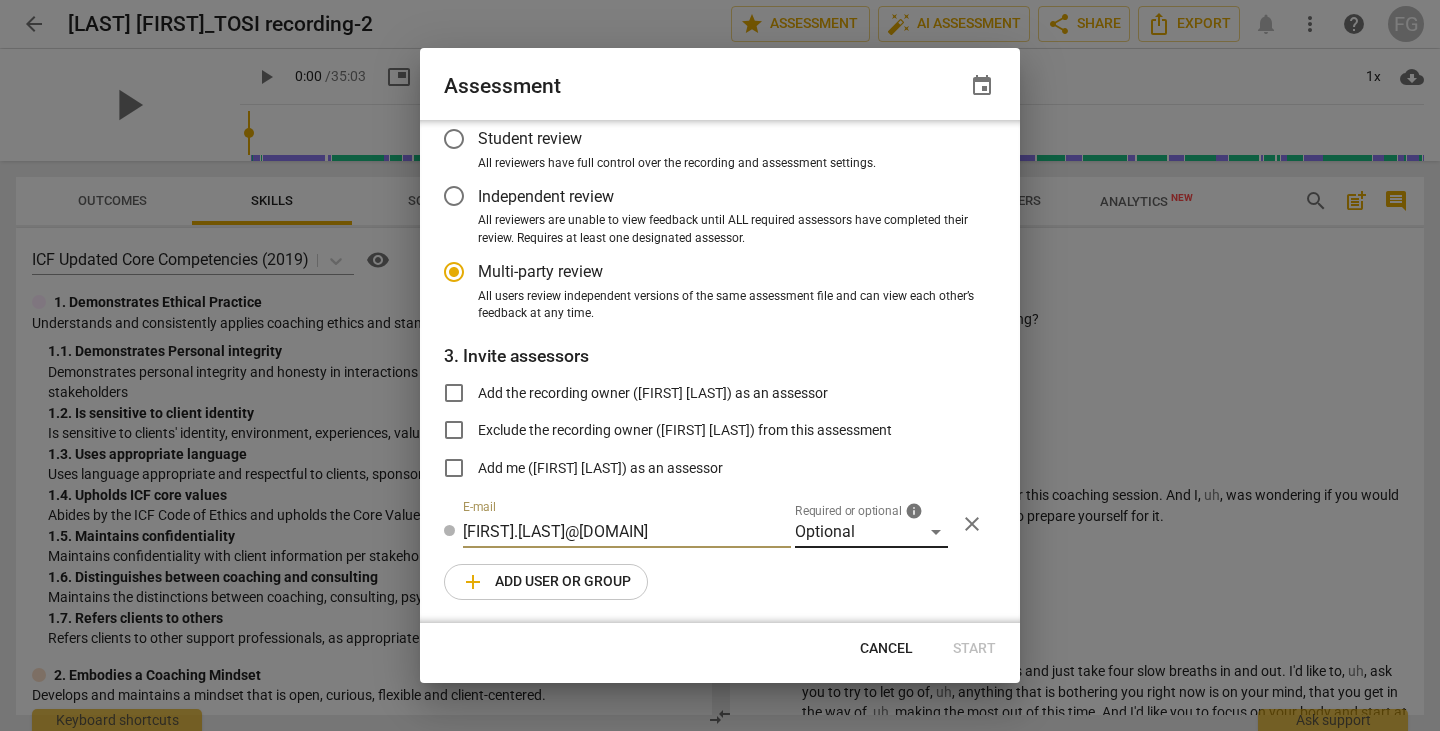 type on "carl.franco@invitechange.com" 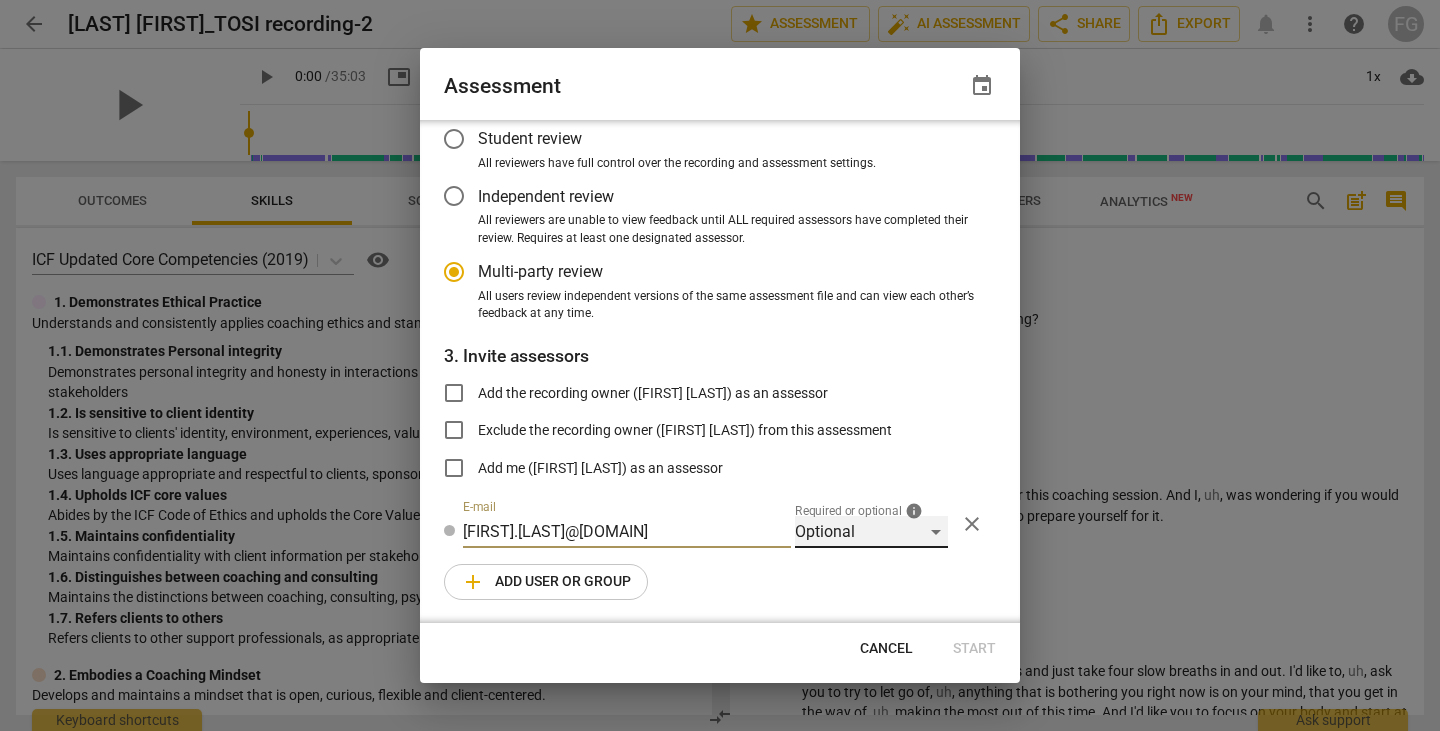 click on "Optional" at bounding box center (871, 532) 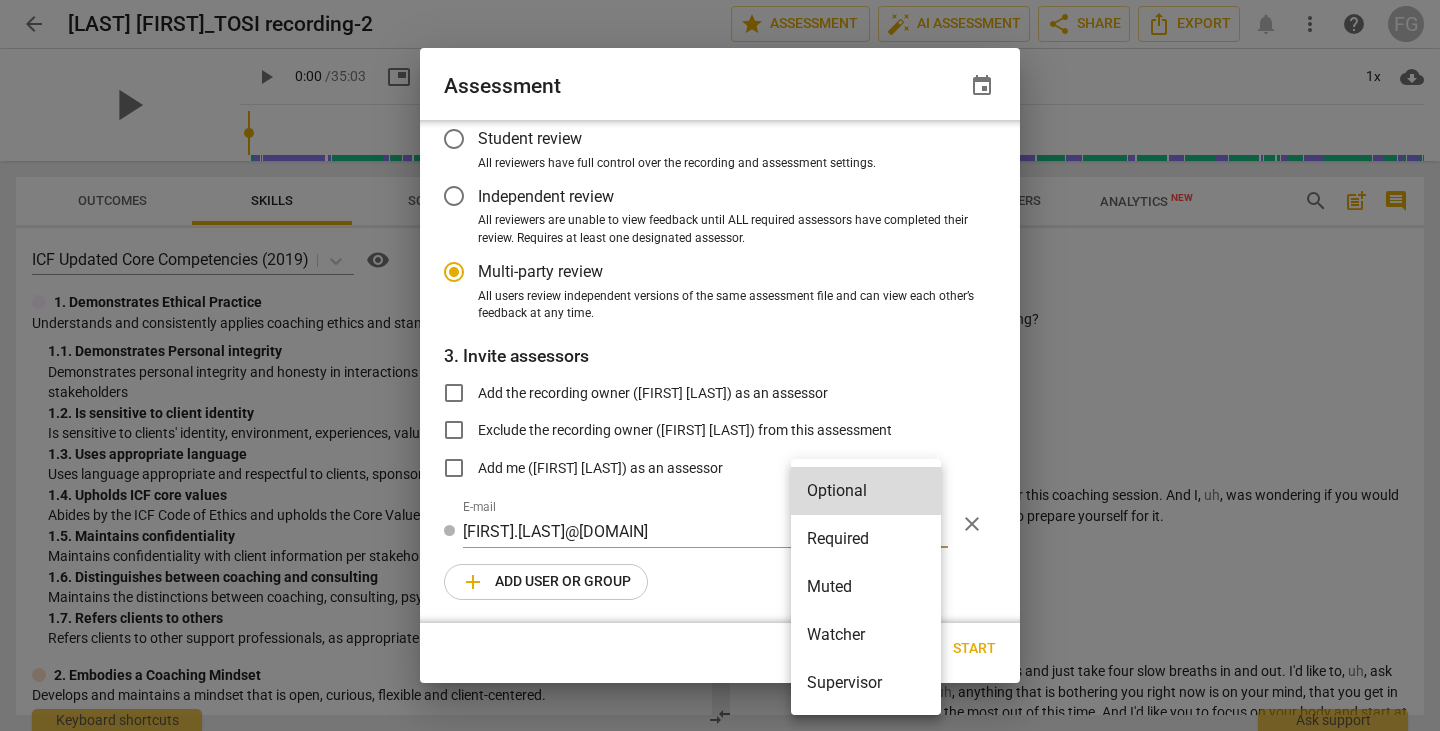 drag, startPoint x: 857, startPoint y: 536, endPoint x: 621, endPoint y: 557, distance: 236.93248 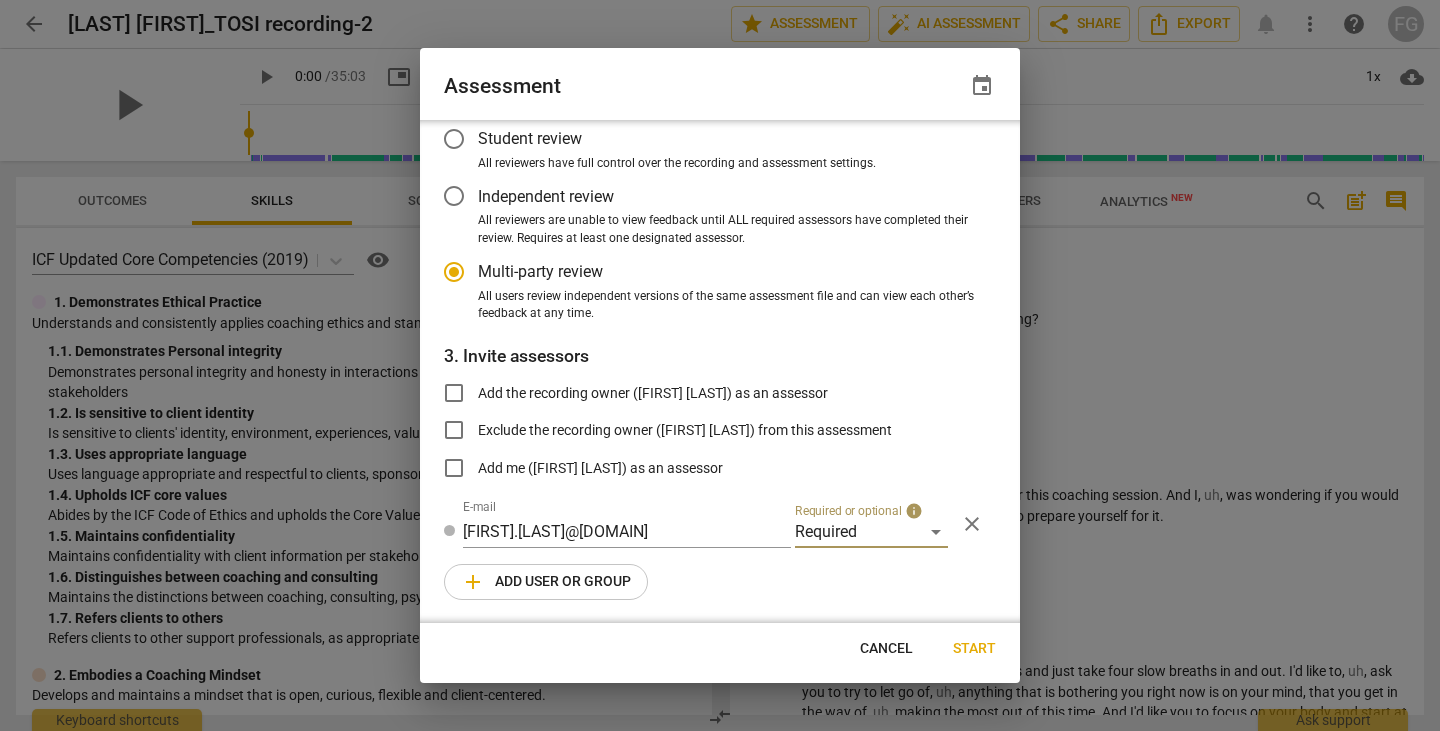 click on "add Add user or group" at bounding box center (546, 582) 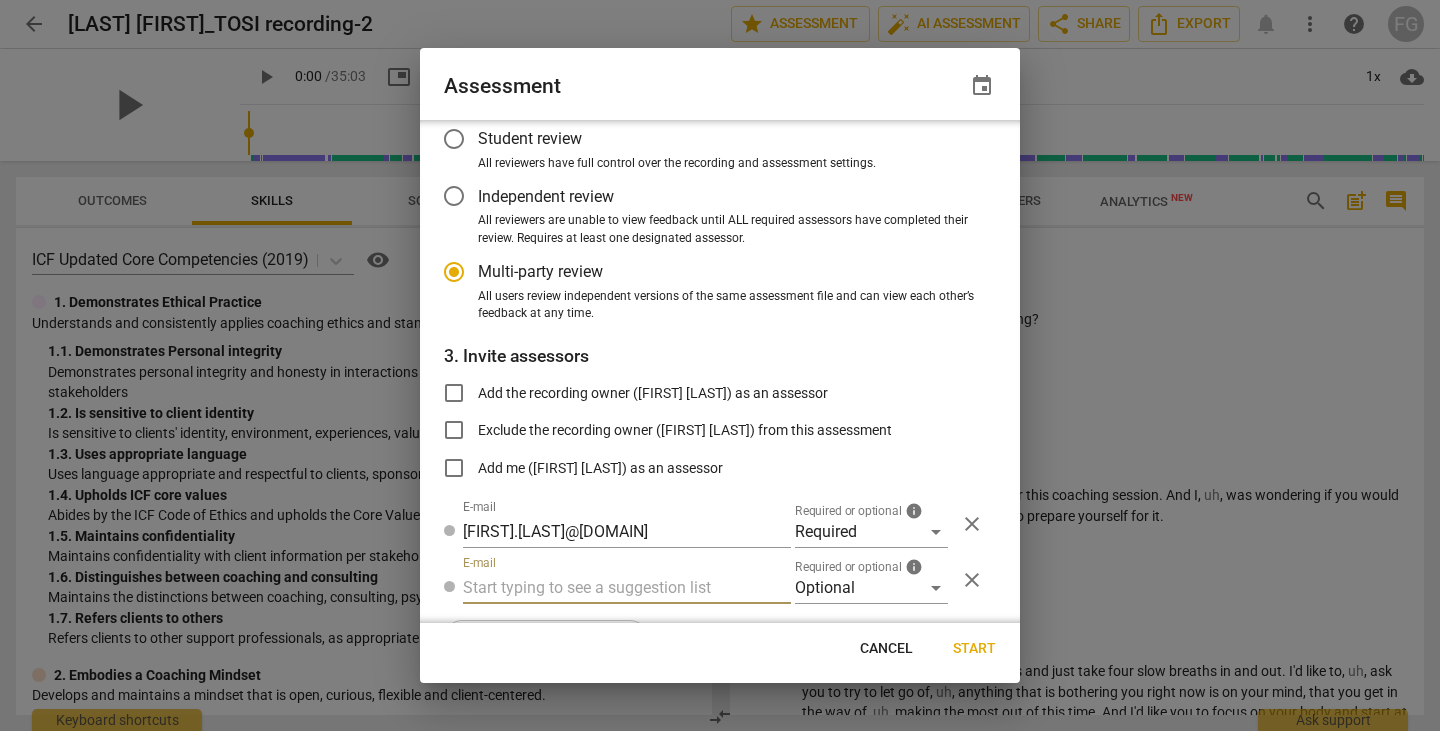 radio on "false" 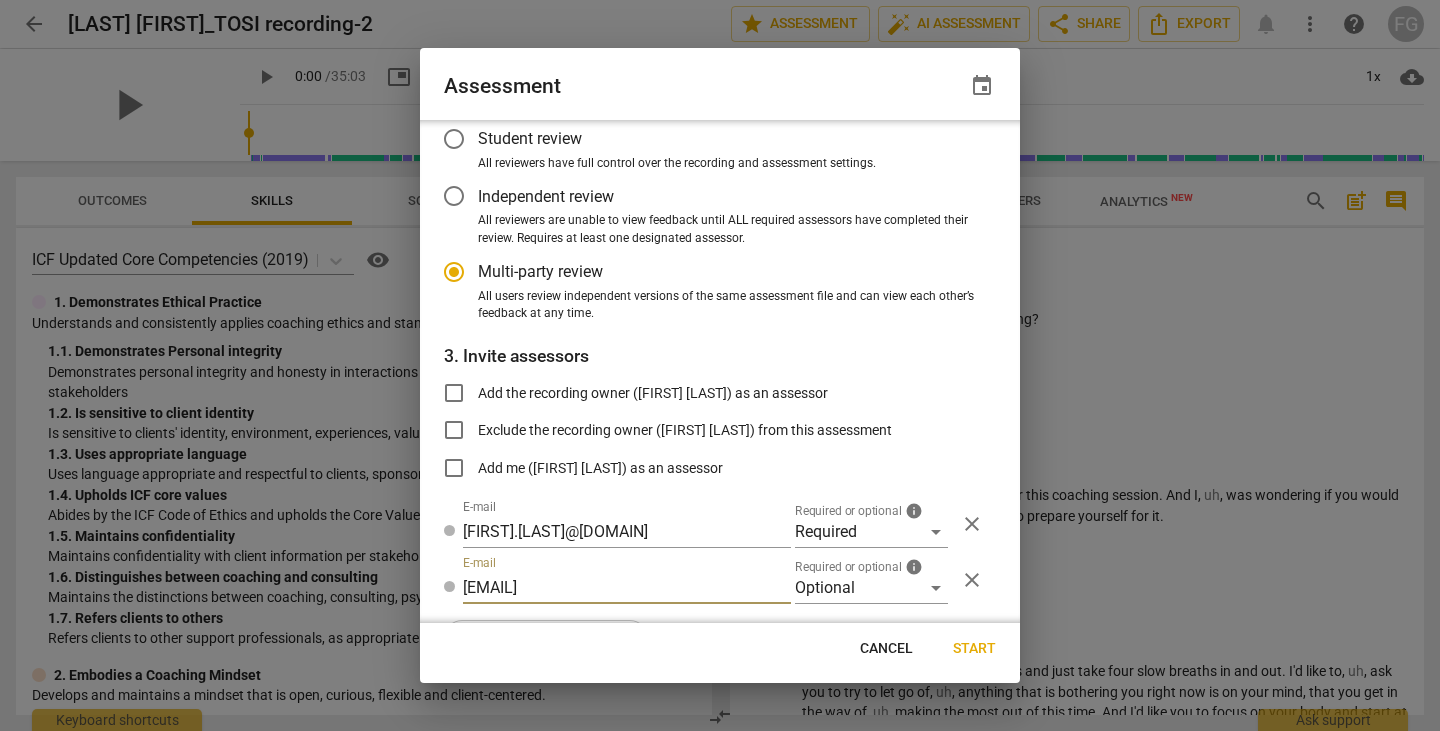 click on "fgaillur@gmail.com" at bounding box center [627, 588] 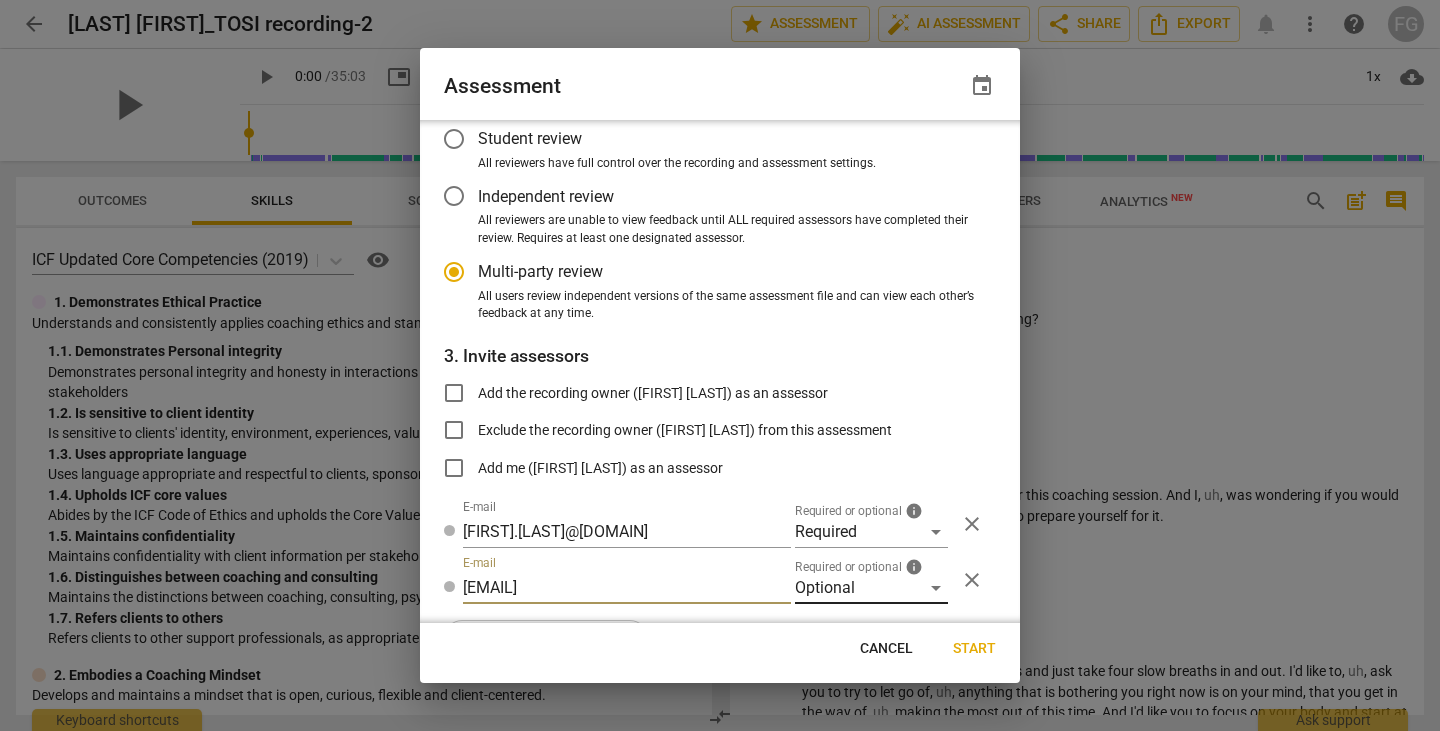 type on "[EMAIL]" 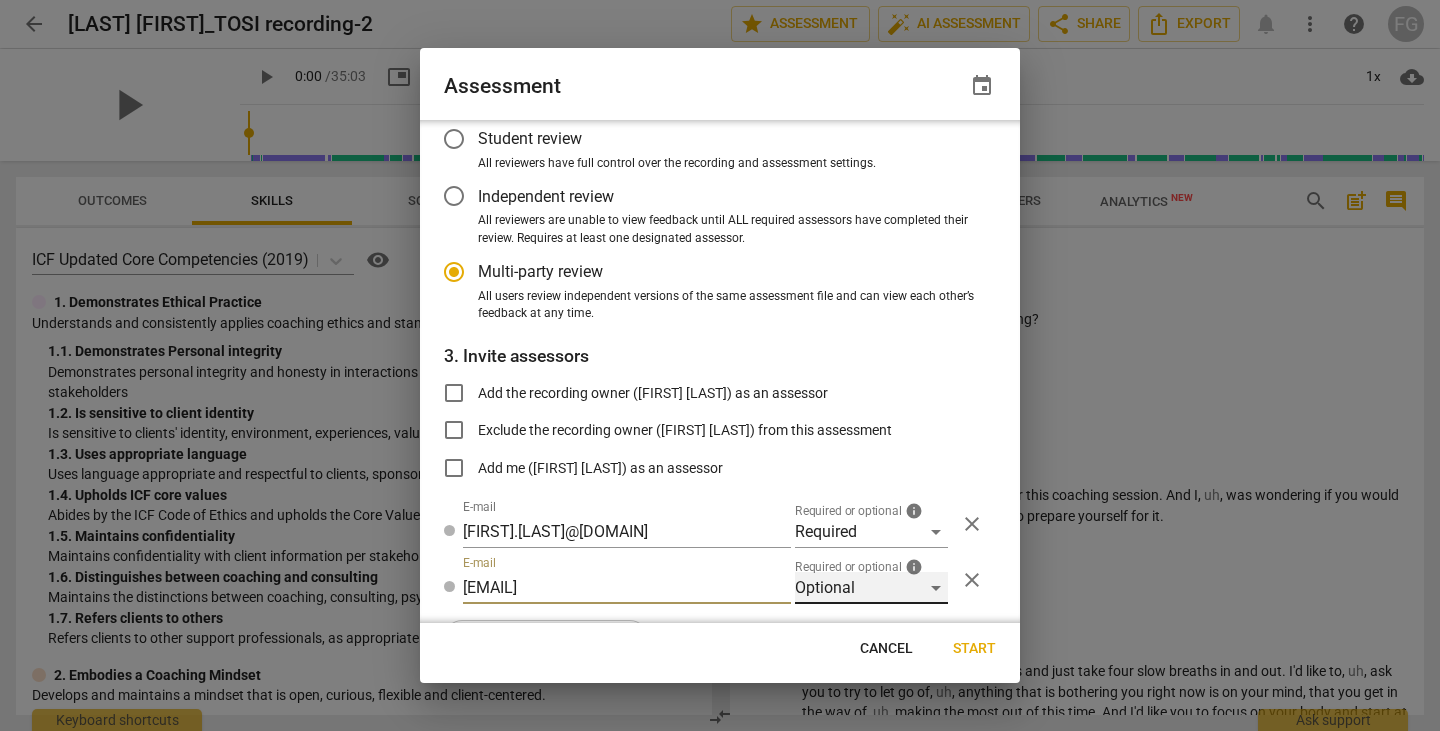 click on "Optional" at bounding box center (871, 588) 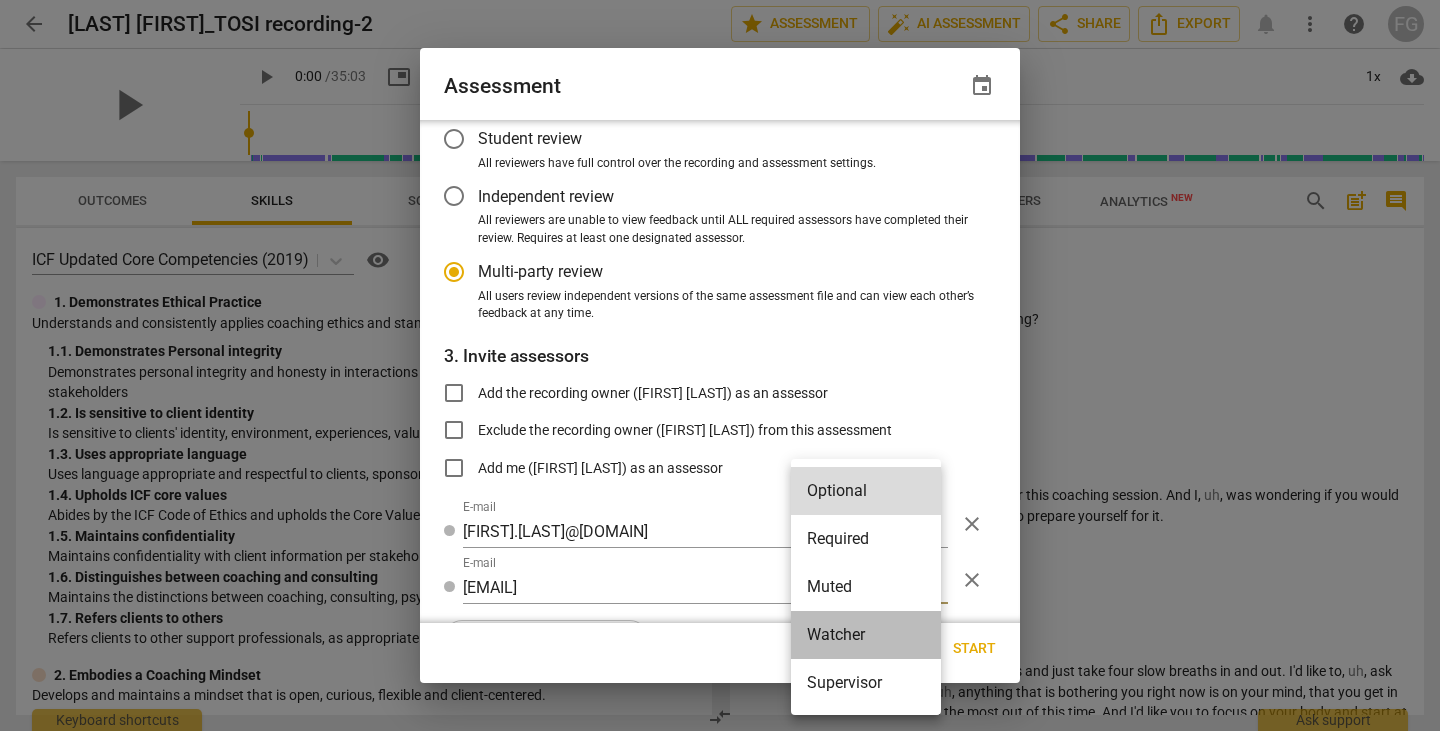 drag, startPoint x: 830, startPoint y: 644, endPoint x: 700, endPoint y: 563, distance: 153.16985 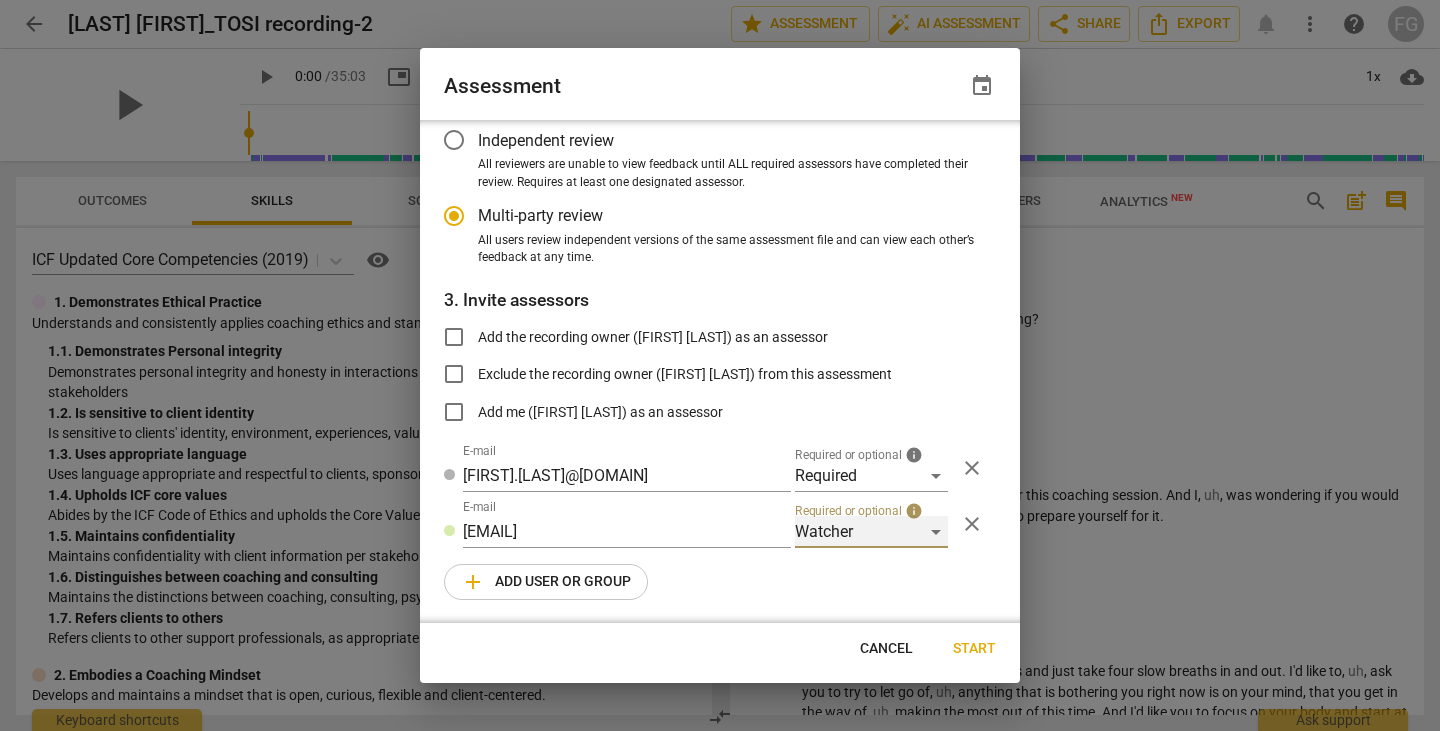 scroll, scrollTop: 174, scrollLeft: 0, axis: vertical 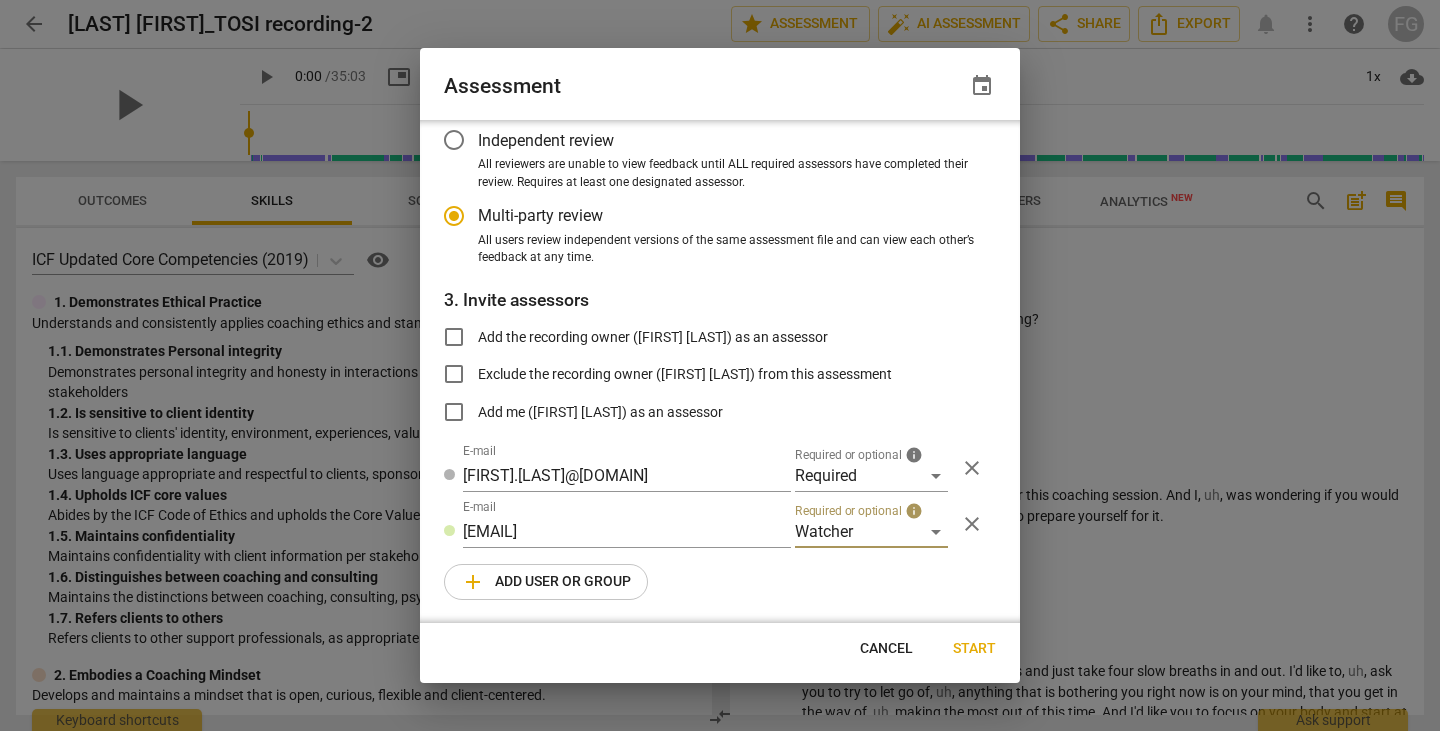 click on "add Add user or group" at bounding box center (546, 582) 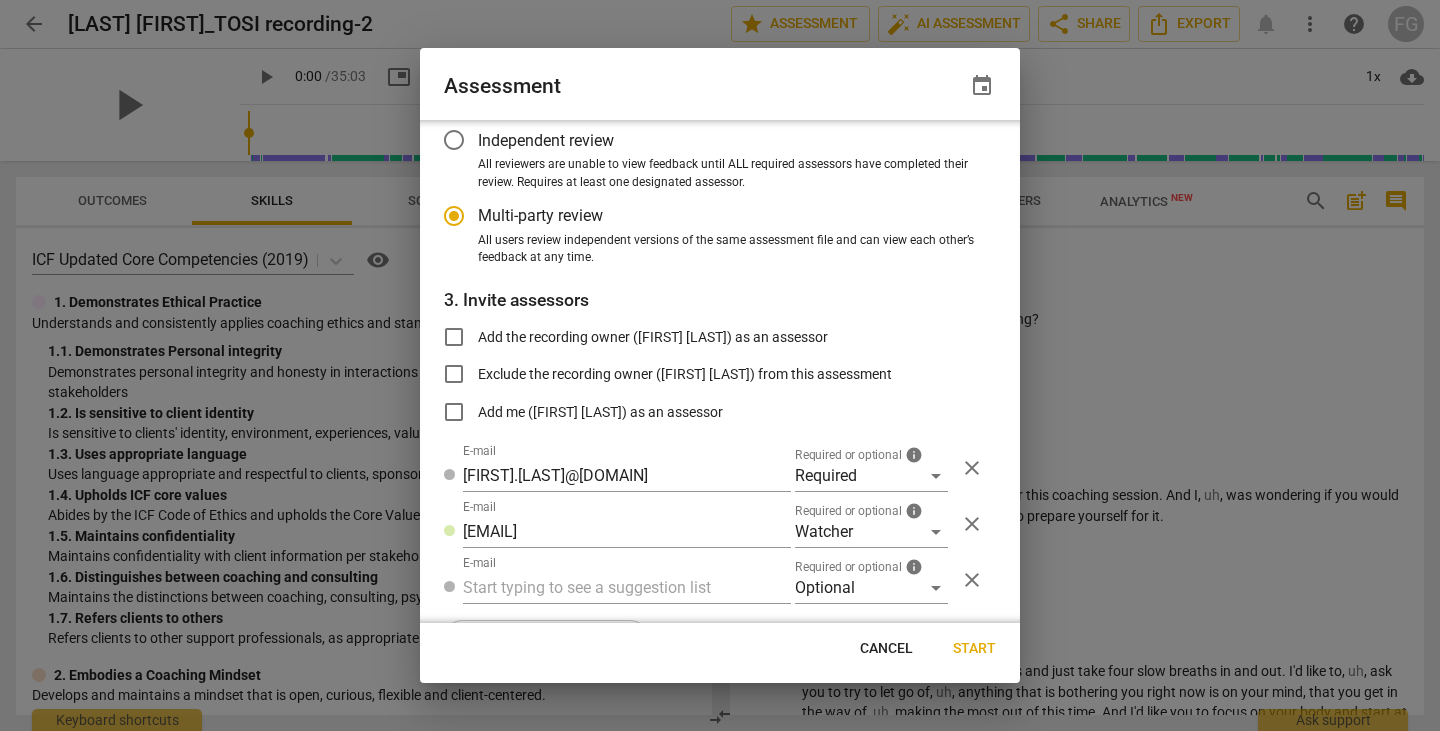 radio on "false" 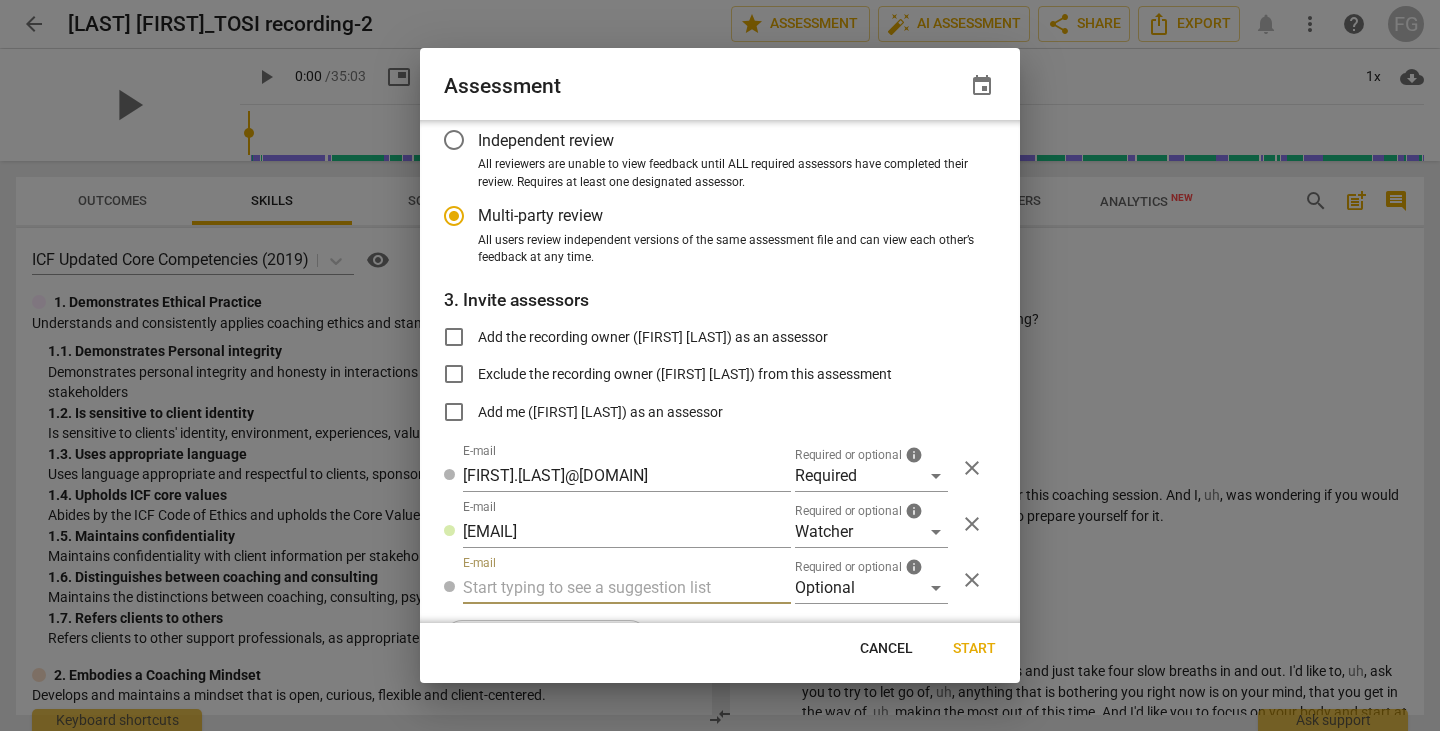 click at bounding box center [627, 588] 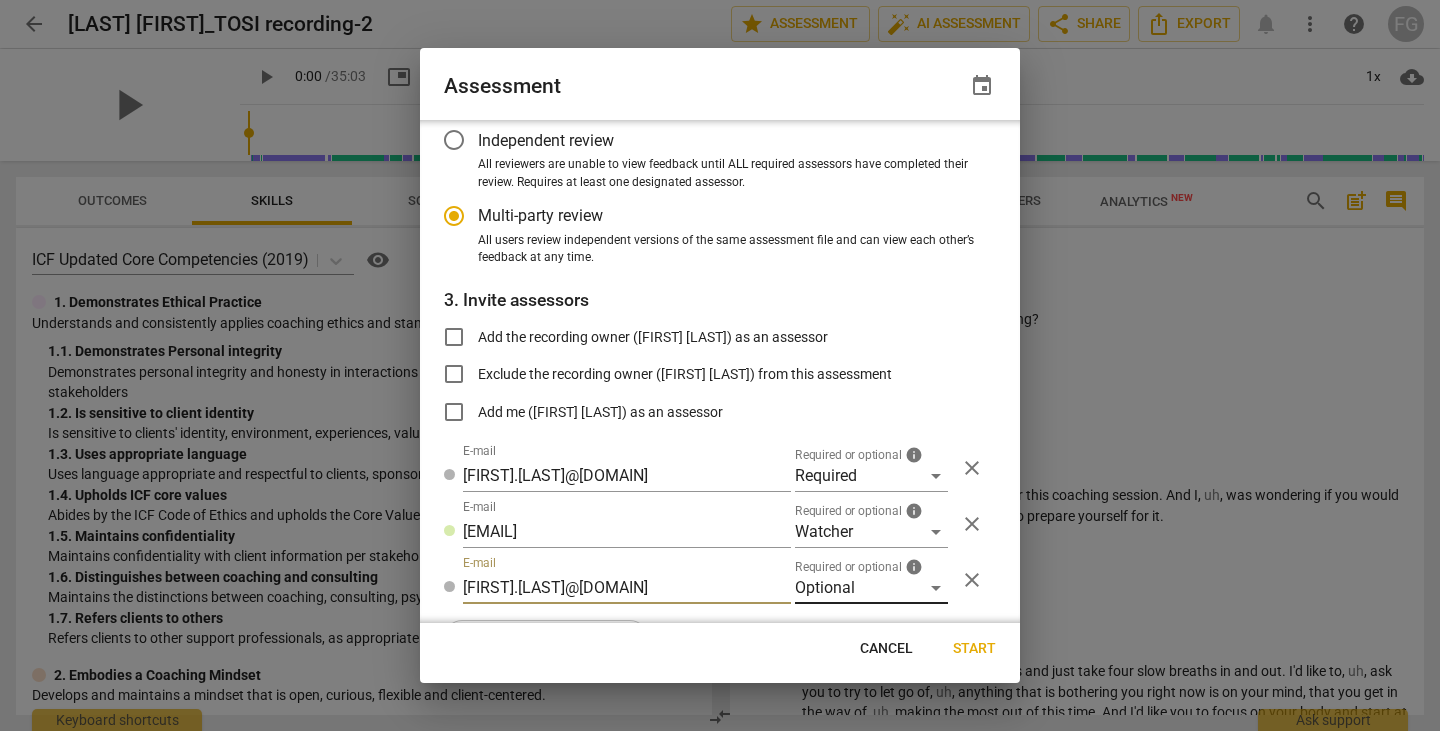 type on "jacob.chapman@baystatehealth.org" 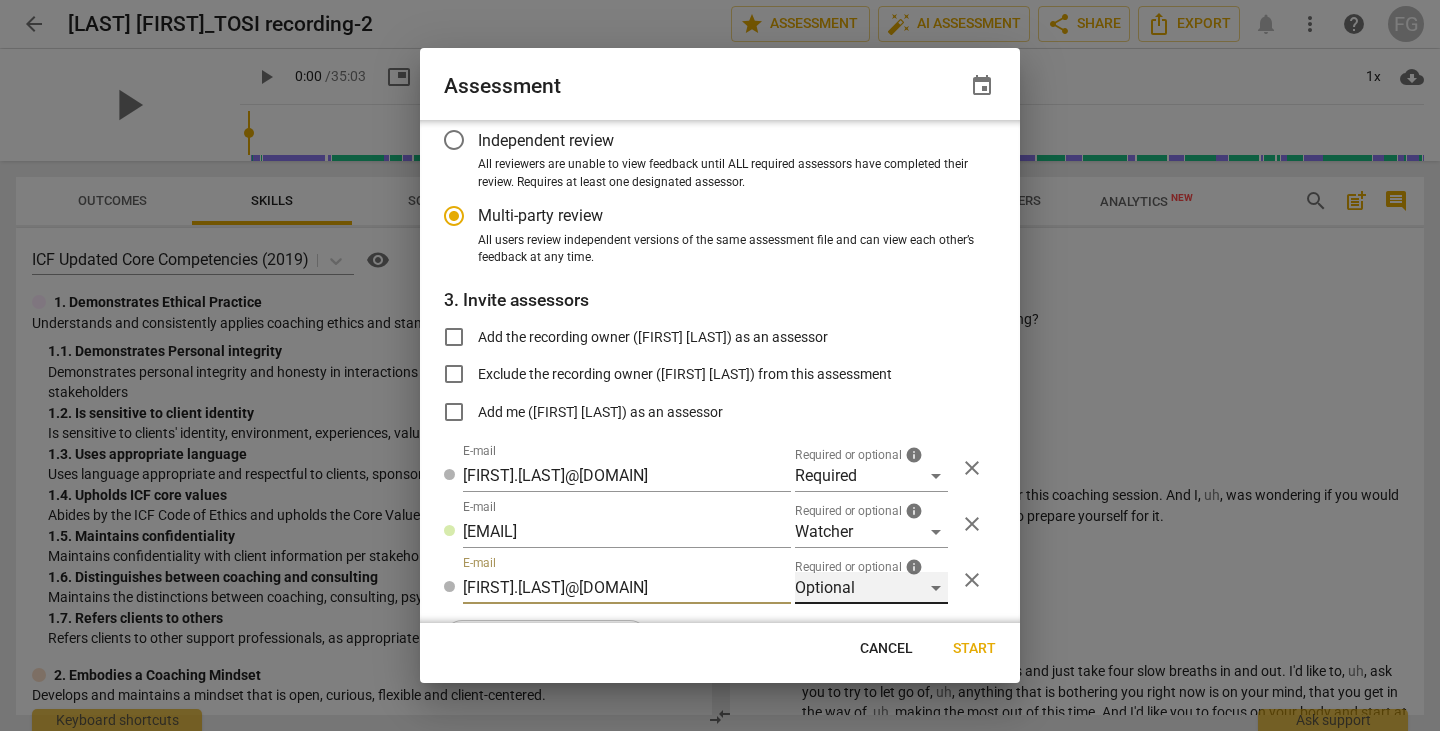 click on "Optional" at bounding box center [871, 588] 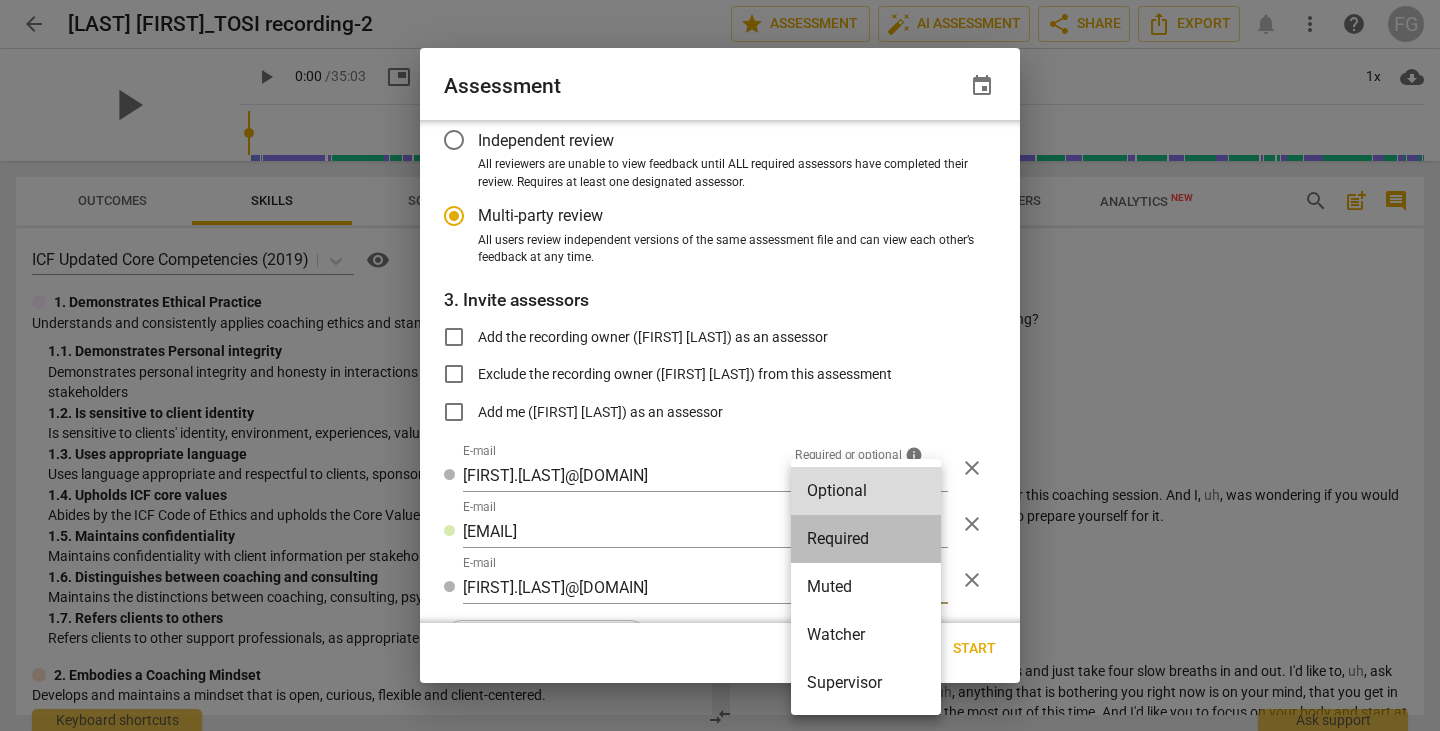 click on "Required" at bounding box center [866, 539] 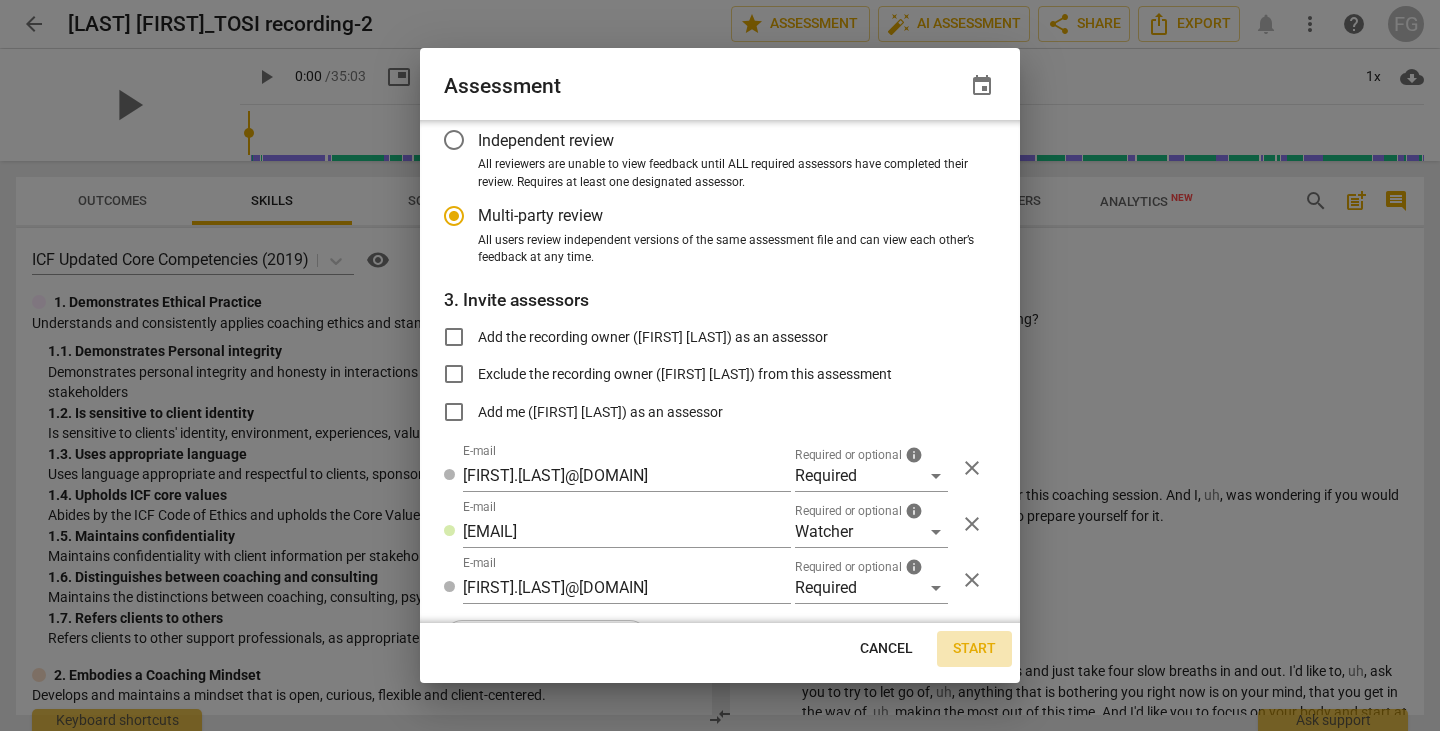click on "Start" at bounding box center [974, 649] 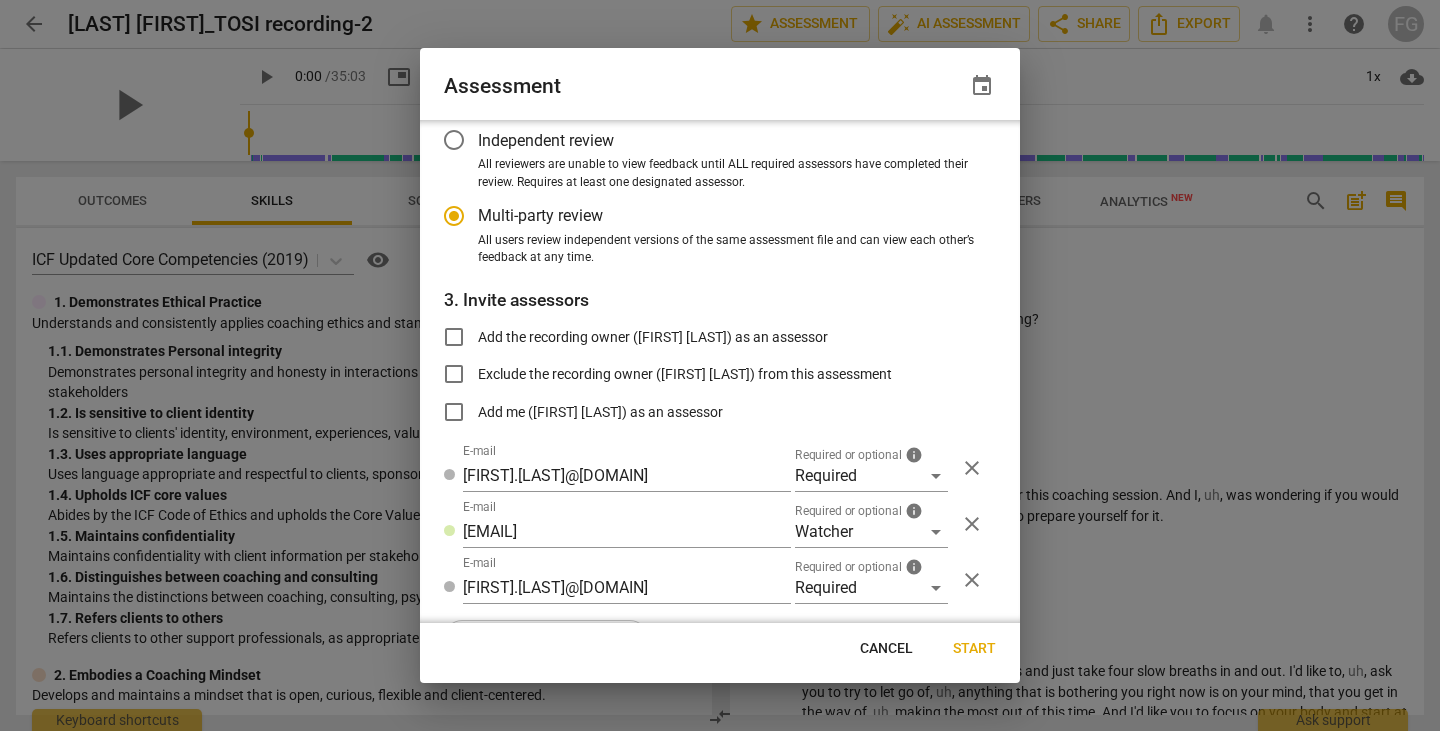 radio on "false" 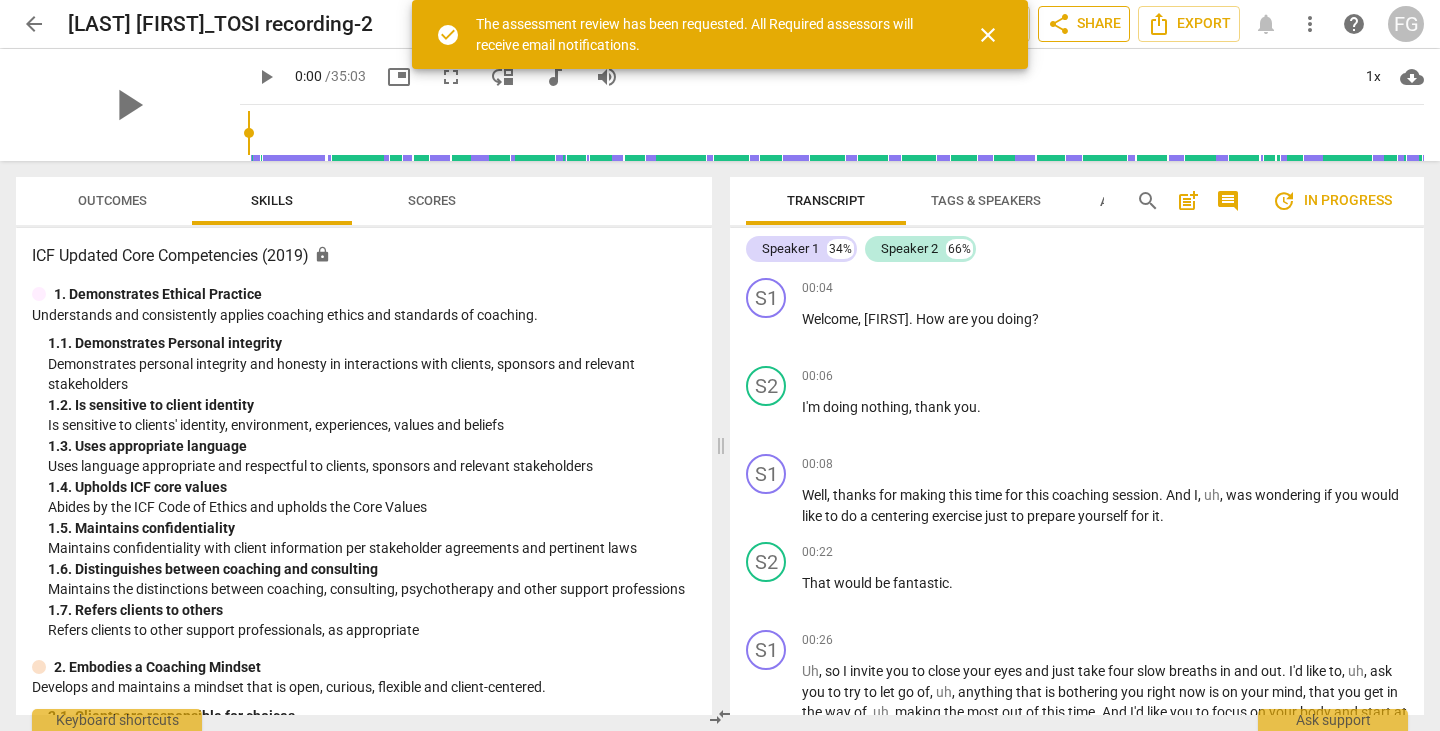 click on "close" at bounding box center (988, 35) 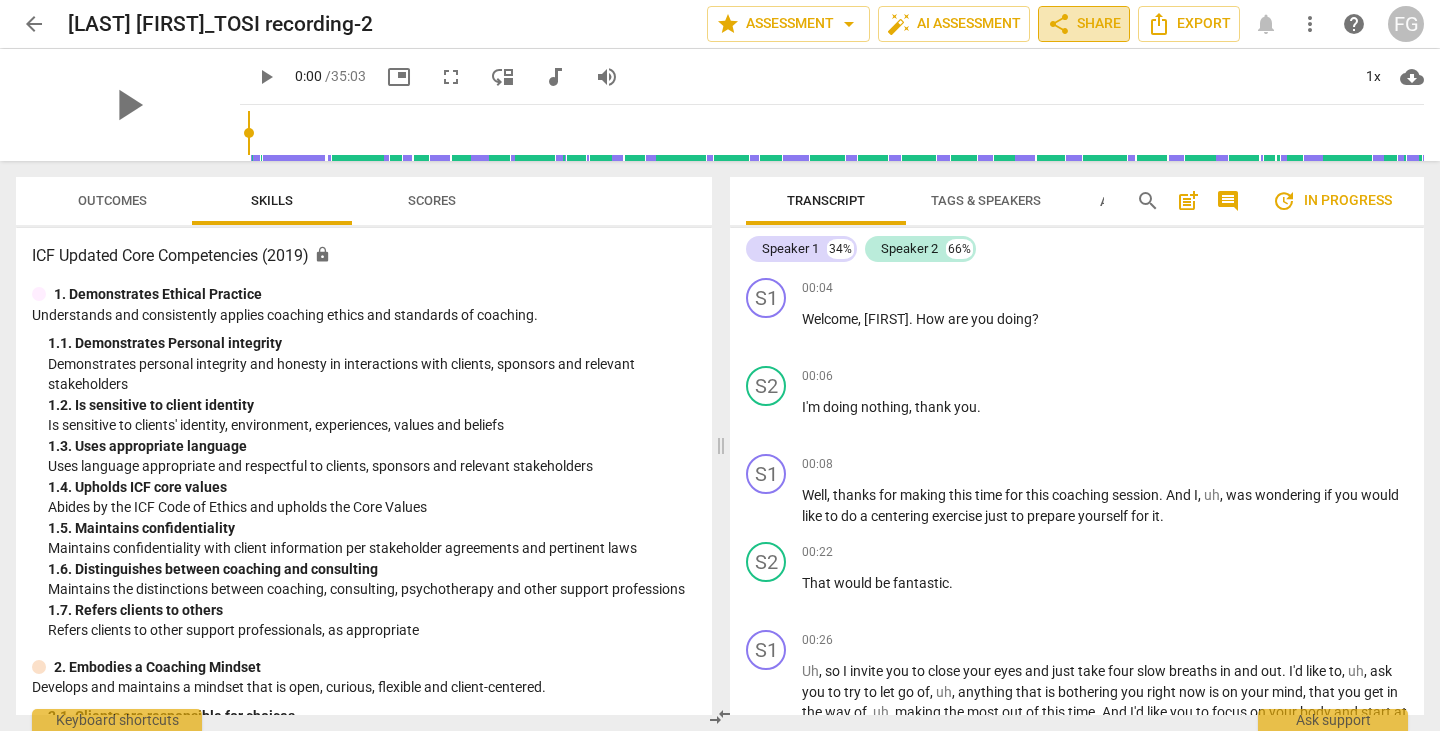 click on "share    Share" at bounding box center [1084, 24] 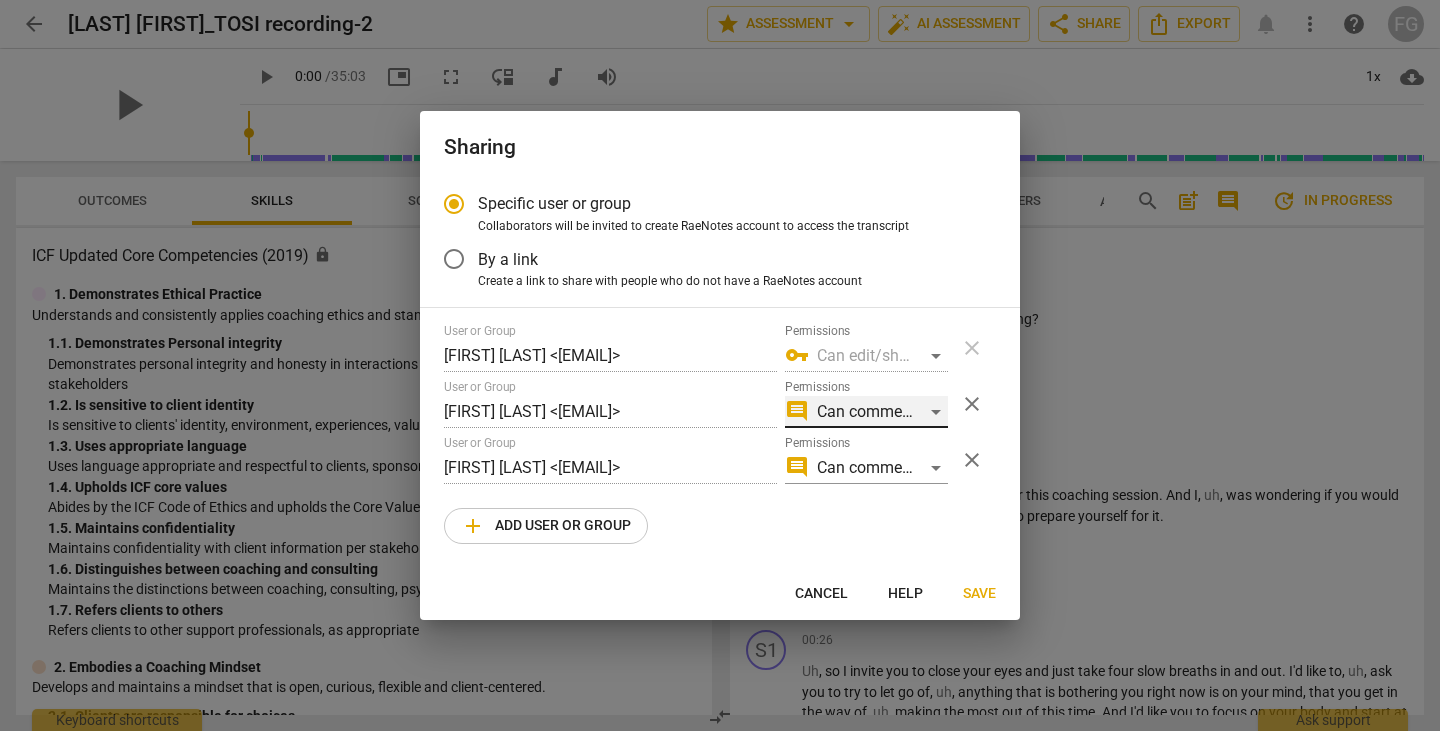 click on "comment Can comment" at bounding box center (866, 412) 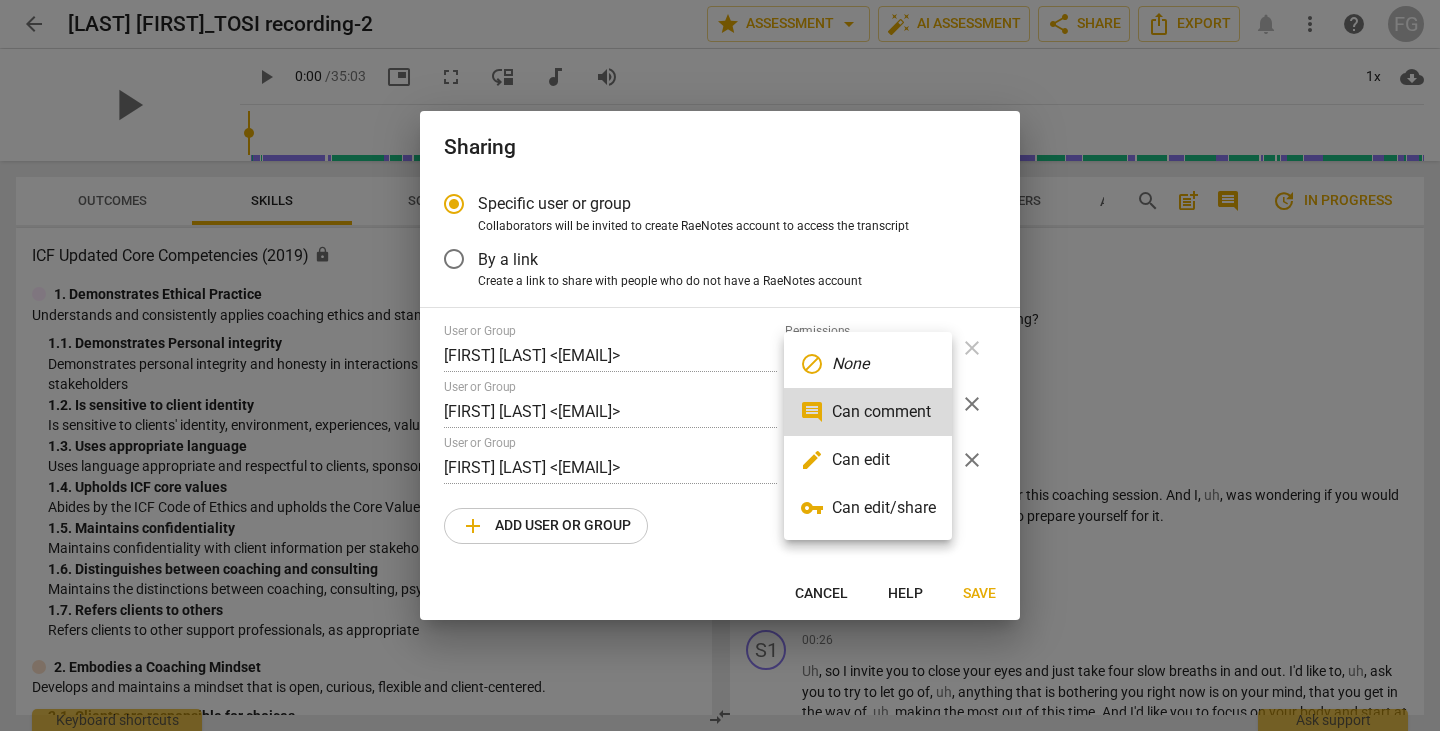 click on "edit Can edit" at bounding box center [868, 460] 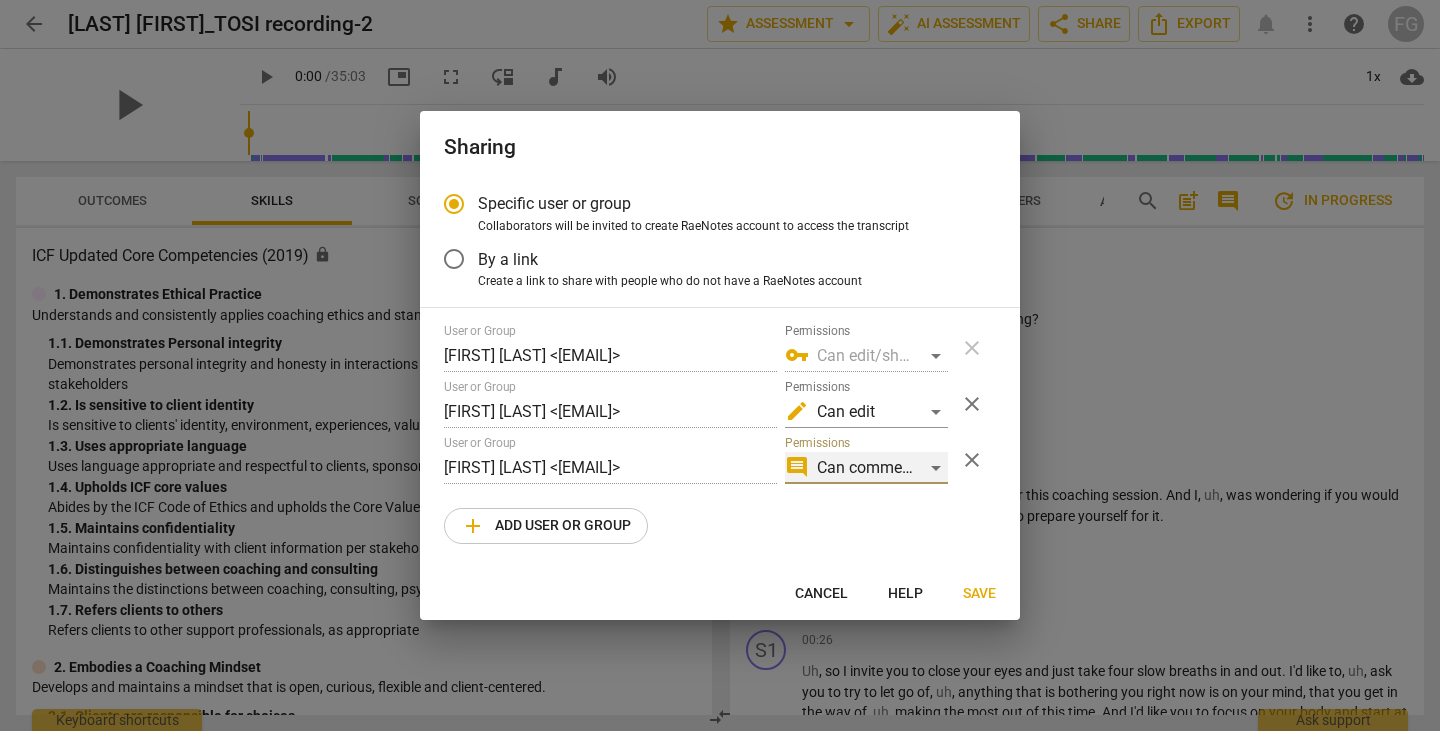 click on "comment Can comment" at bounding box center (866, 468) 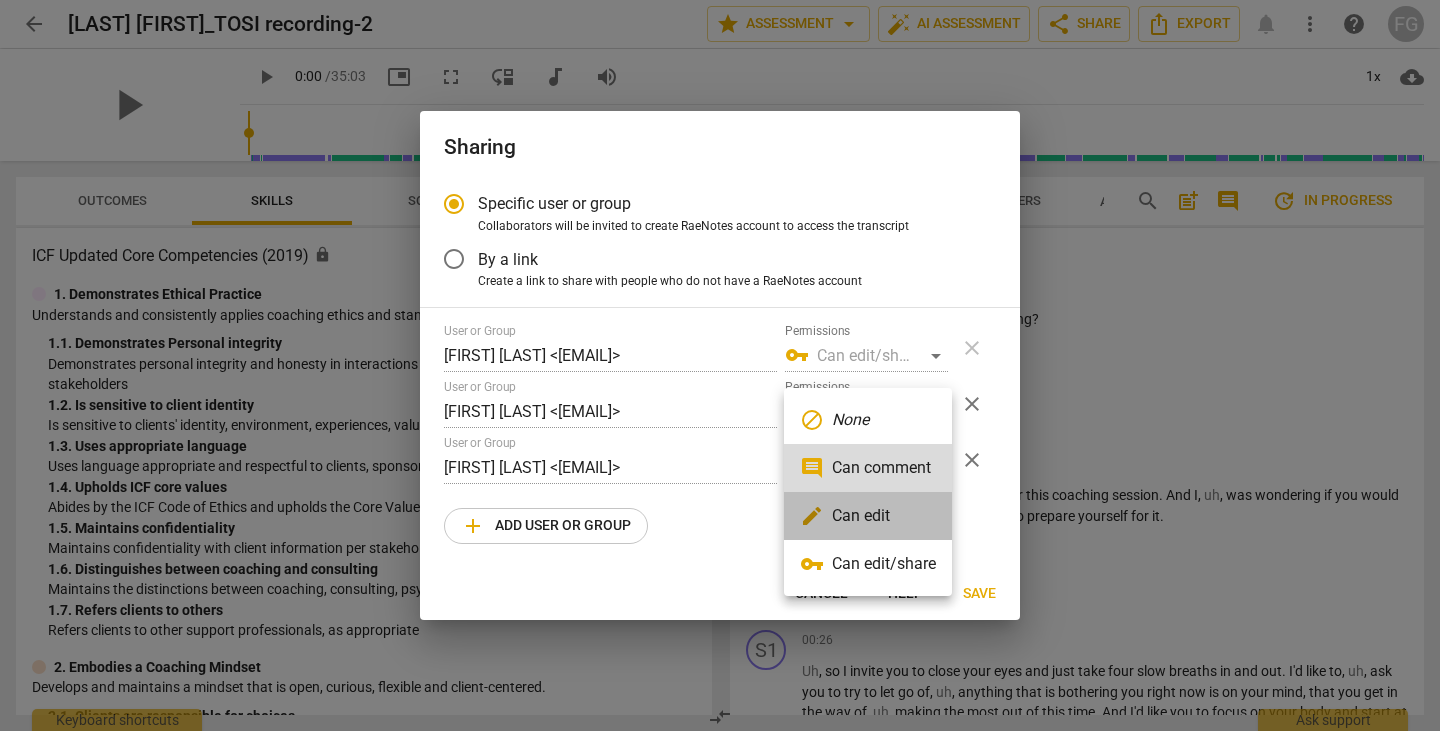 click on "edit Can edit" at bounding box center (868, 516) 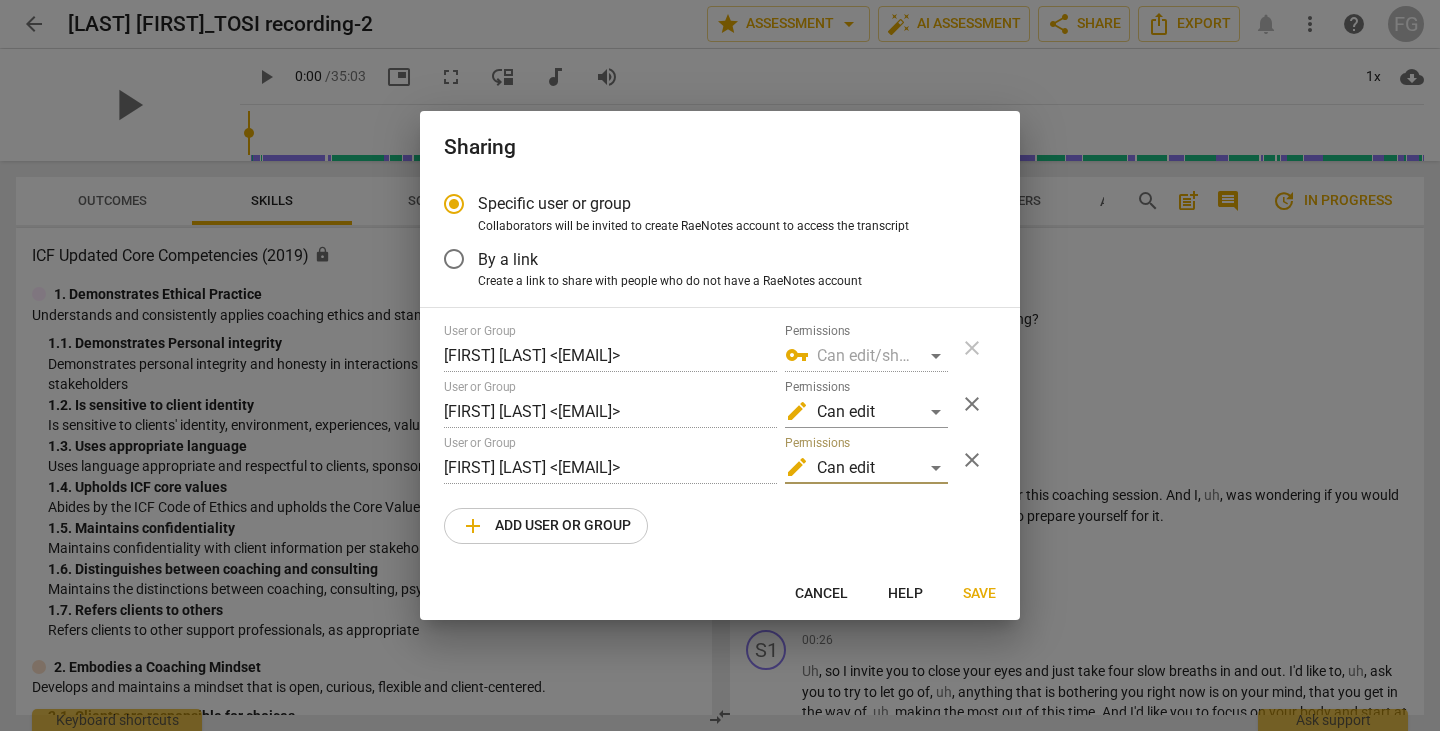 click on "Save" at bounding box center (979, 594) 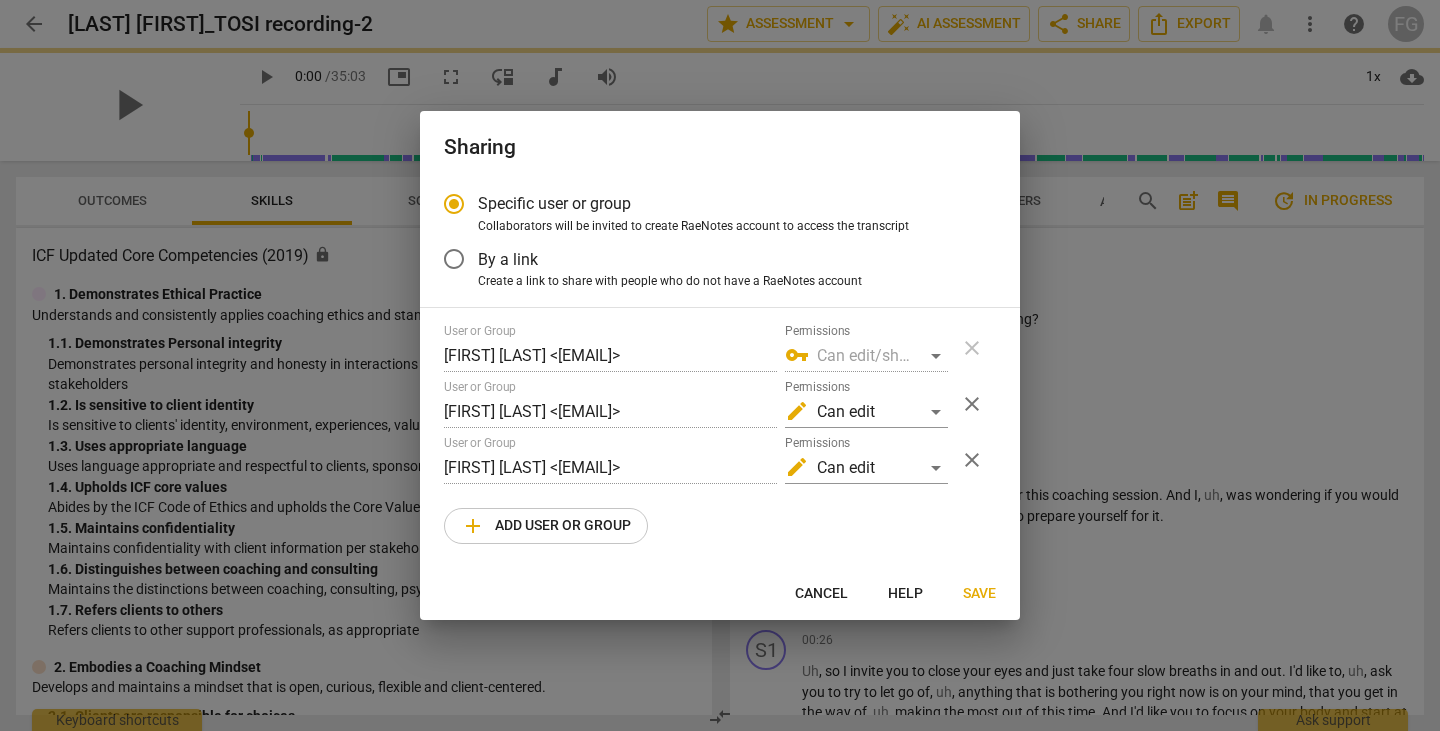 radio on "false" 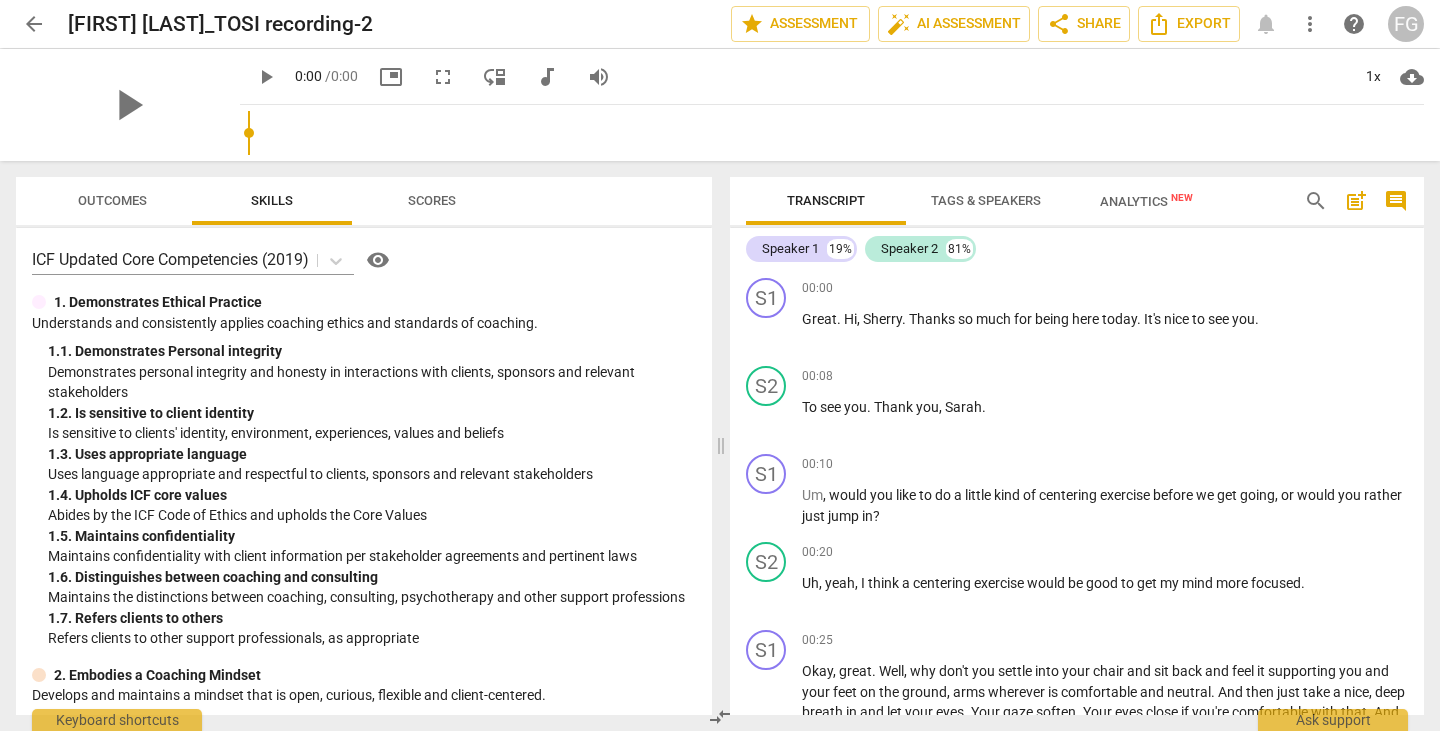 scroll, scrollTop: 0, scrollLeft: 0, axis: both 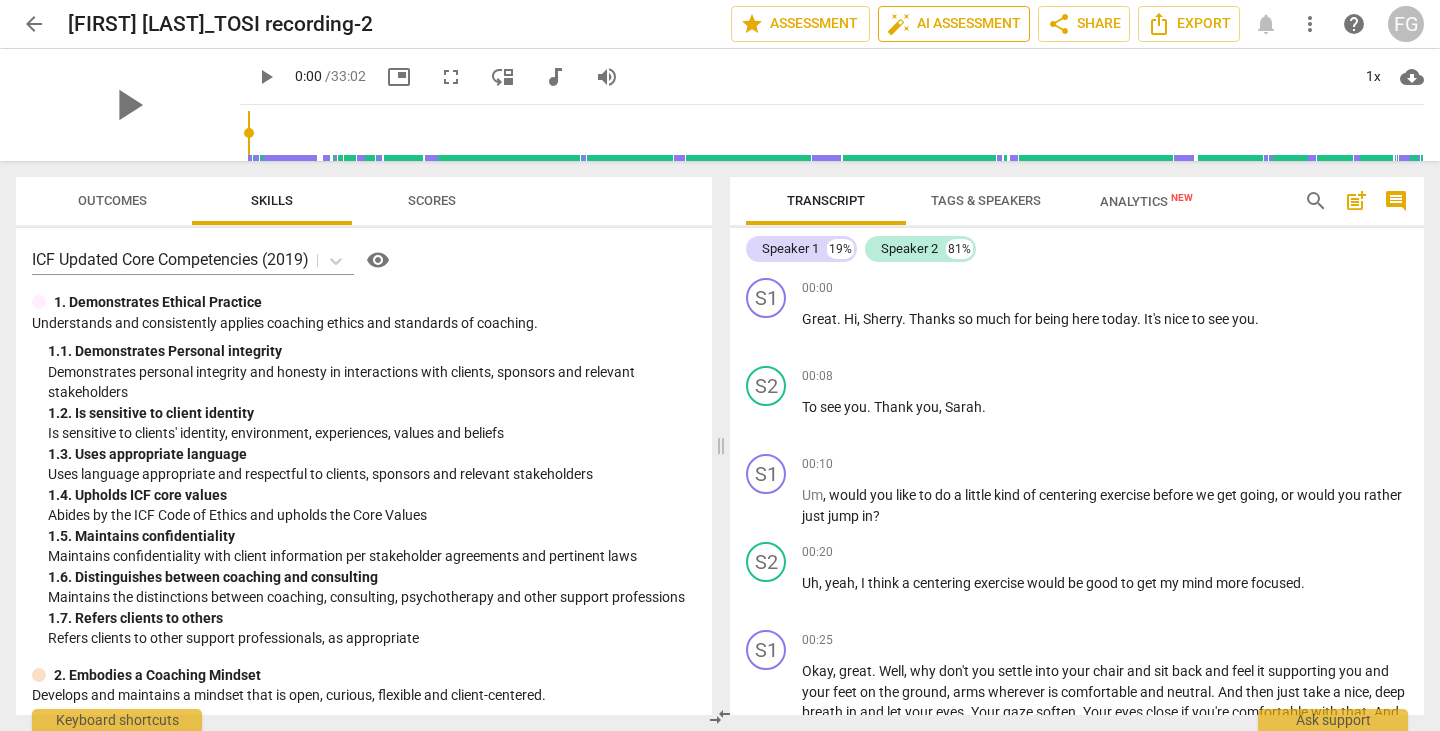 click on "auto_fix_high    AI Assessment" at bounding box center (954, 24) 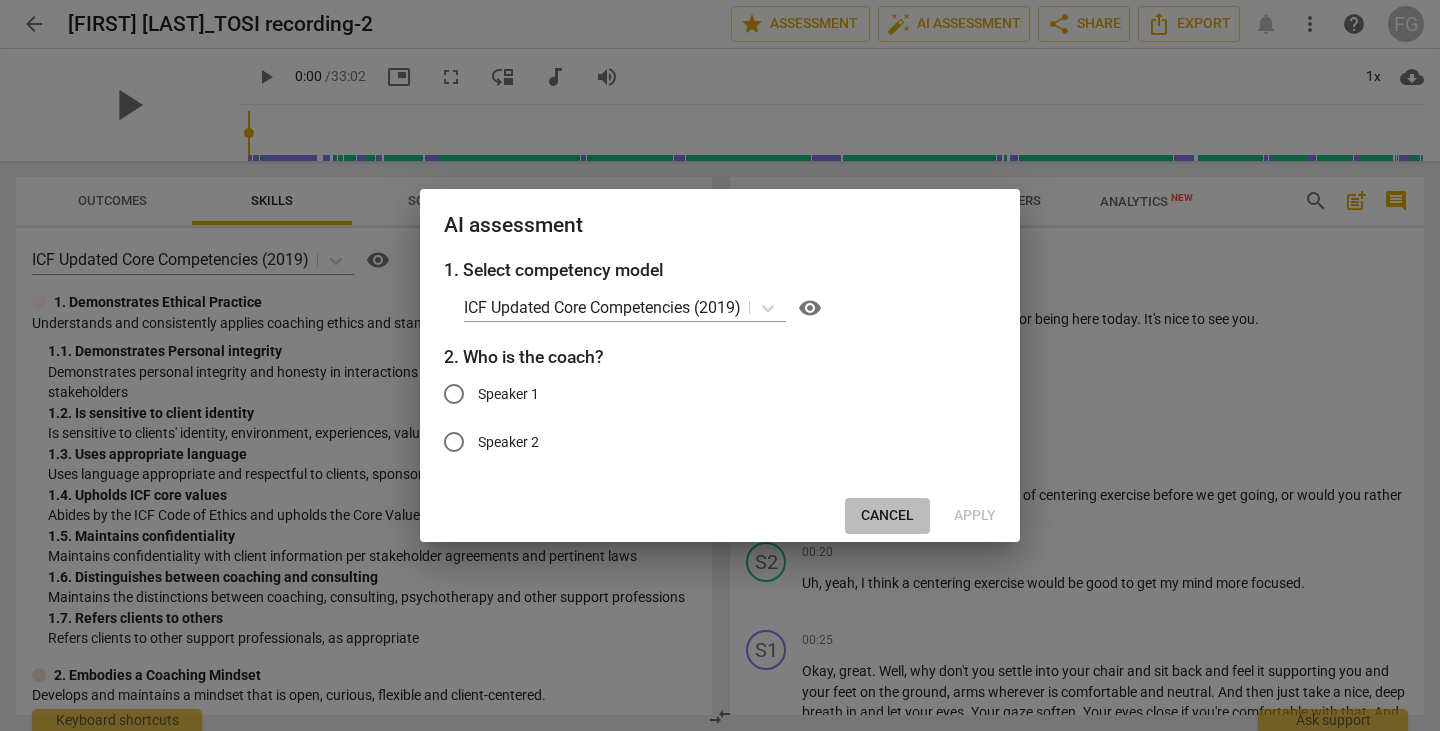 click on "Cancel" at bounding box center [887, 516] 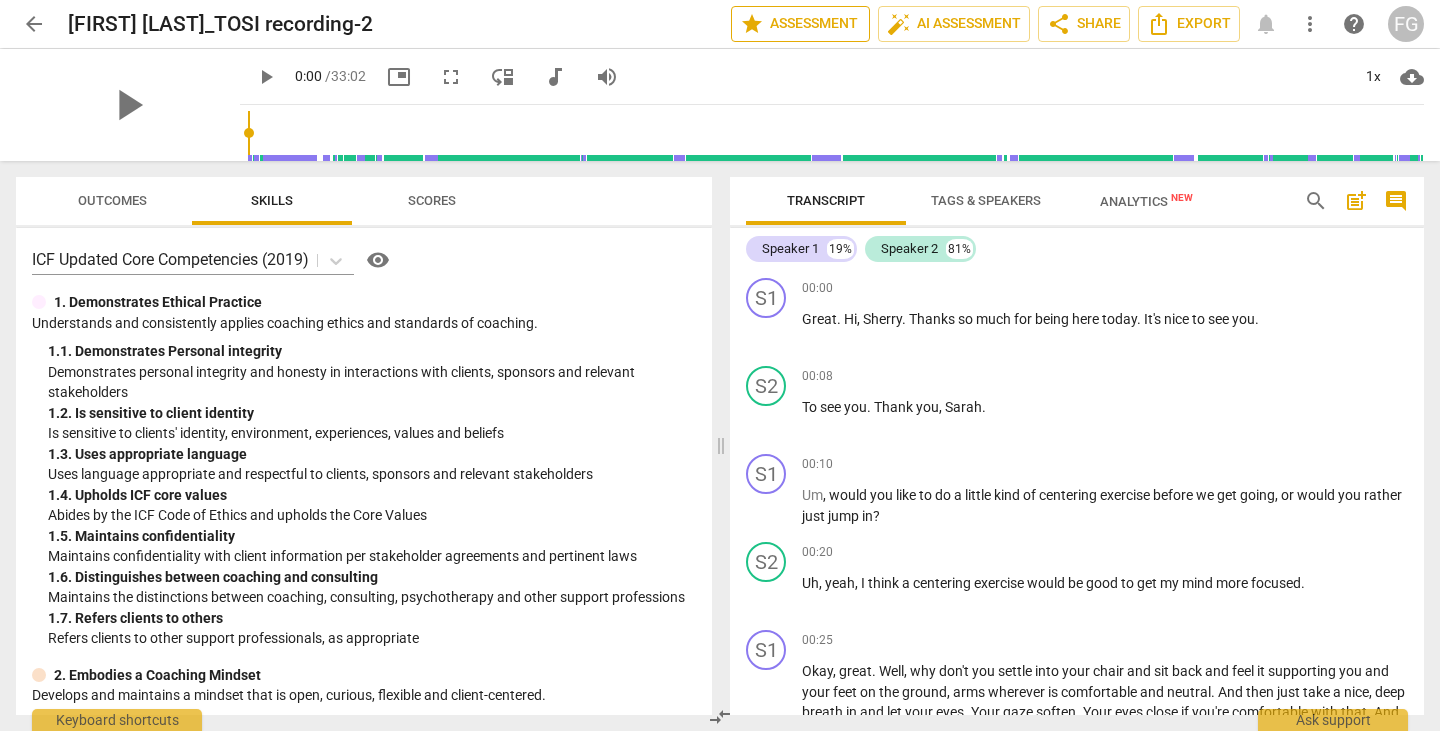 click on "star    Assessment" at bounding box center [800, 24] 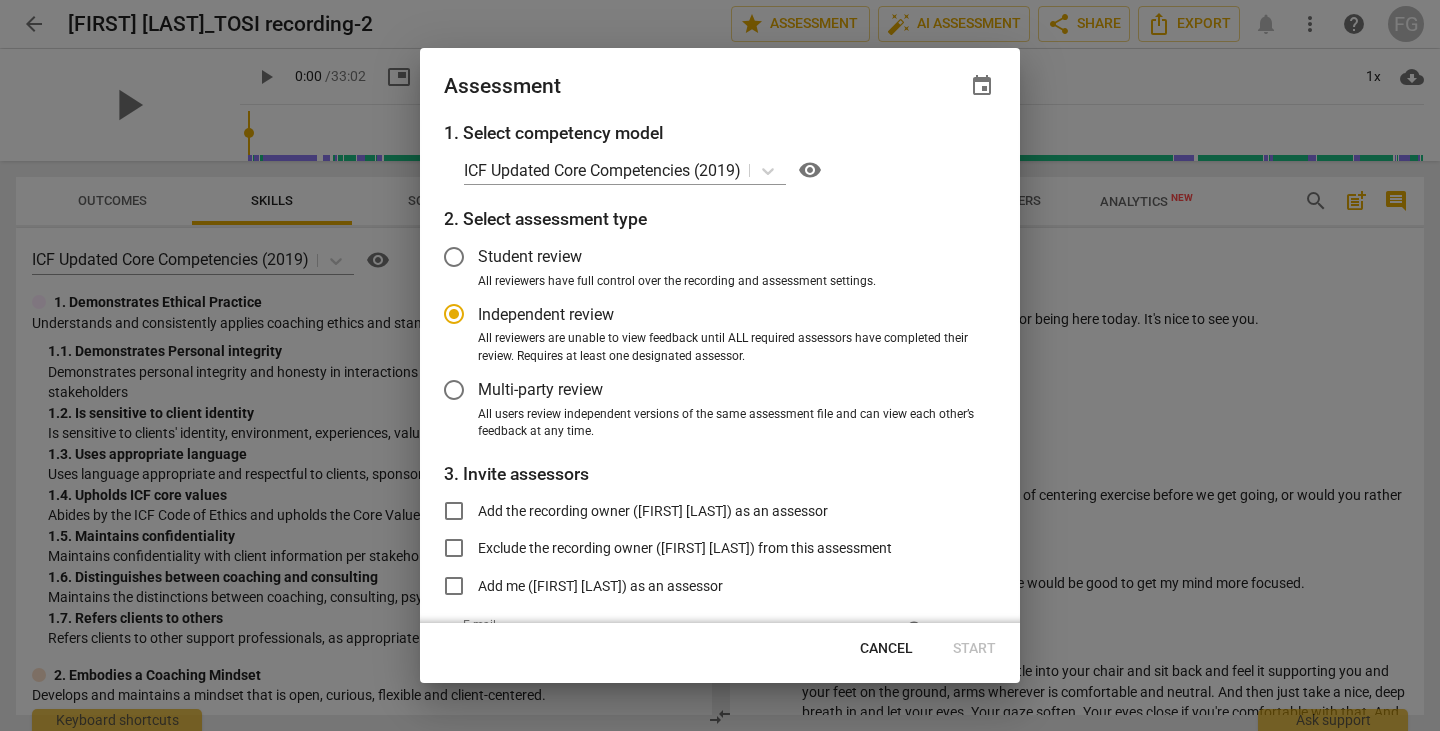 radio on "false" 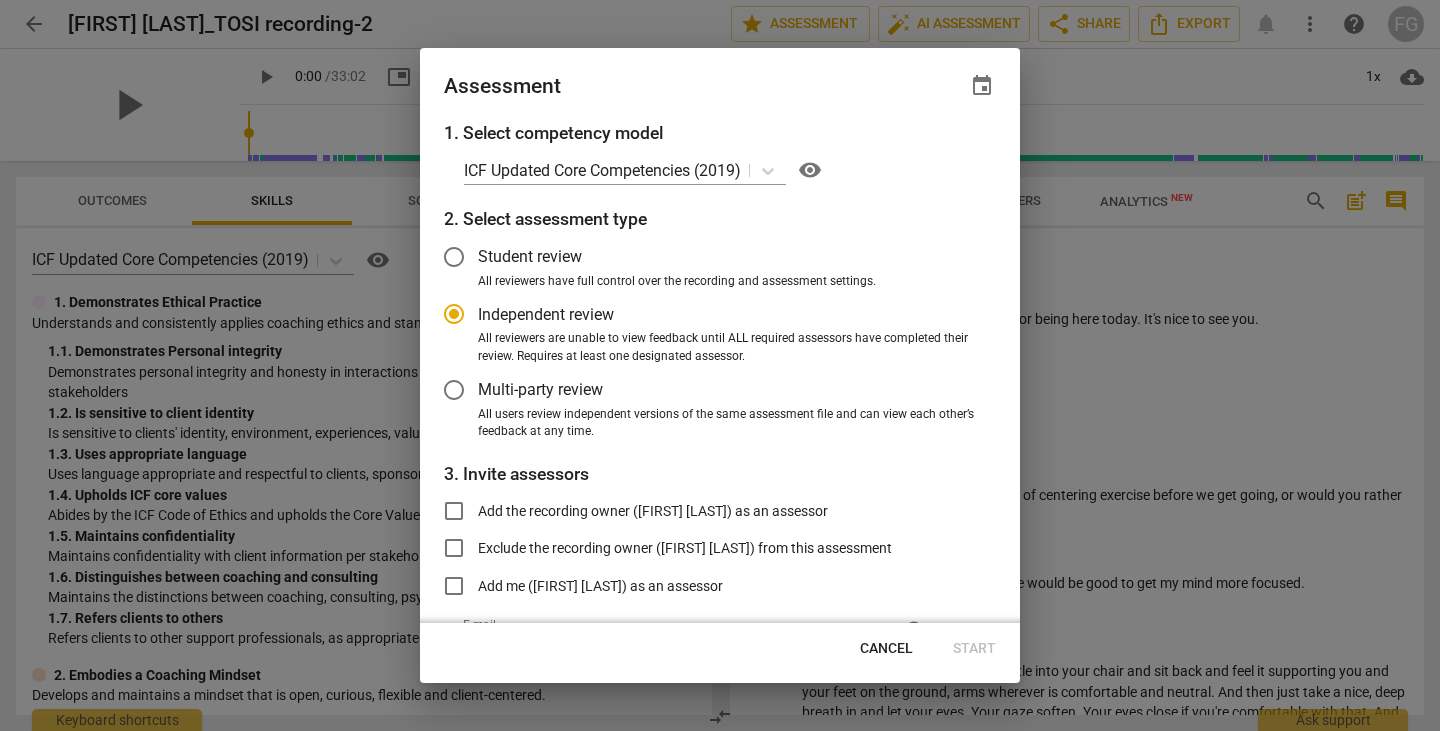 click on "Multi-party review" at bounding box center [540, 389] 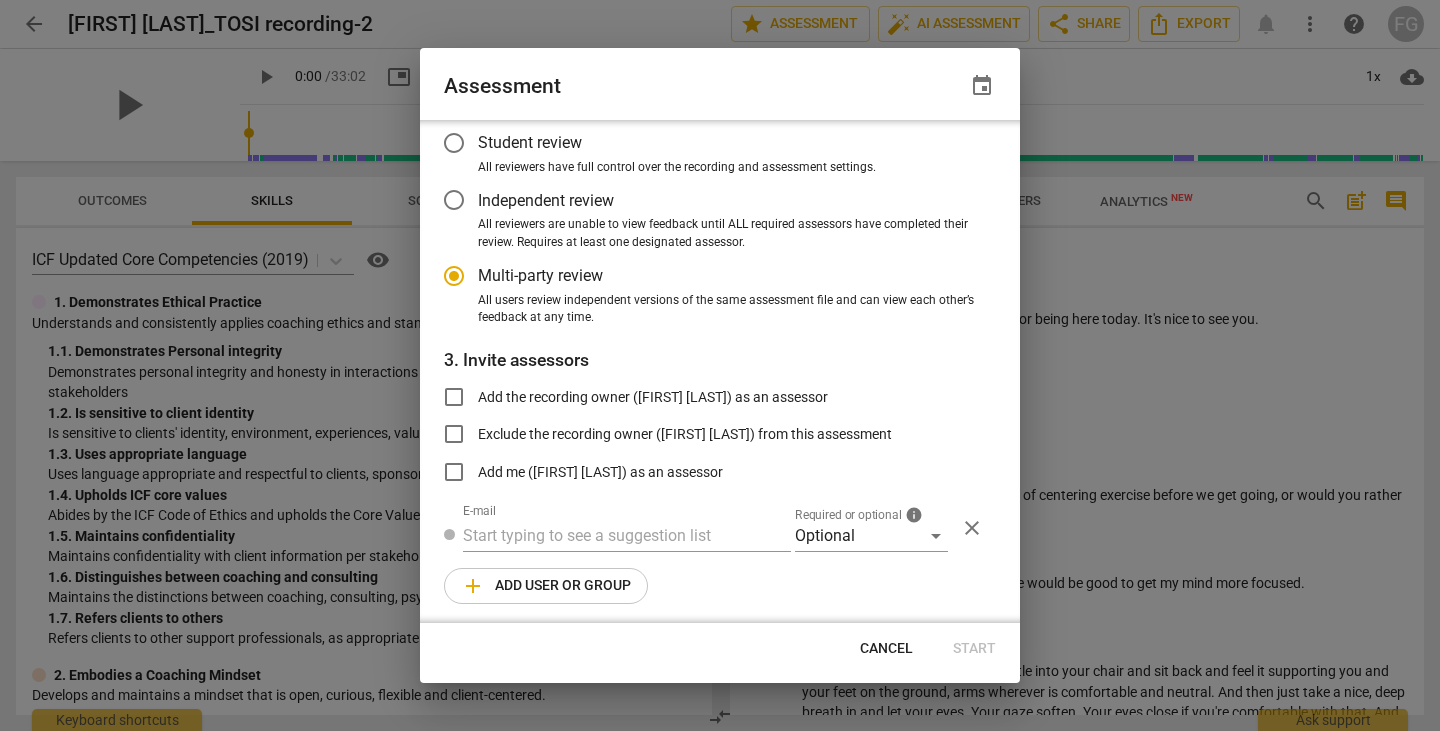 radio on "false" 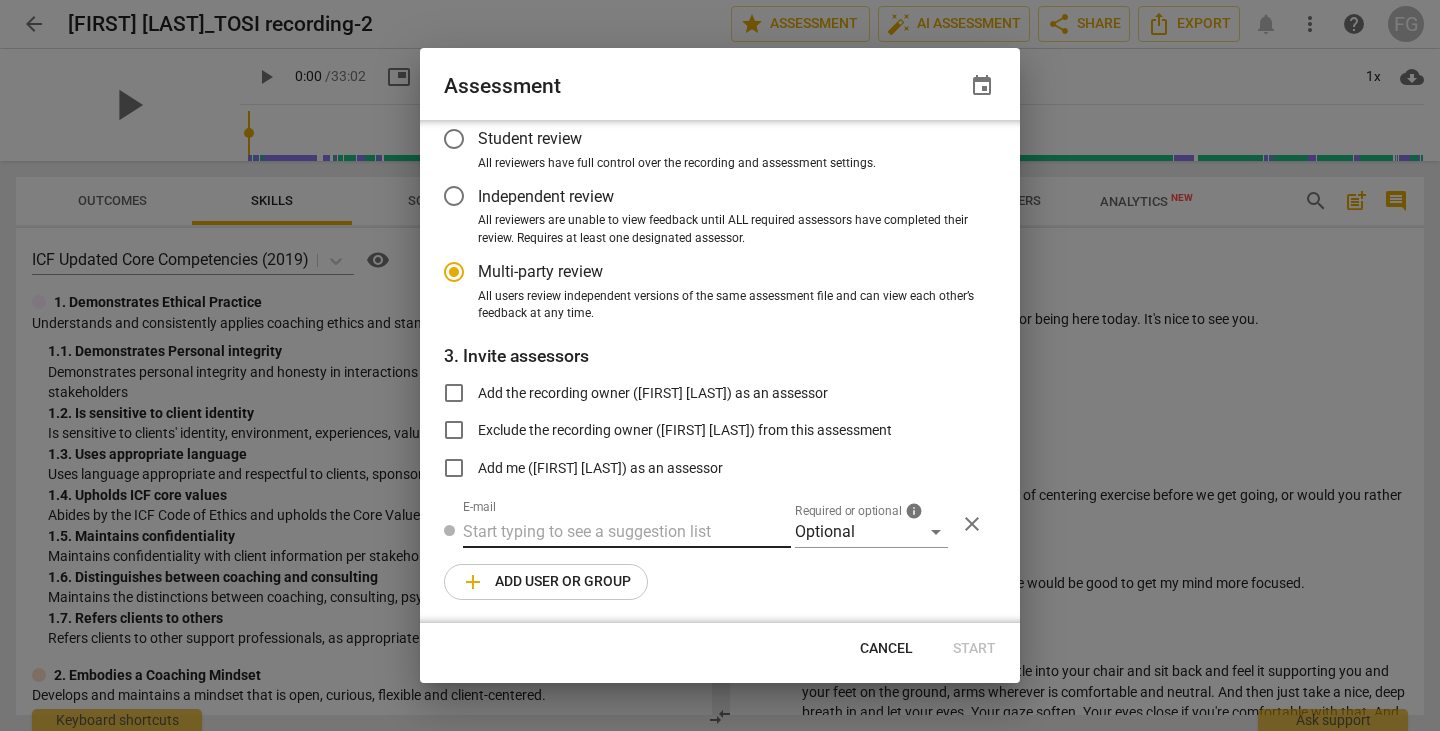 click at bounding box center (627, 532) 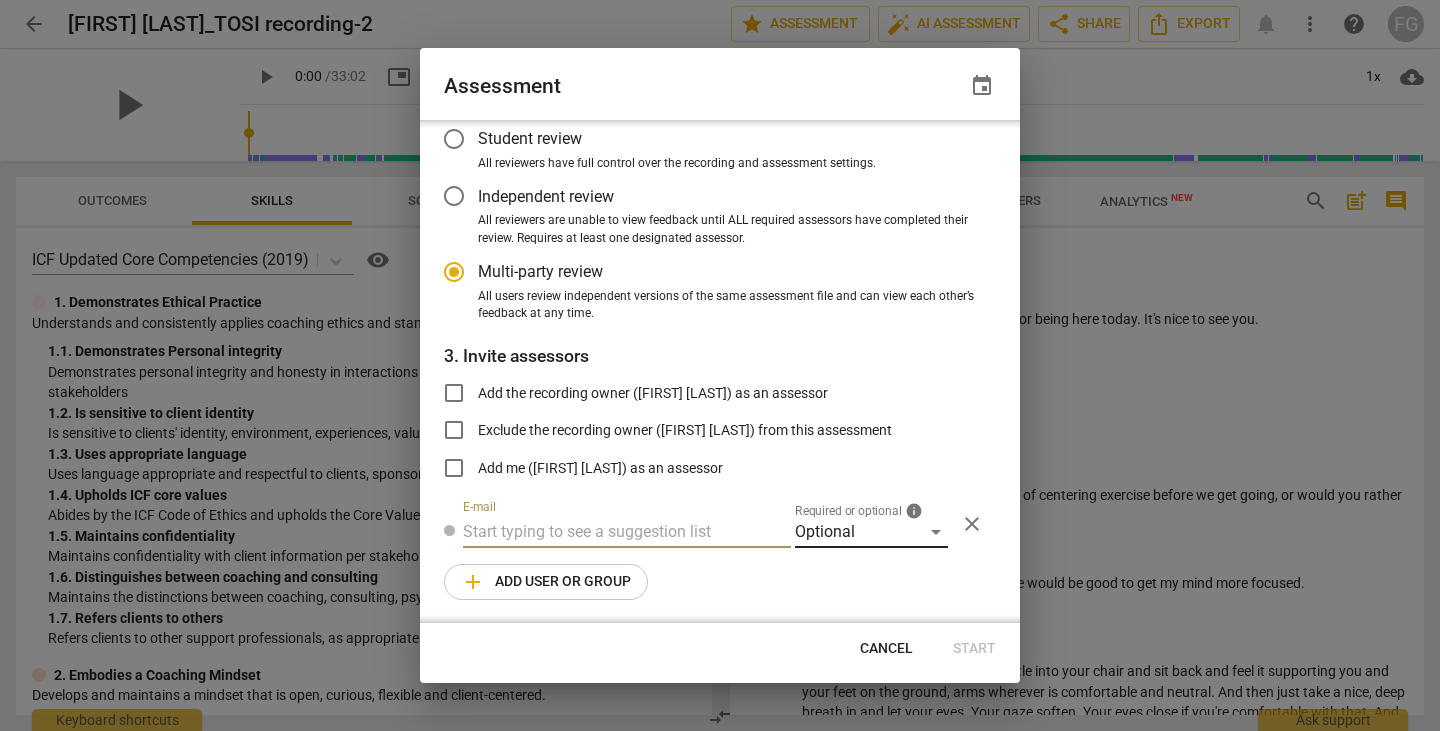 paste on "stephanie@thecoachescafe.com" 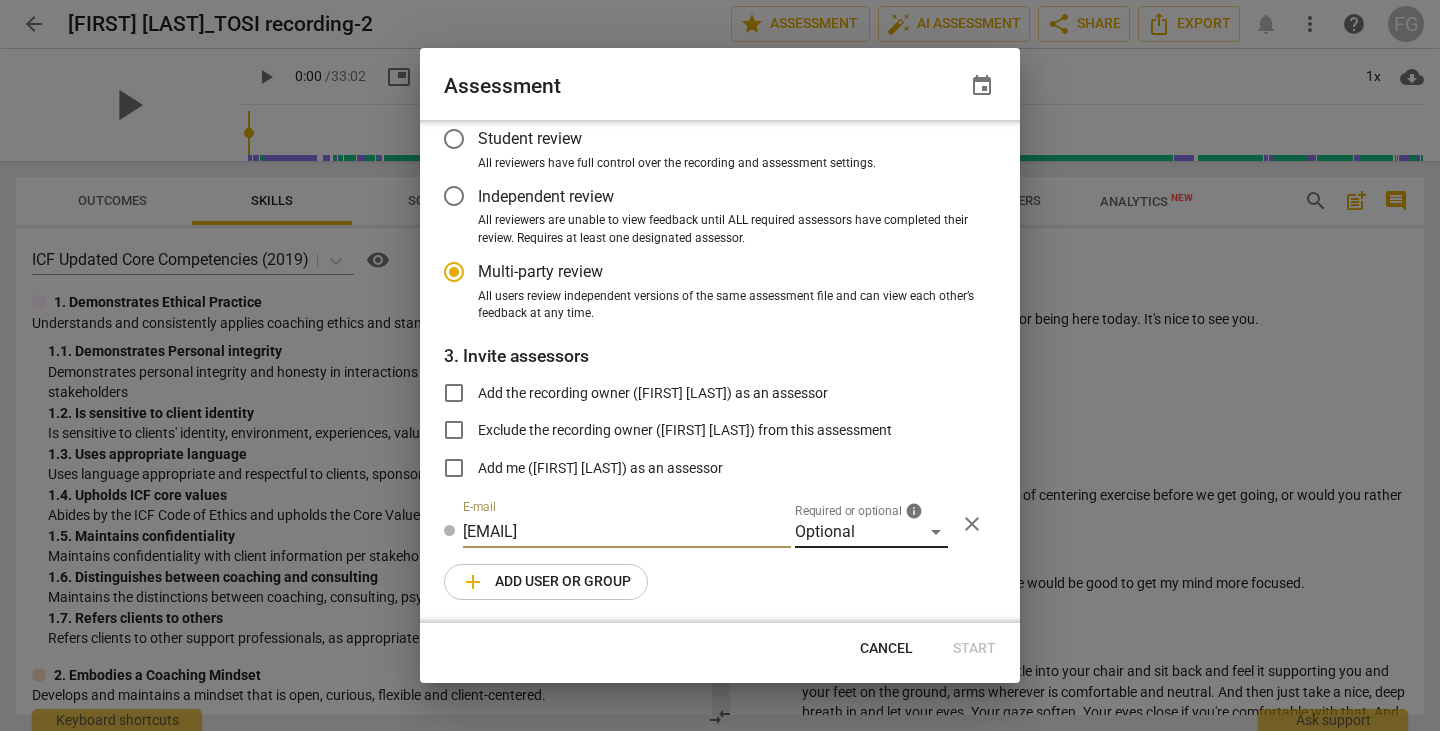 type on "stephanie@thecoachescafe.com" 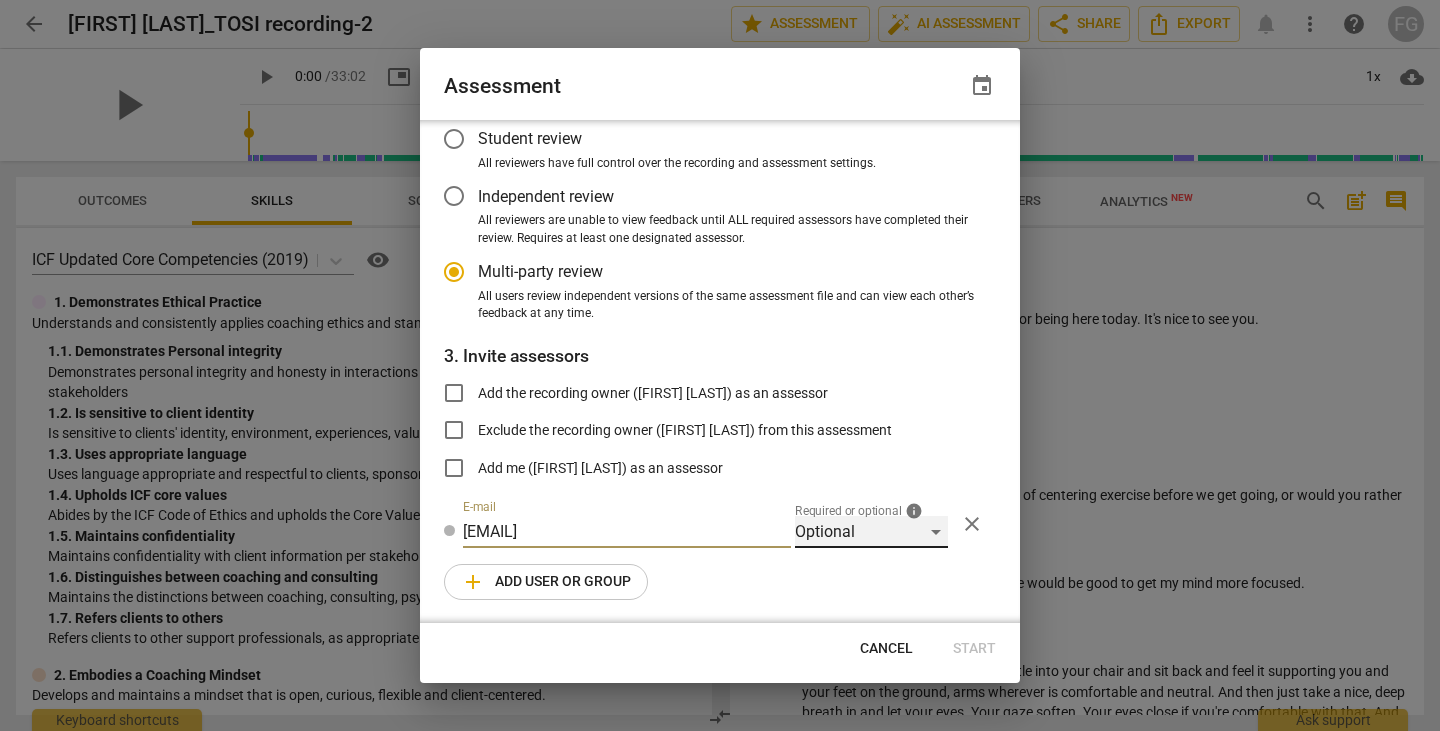 click on "Optional" at bounding box center (871, 532) 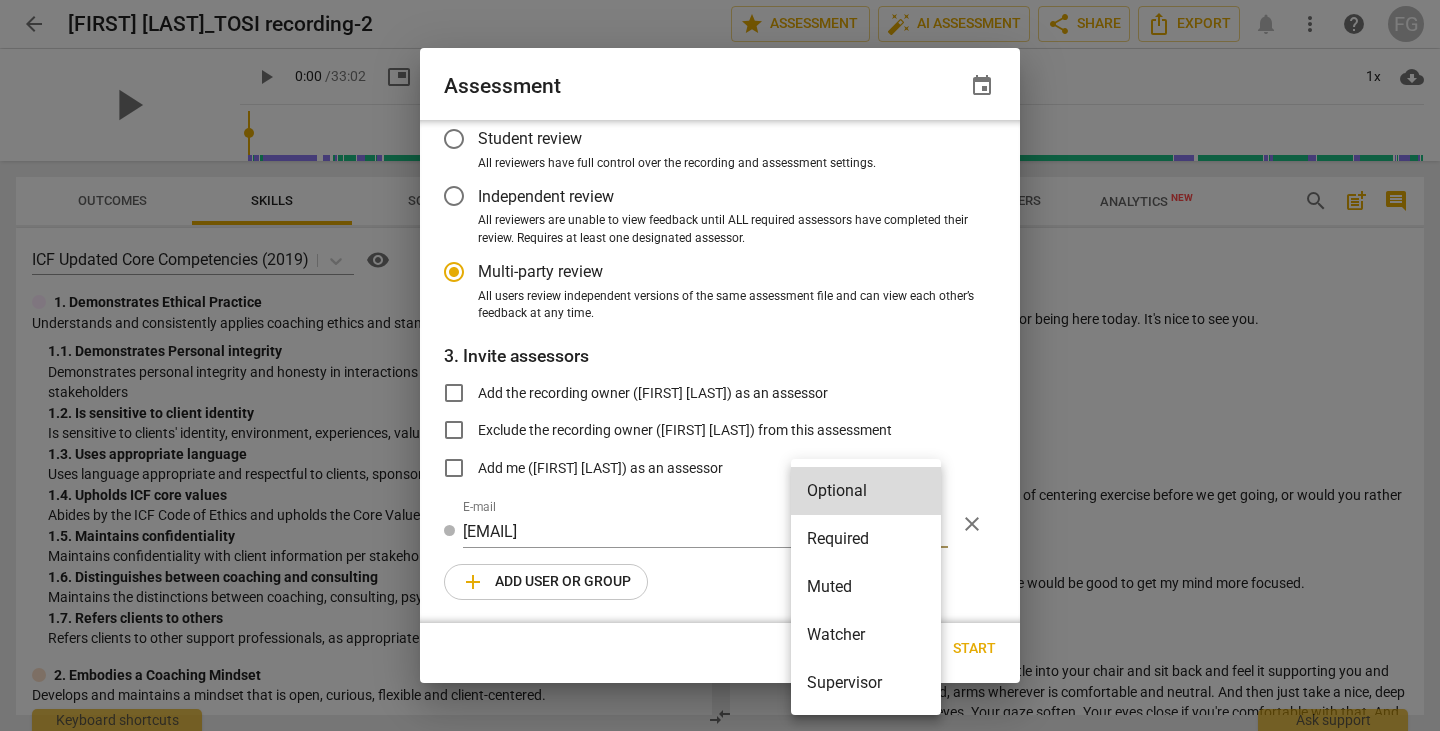 click on "Required" at bounding box center (866, 539) 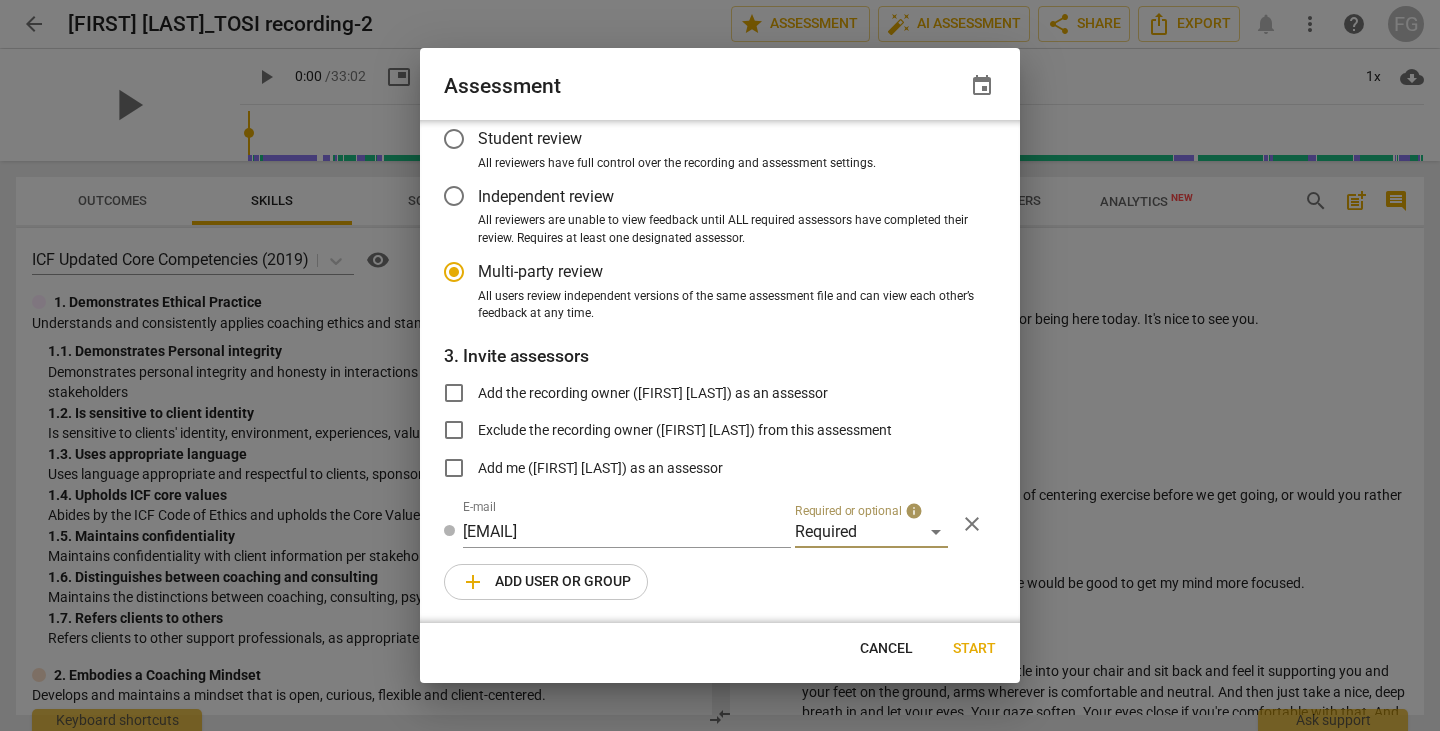 click on "add Add user or group" at bounding box center (546, 582) 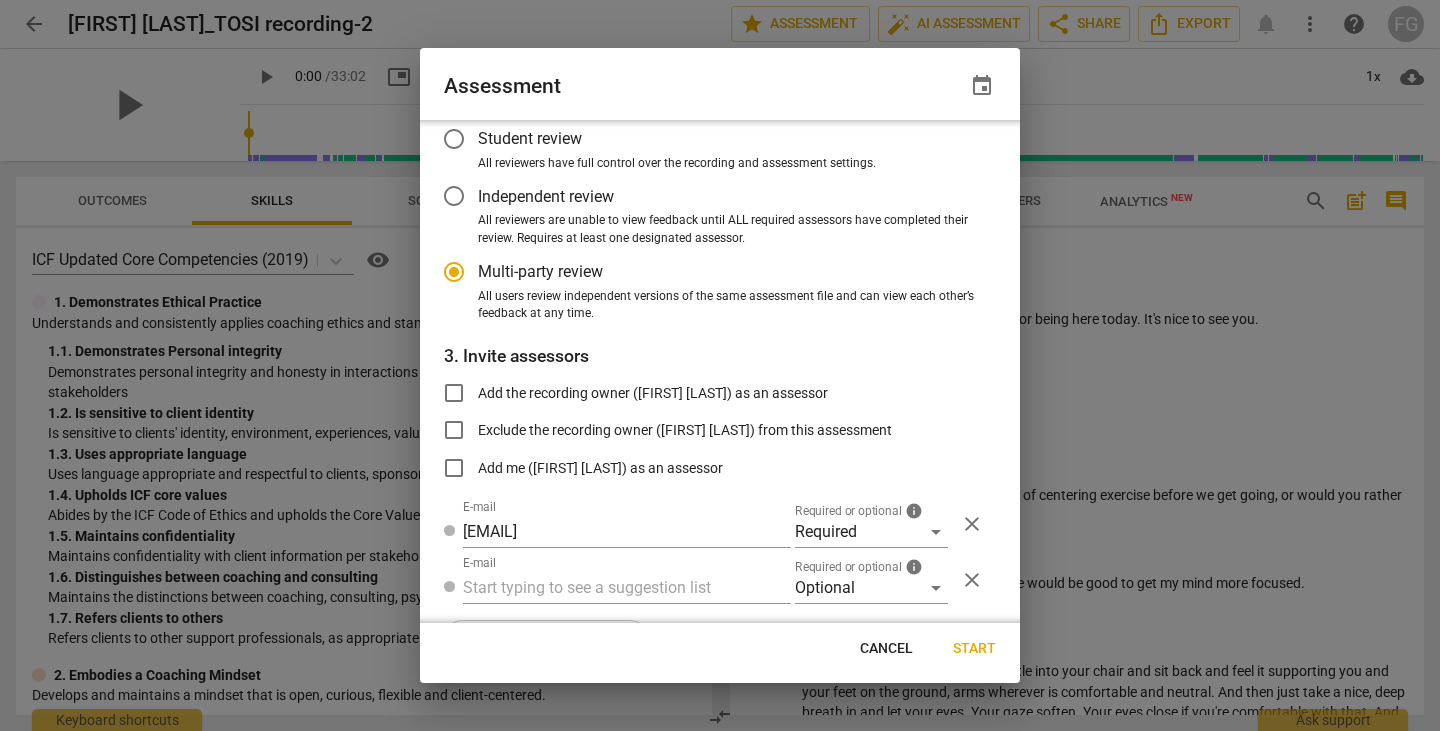 radio on "false" 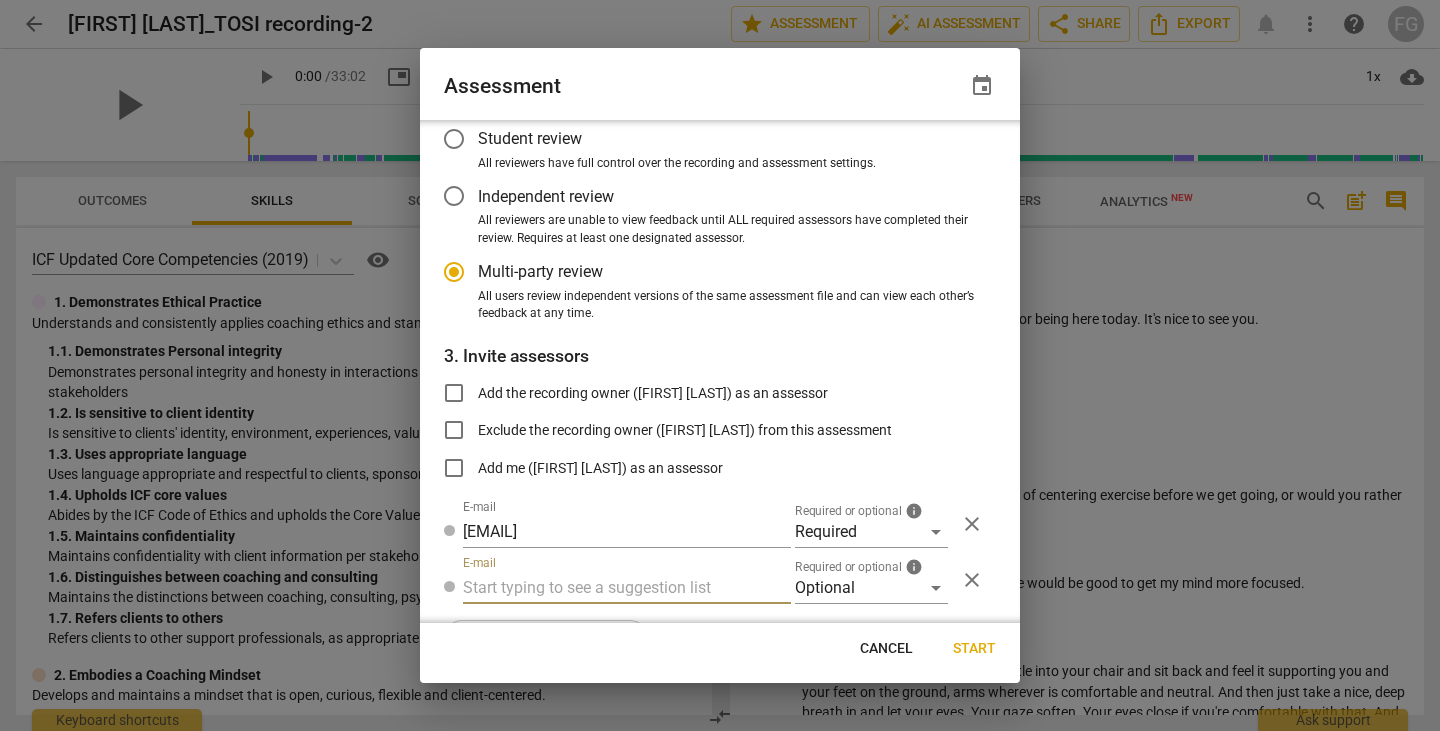 click at bounding box center [627, 588] 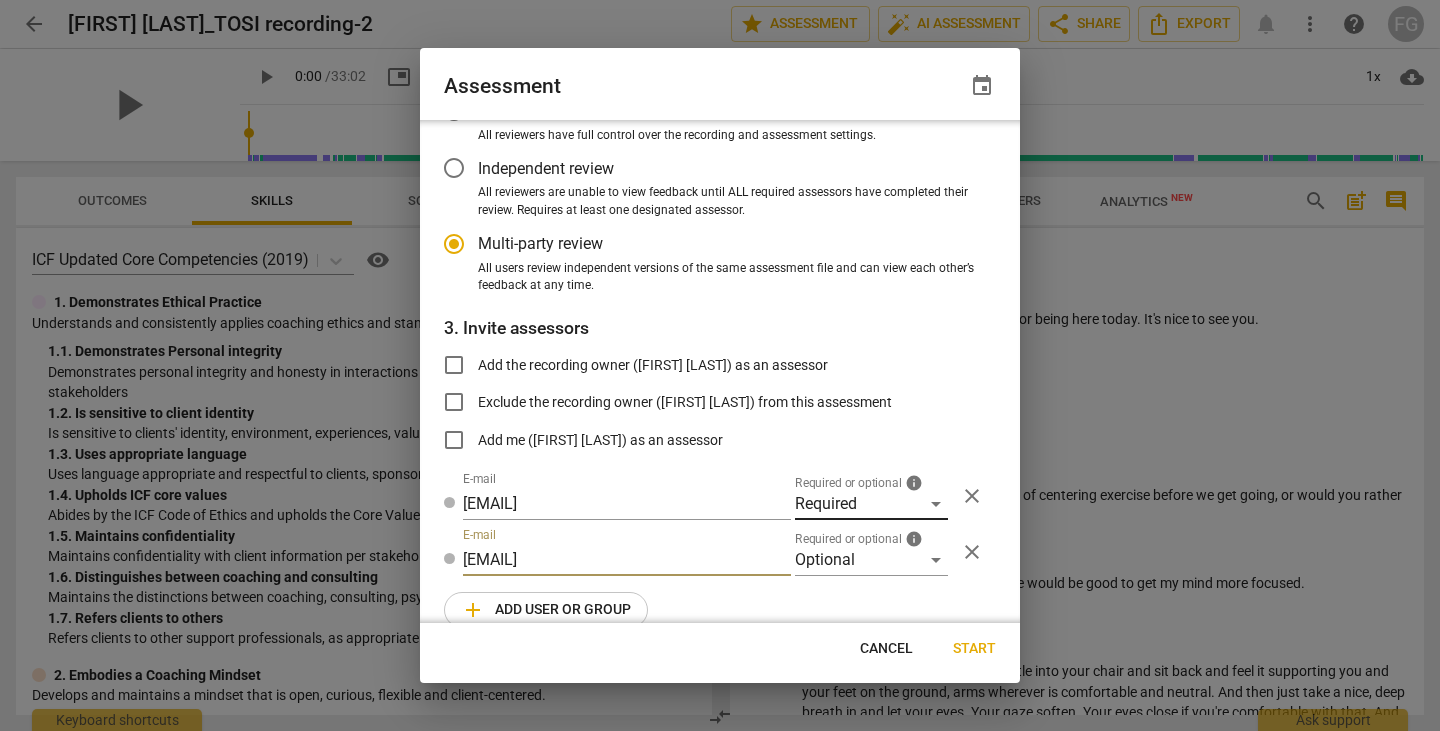 scroll, scrollTop: 174, scrollLeft: 0, axis: vertical 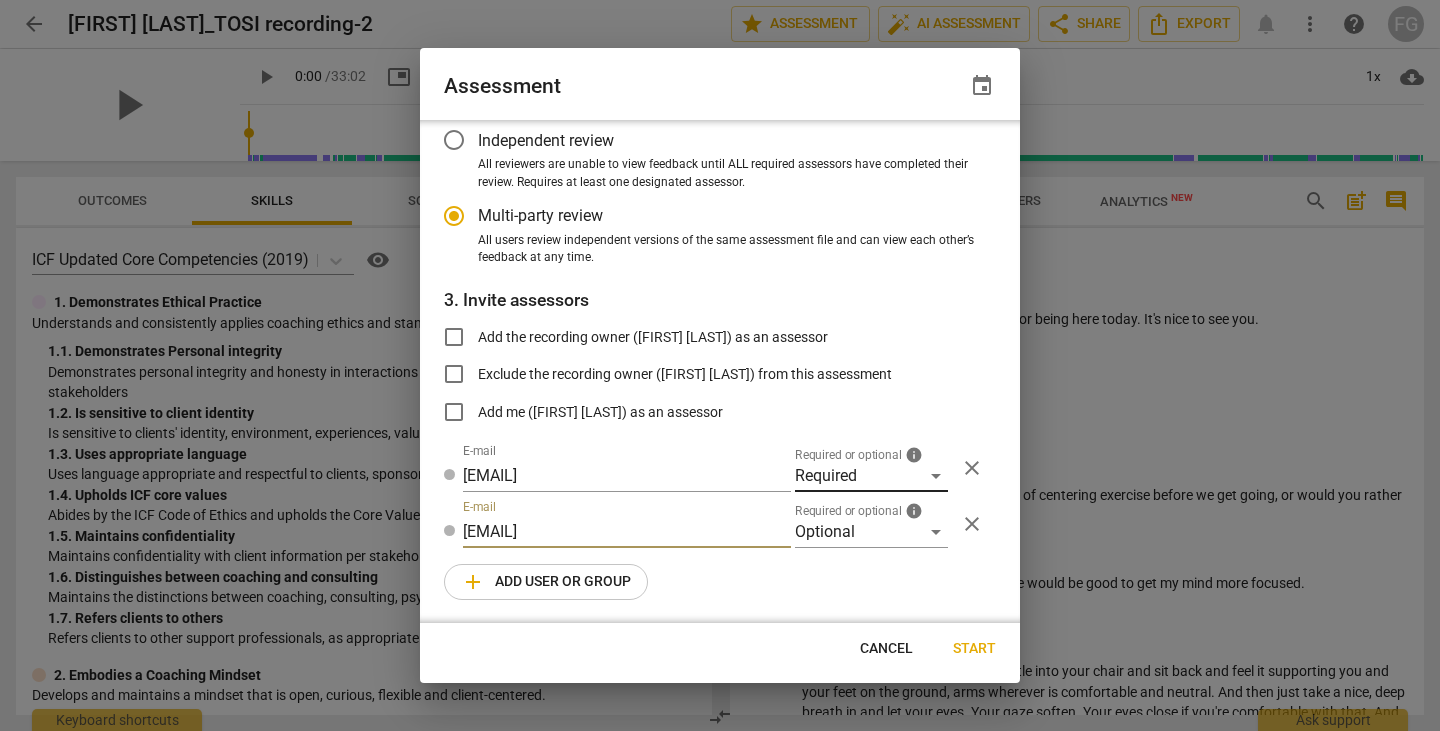 radio on "false" 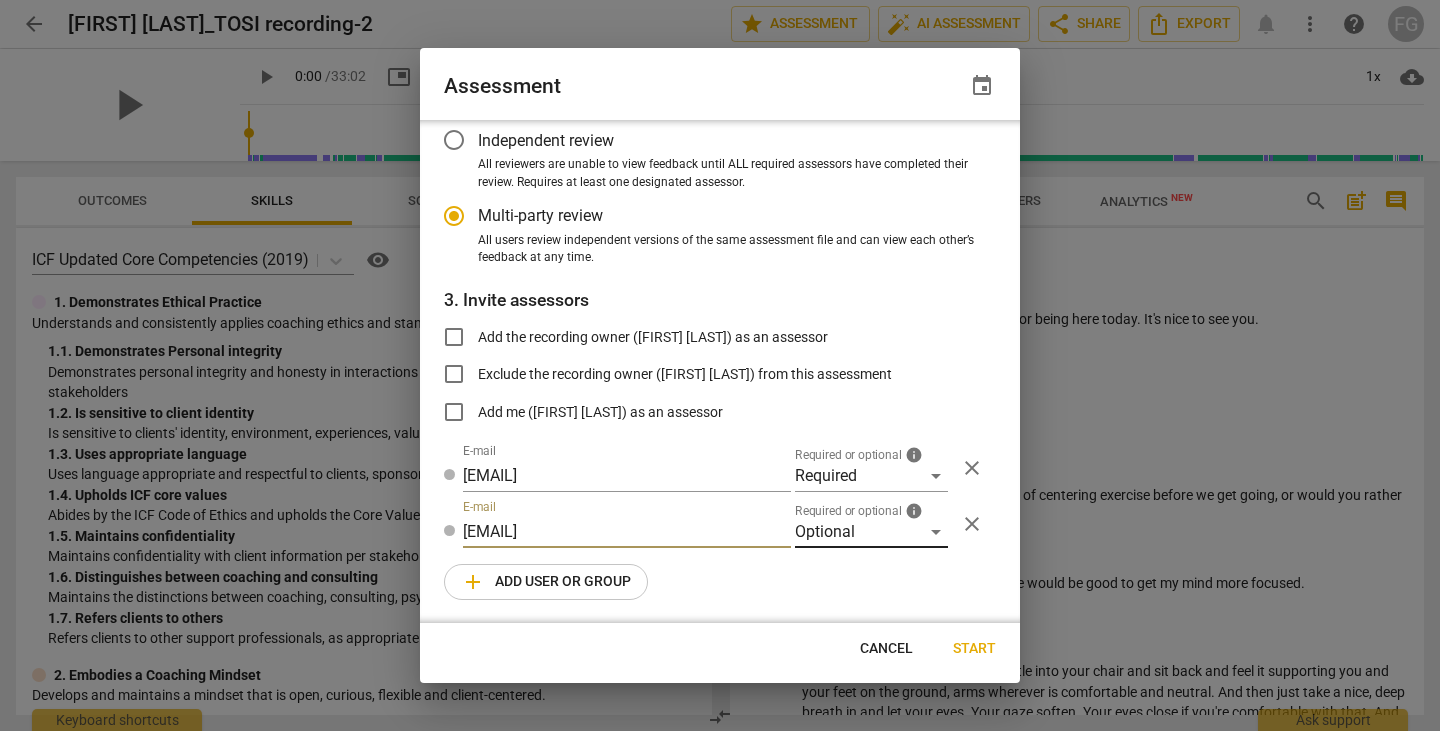 type on "stephms513@gmail.com" 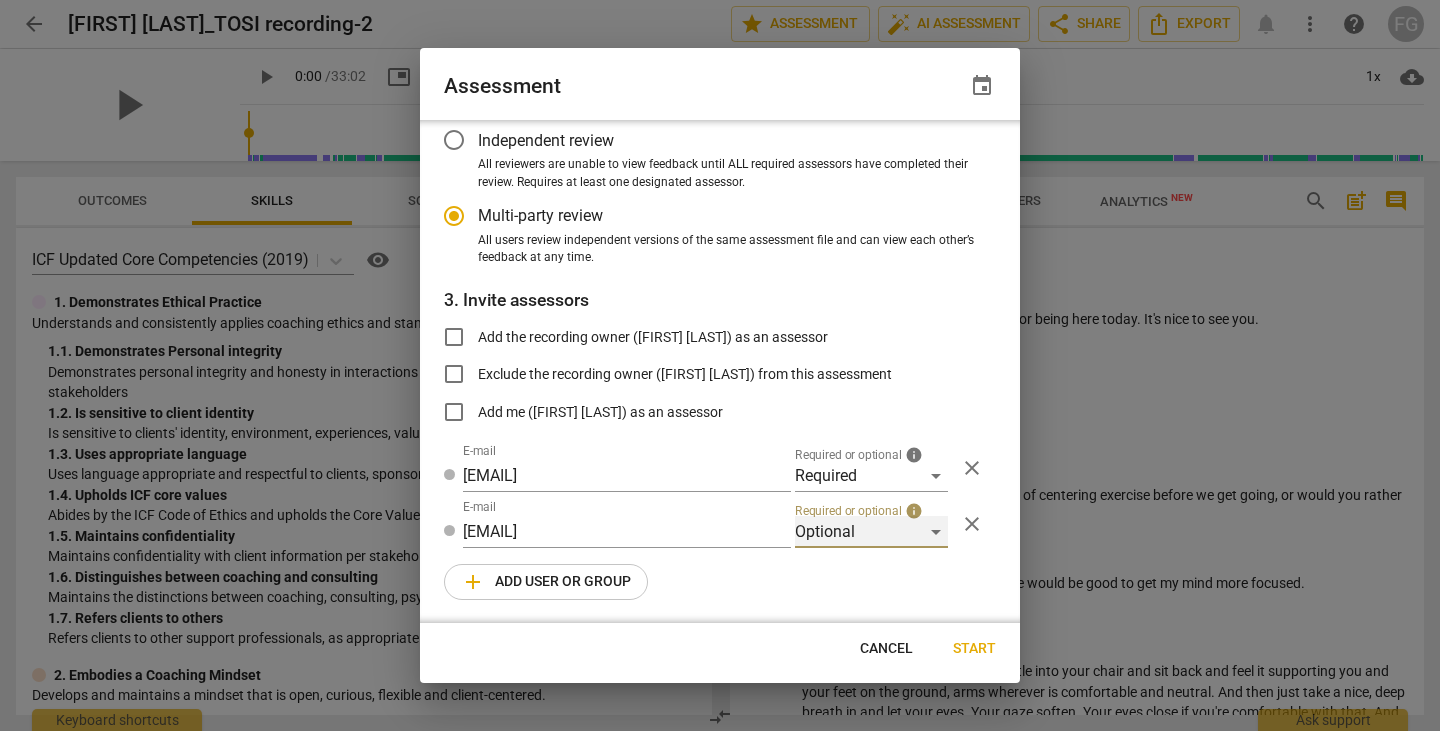 click on "Optional" at bounding box center (871, 532) 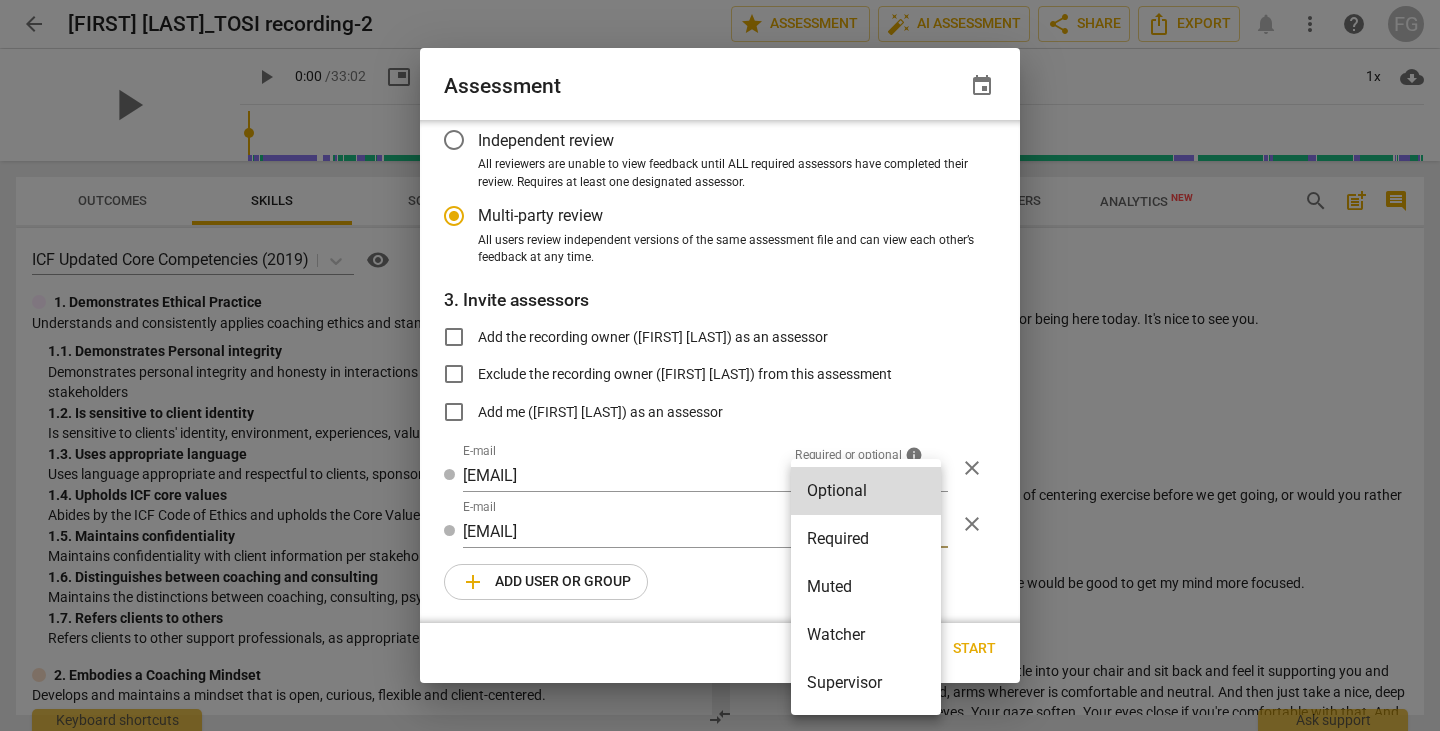 click on "Watcher" at bounding box center (866, 635) 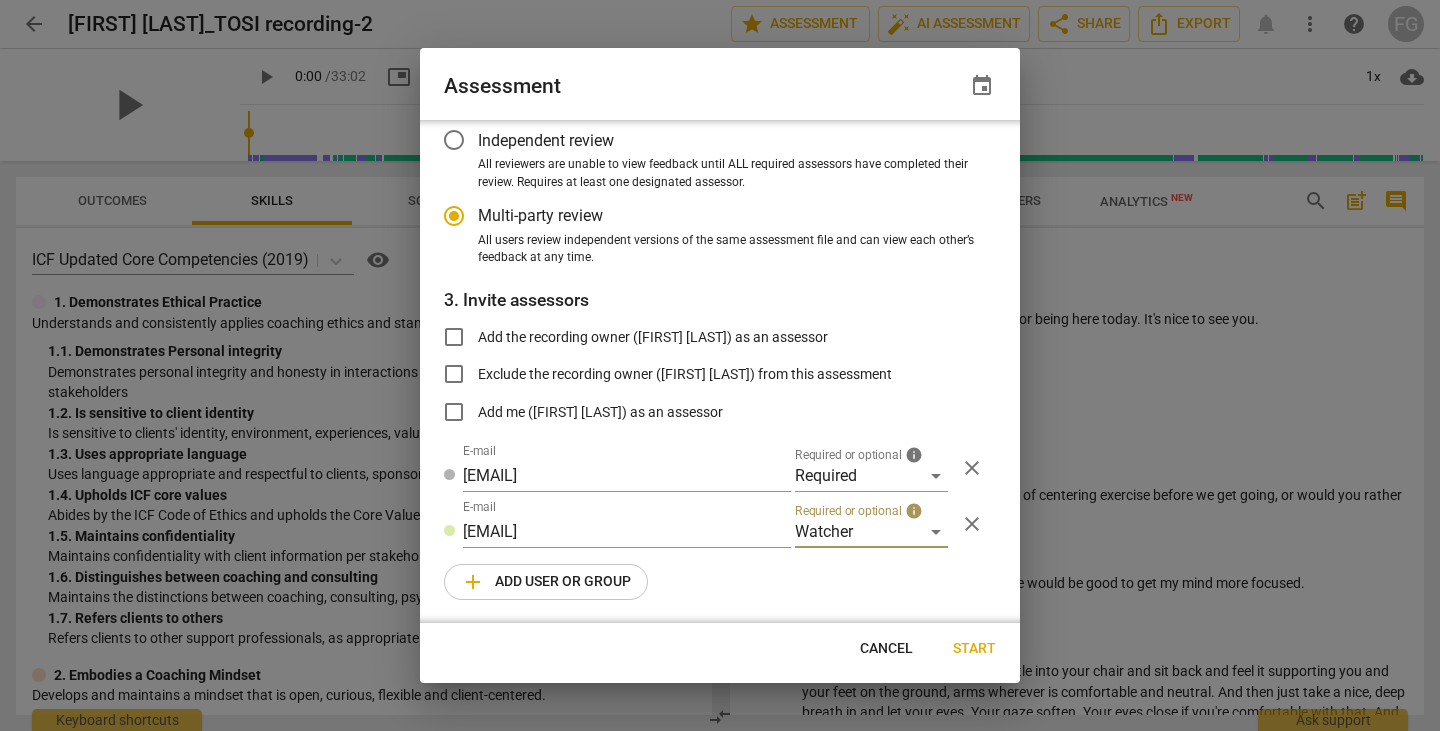click on "add Add user or group" at bounding box center [546, 582] 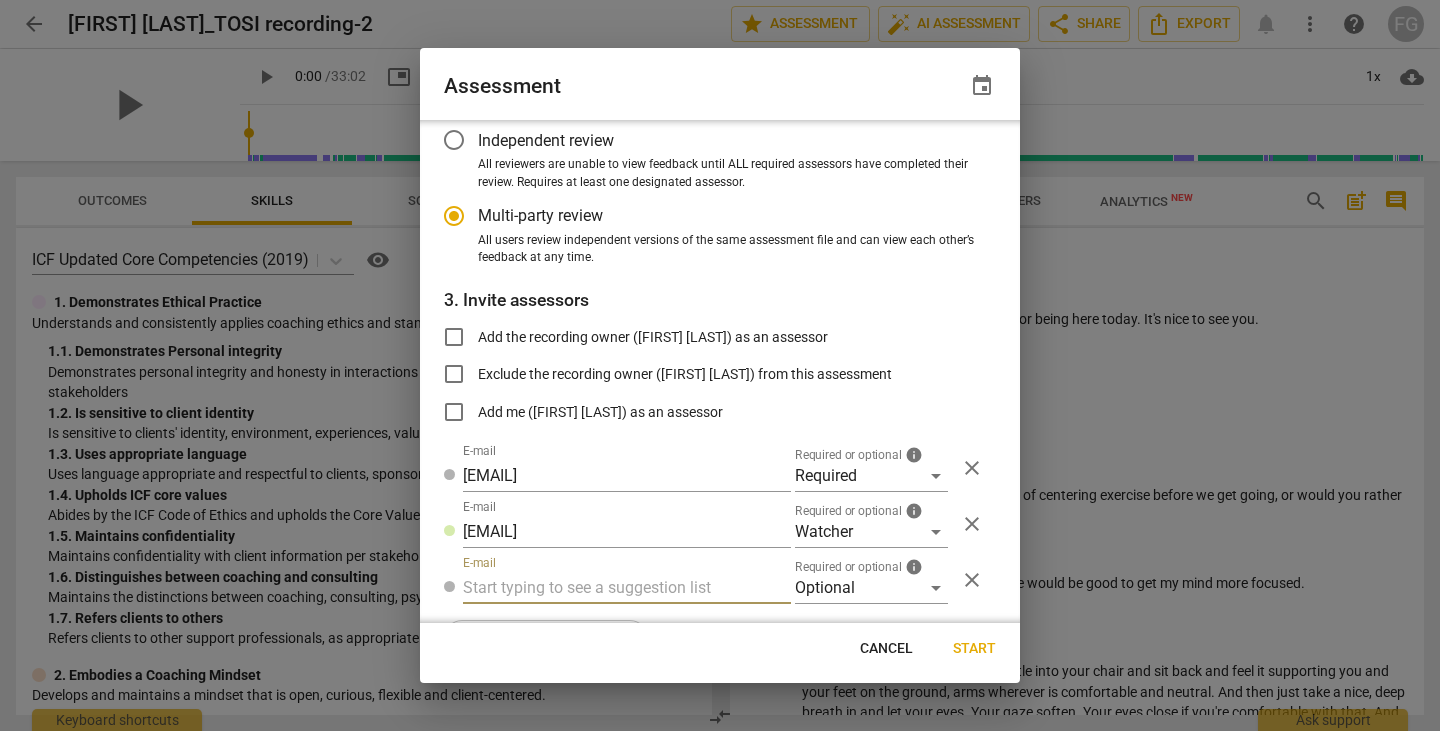 radio on "false" 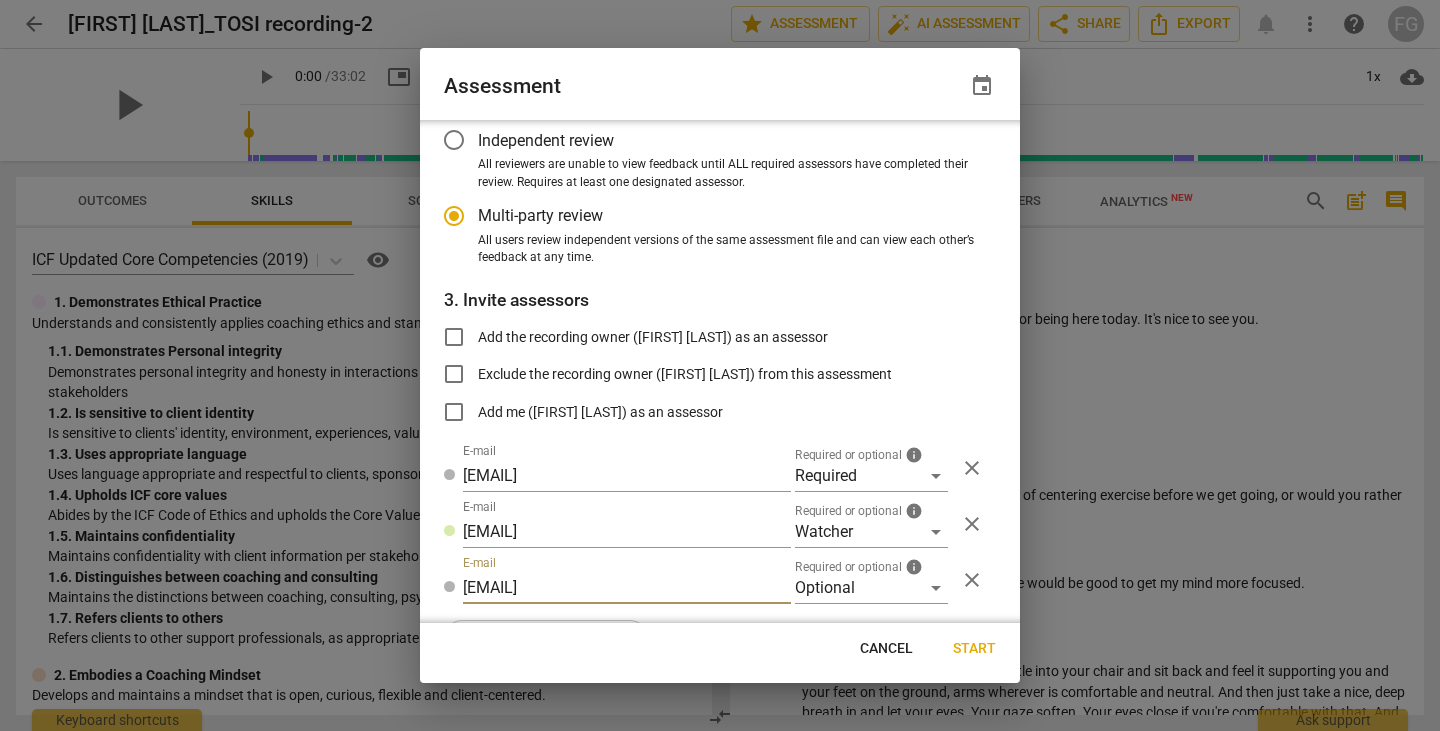 type on "fgaillour@gmail.com" 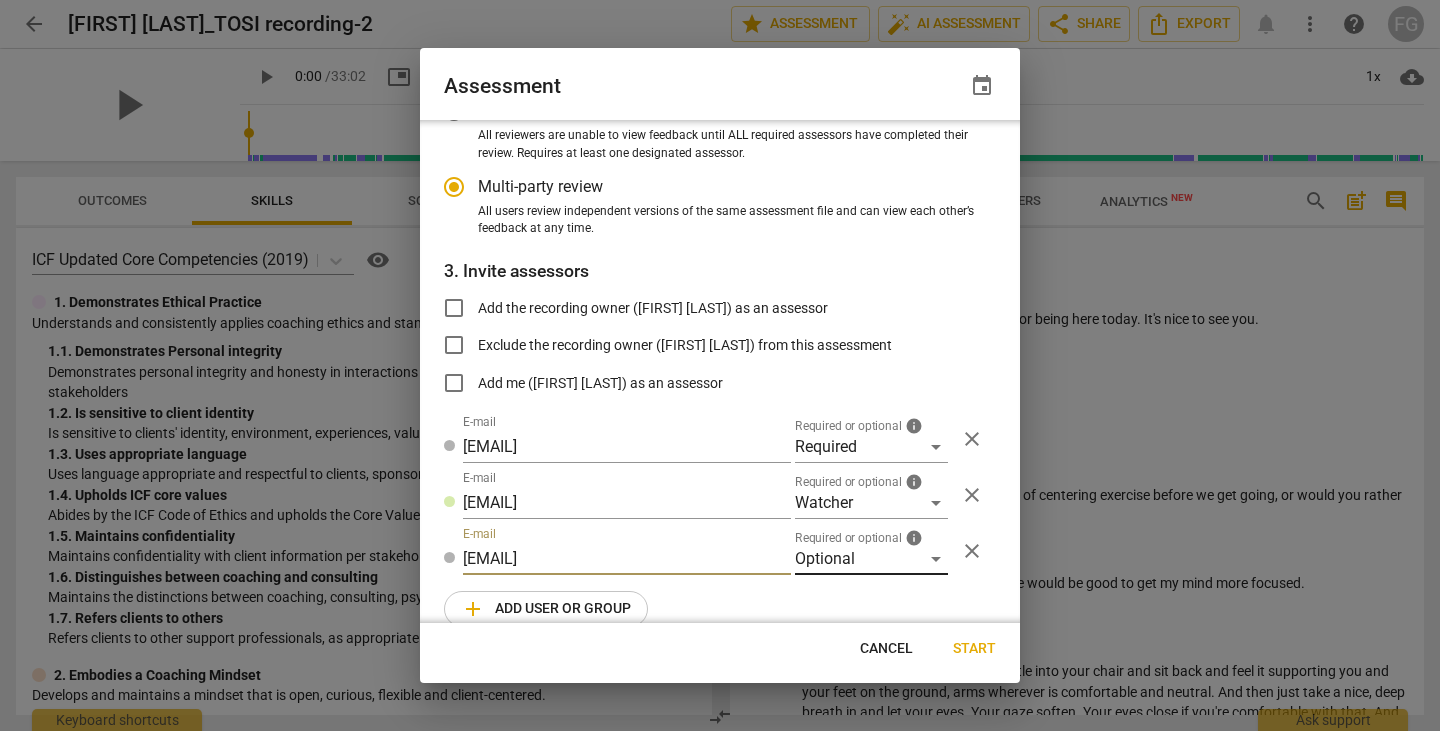 radio on "false" 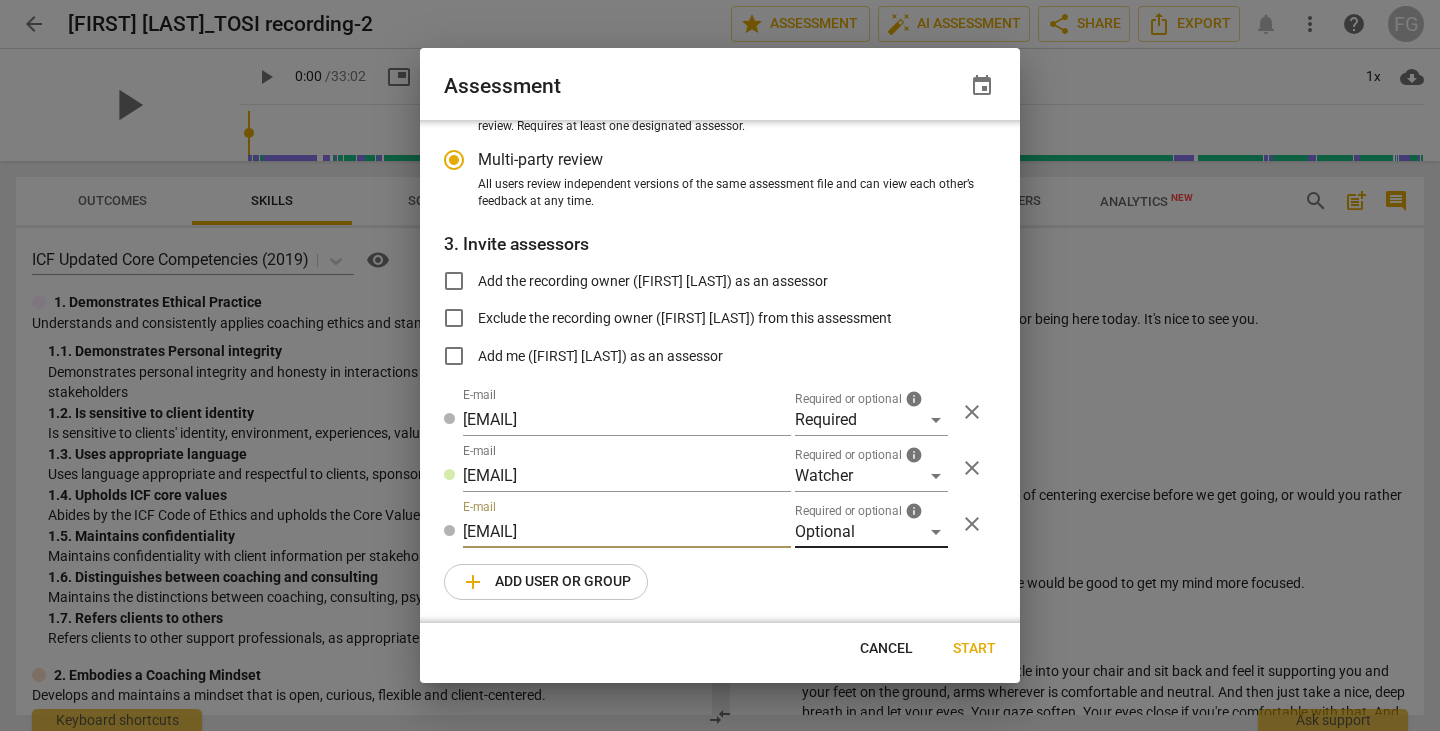 type on "fgaillour@gmail.com" 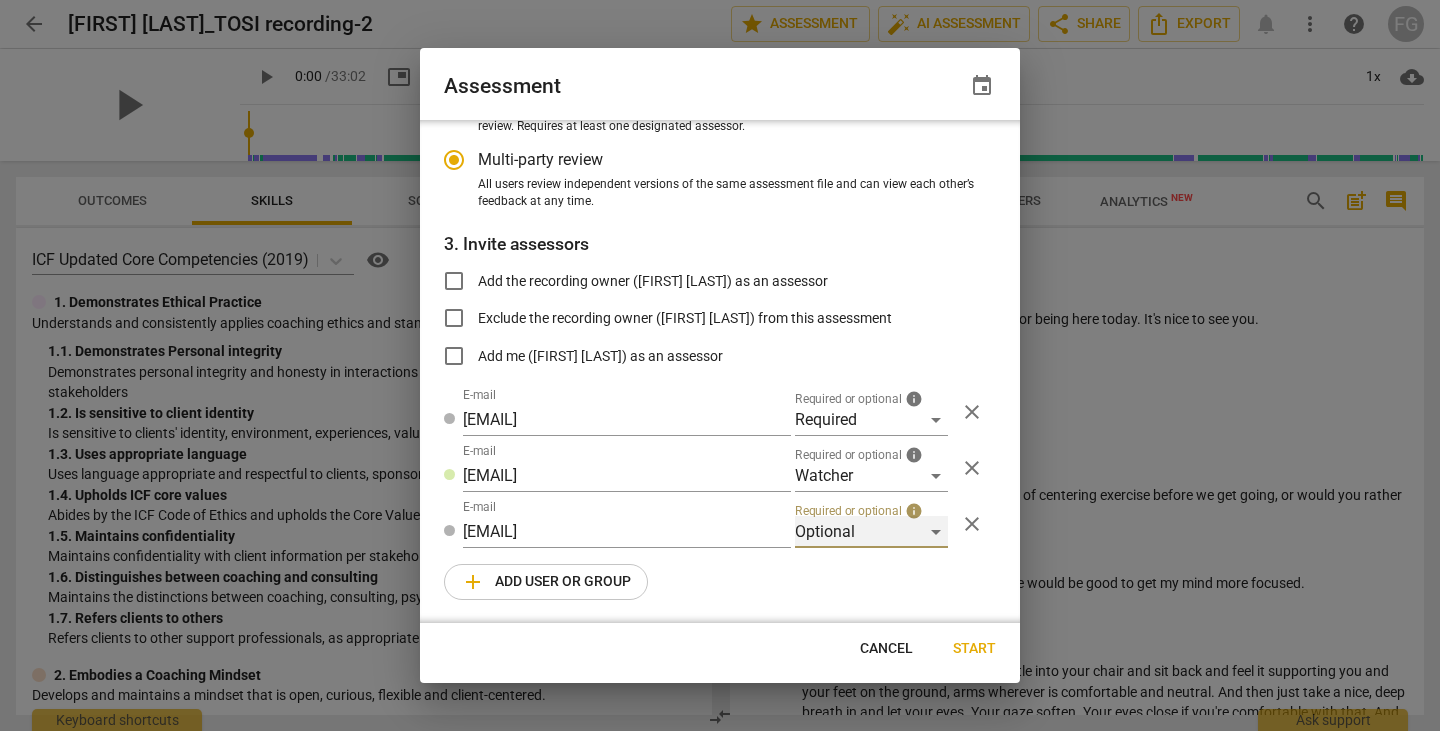 click on "Optional" at bounding box center [871, 532] 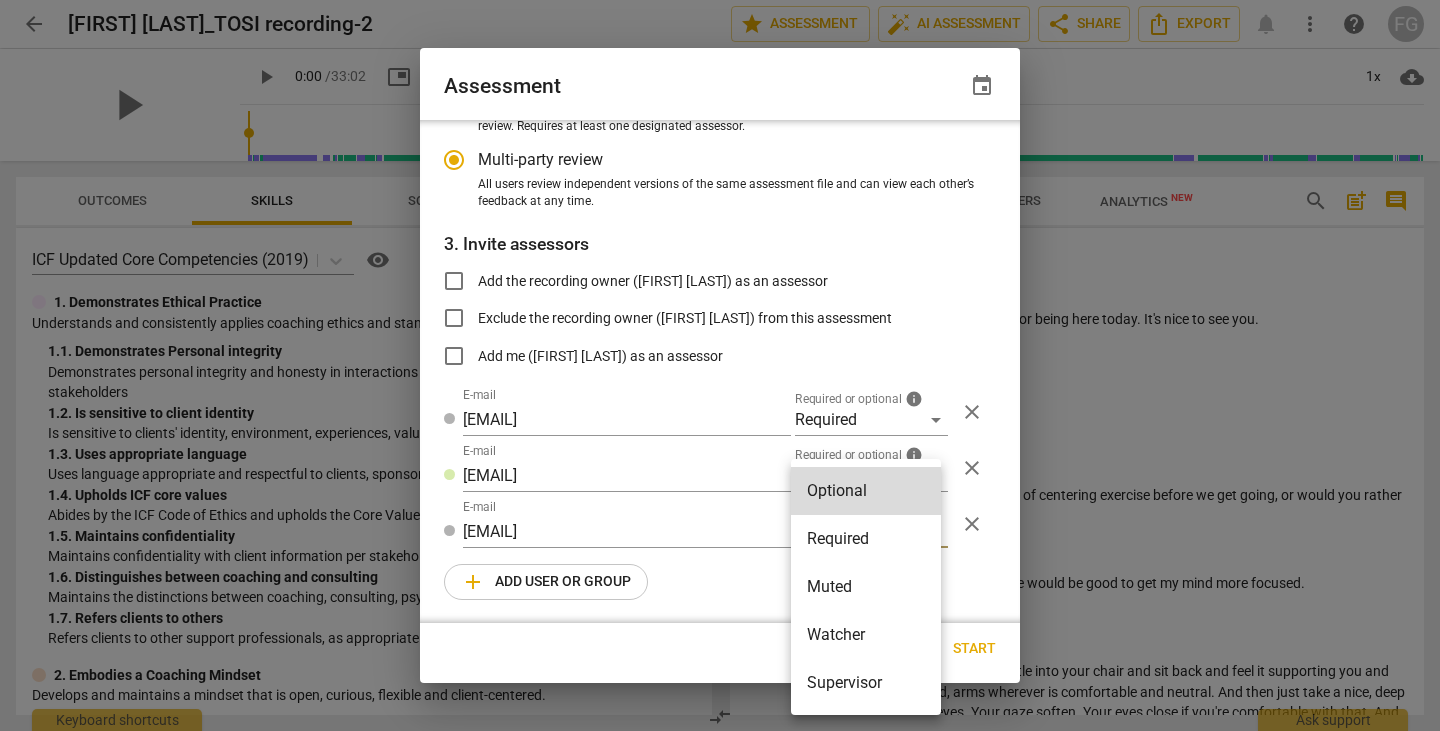click on "Watcher" at bounding box center [866, 635] 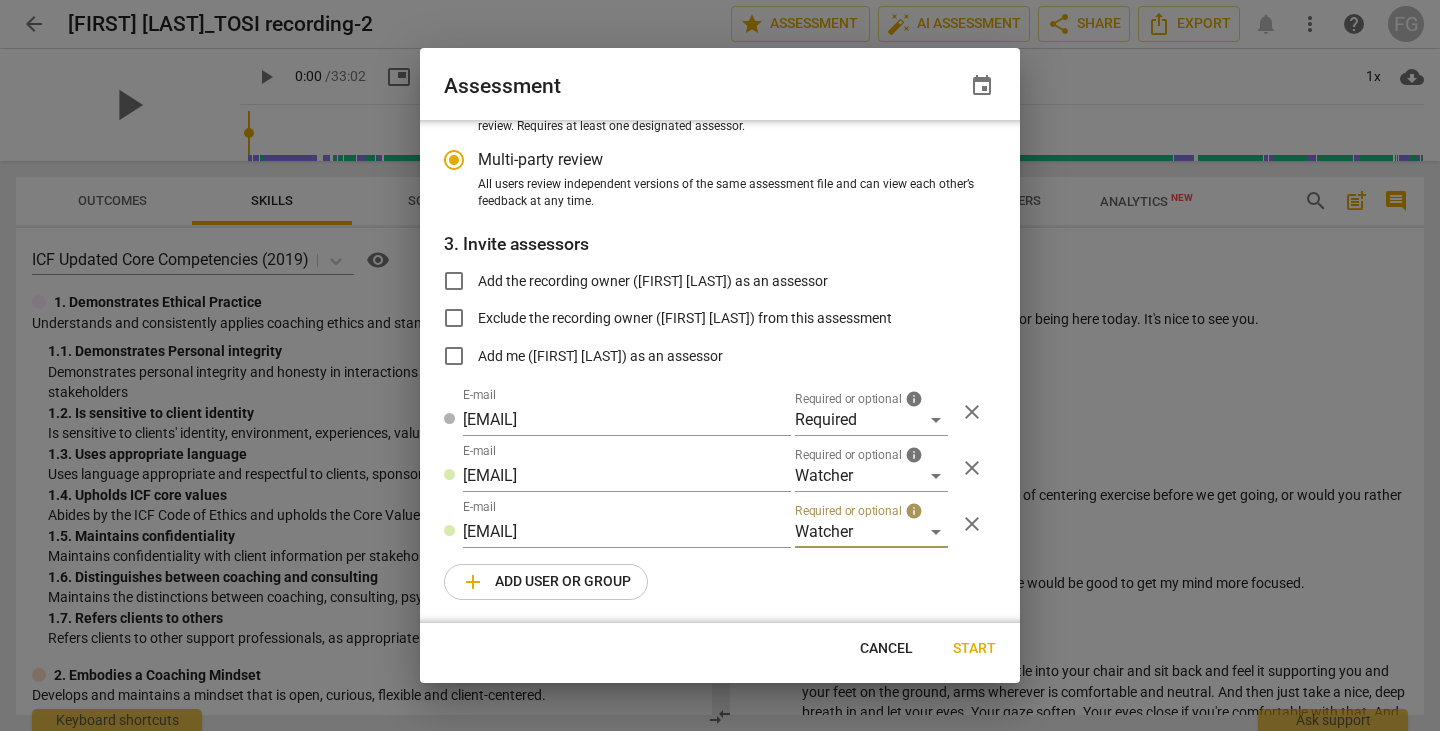 click on "add Add user or group" at bounding box center [546, 582] 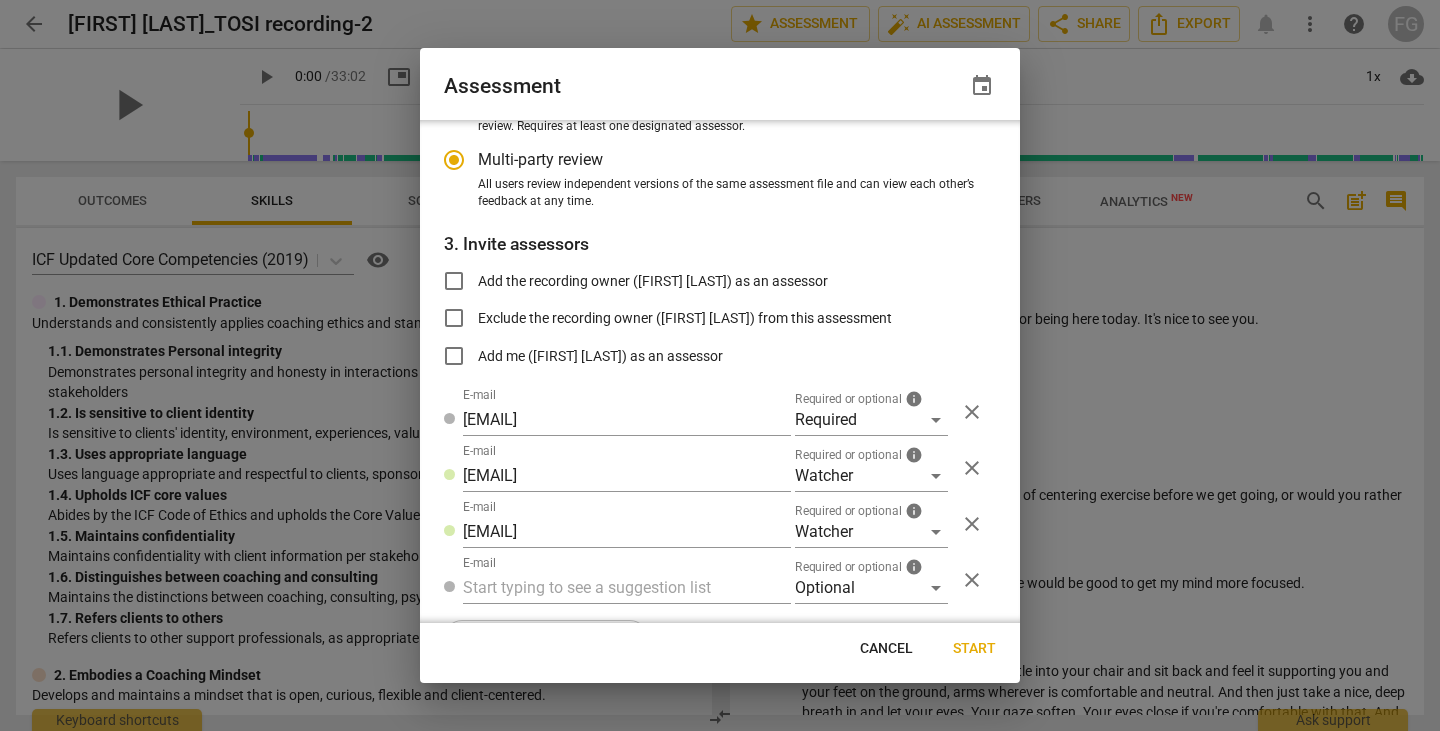 radio on "false" 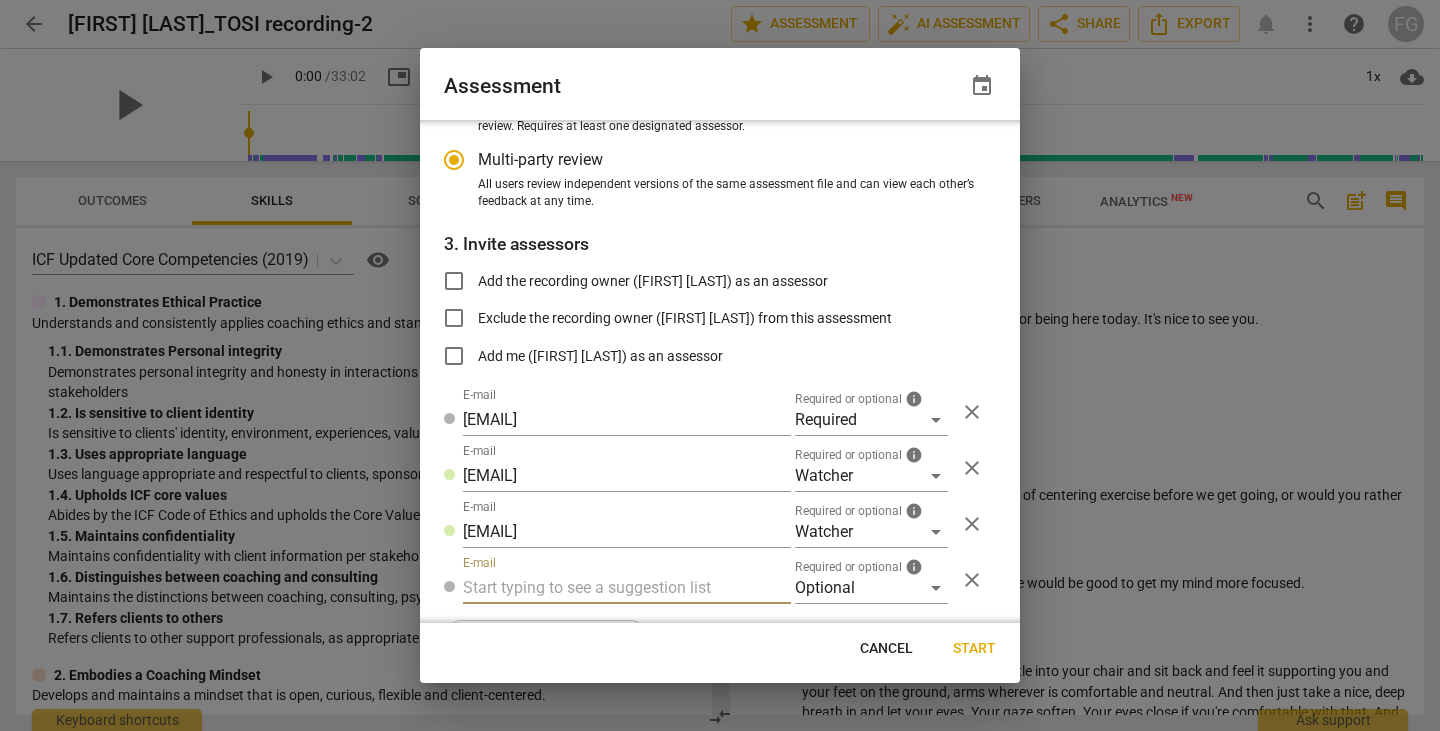 click at bounding box center (627, 588) 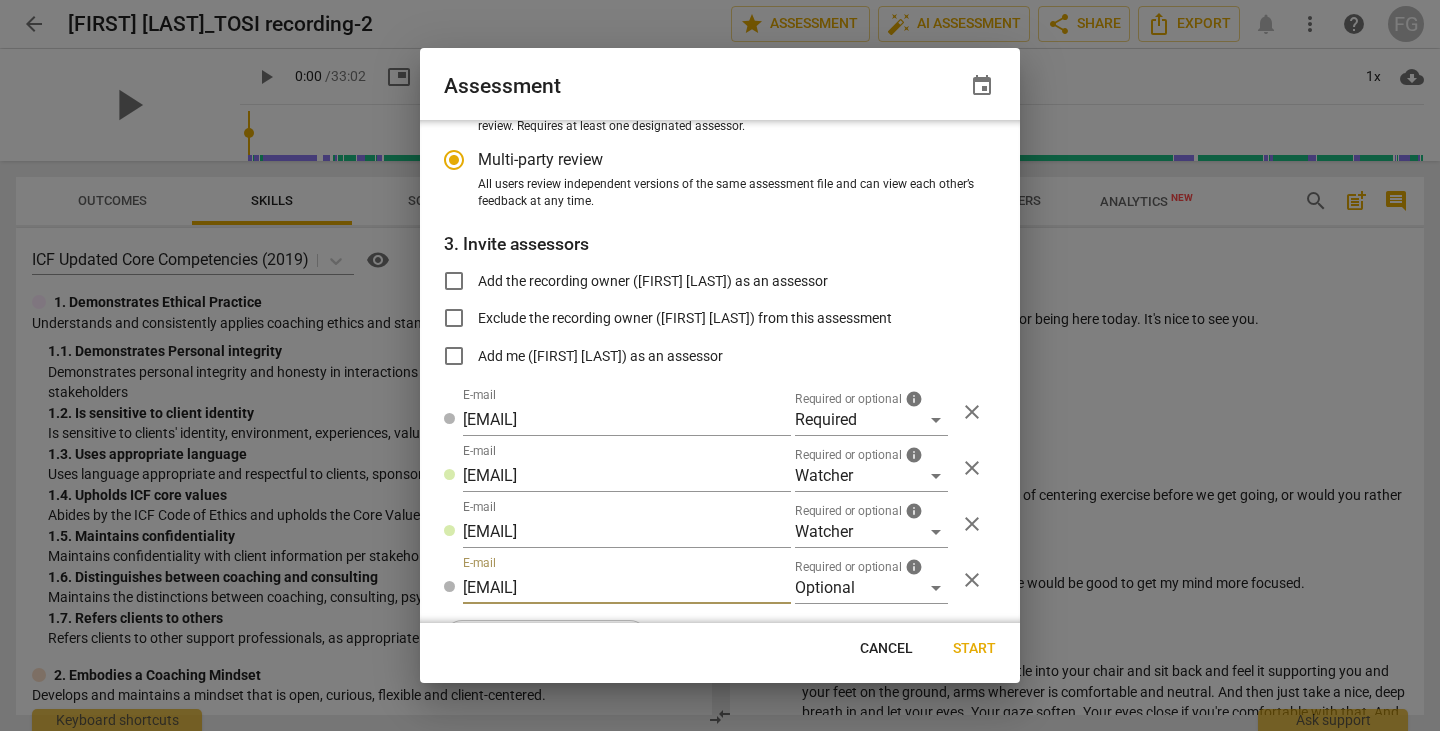 type on "sarabovitz1@gmail.com" 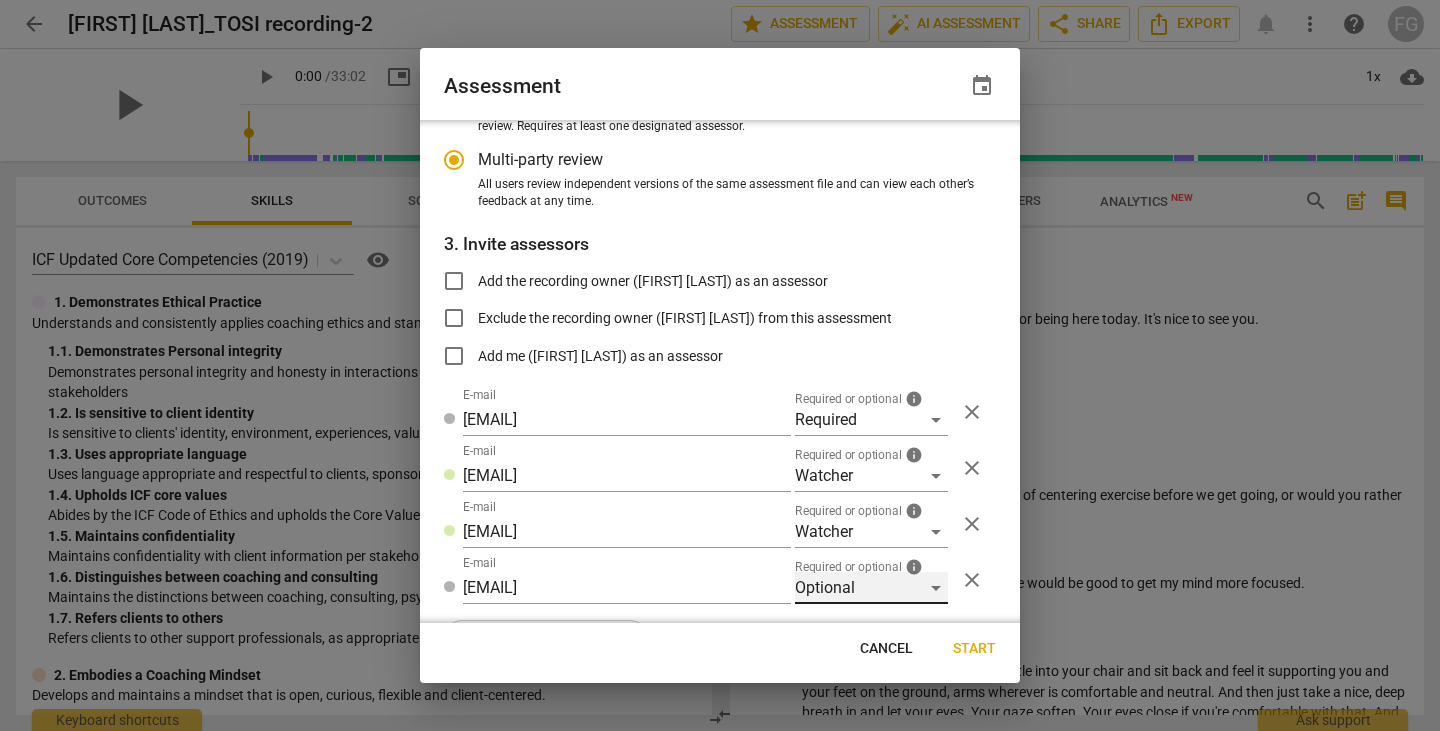 click on "Optional" at bounding box center [871, 588] 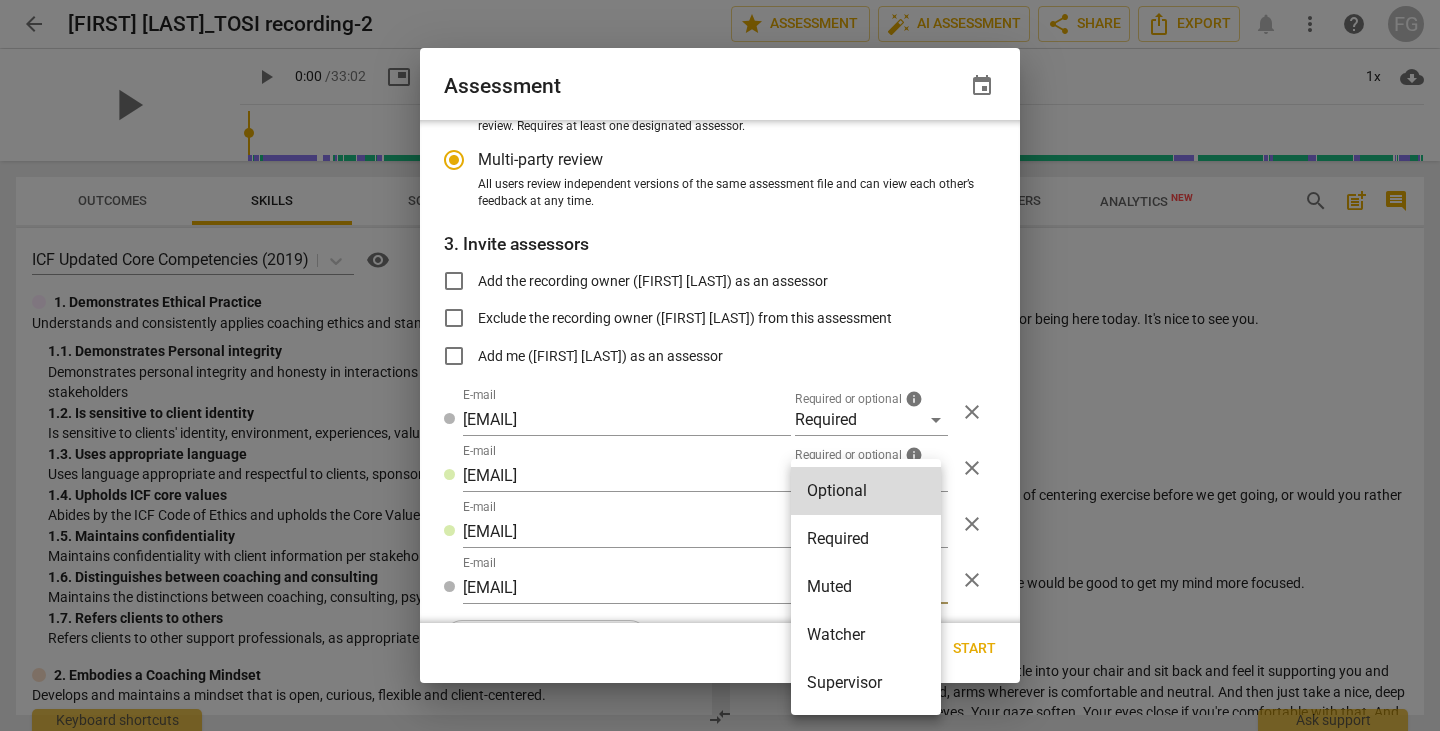 click on "Required" at bounding box center (866, 539) 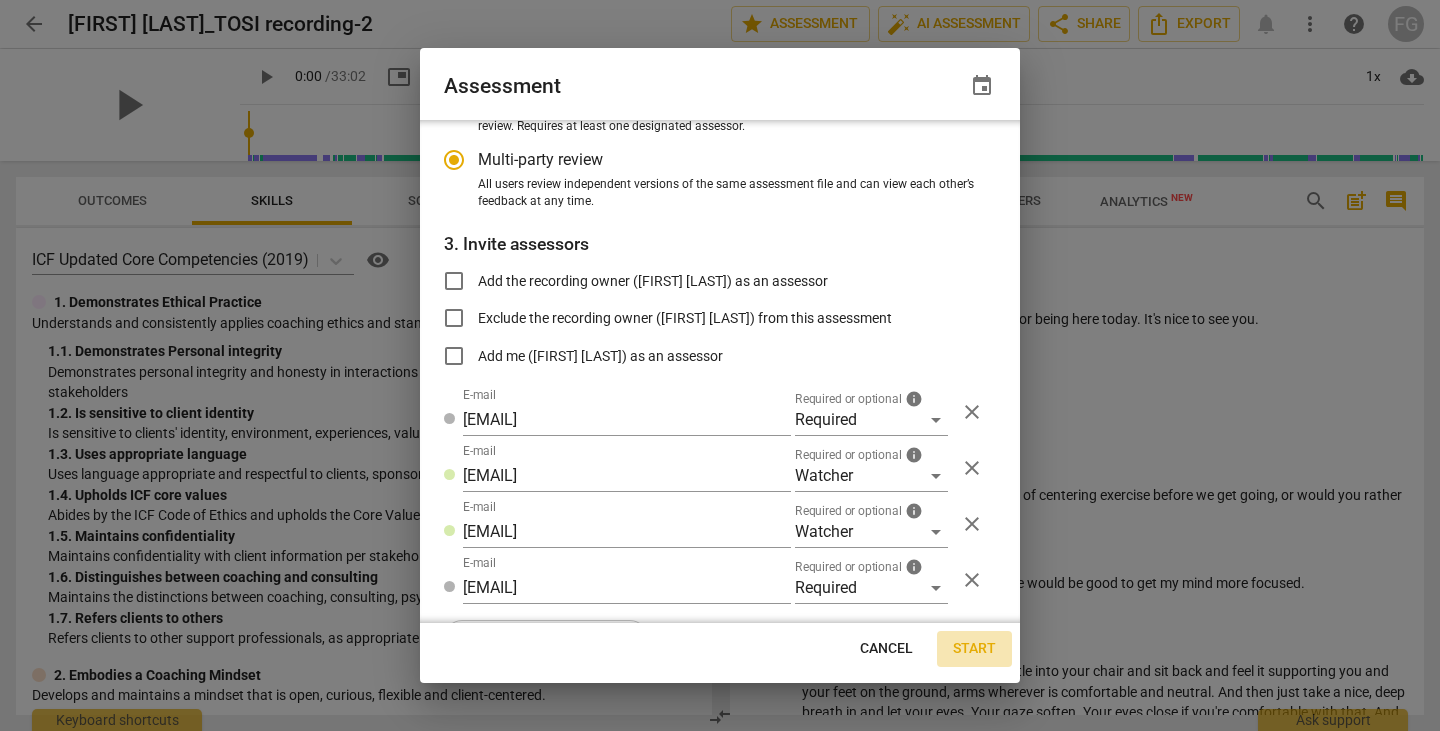 click on "Start" at bounding box center (974, 649) 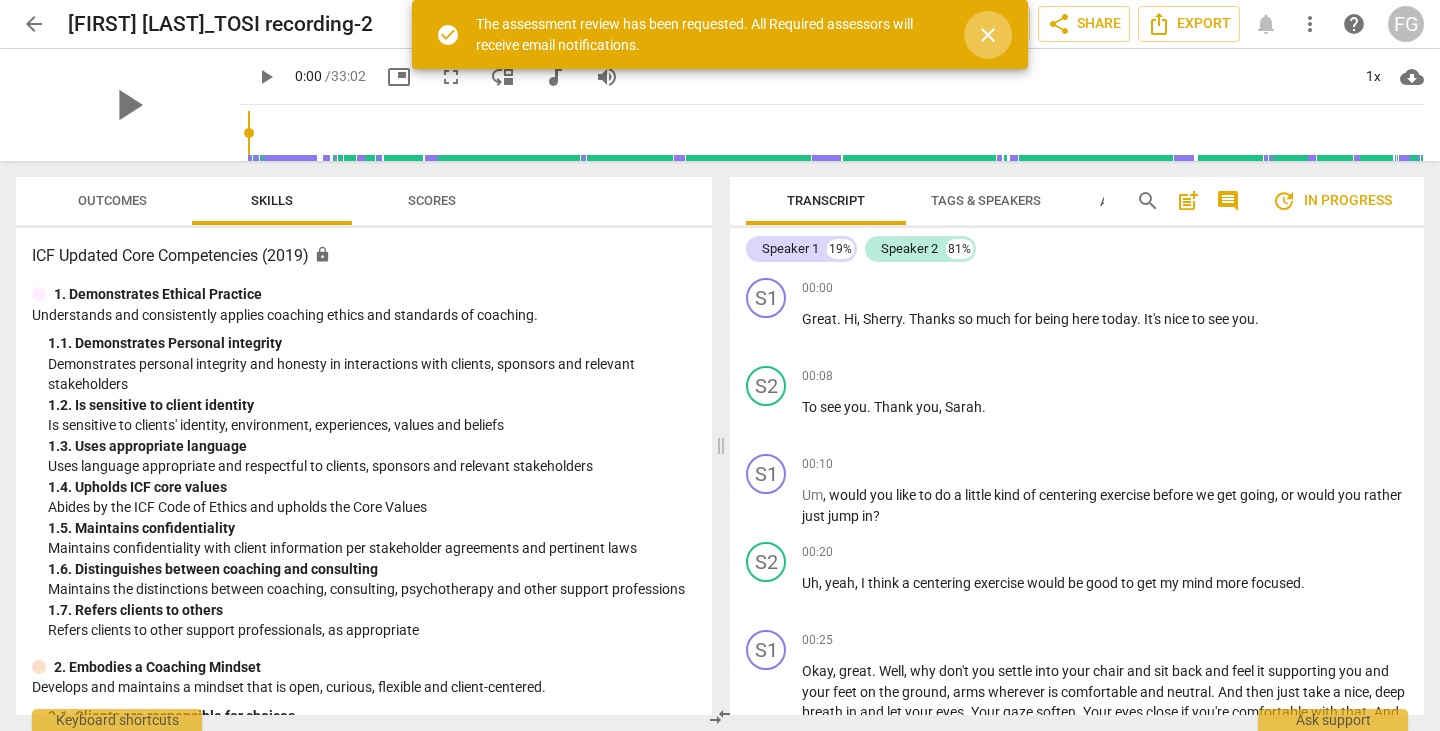 click on "close" at bounding box center [988, 35] 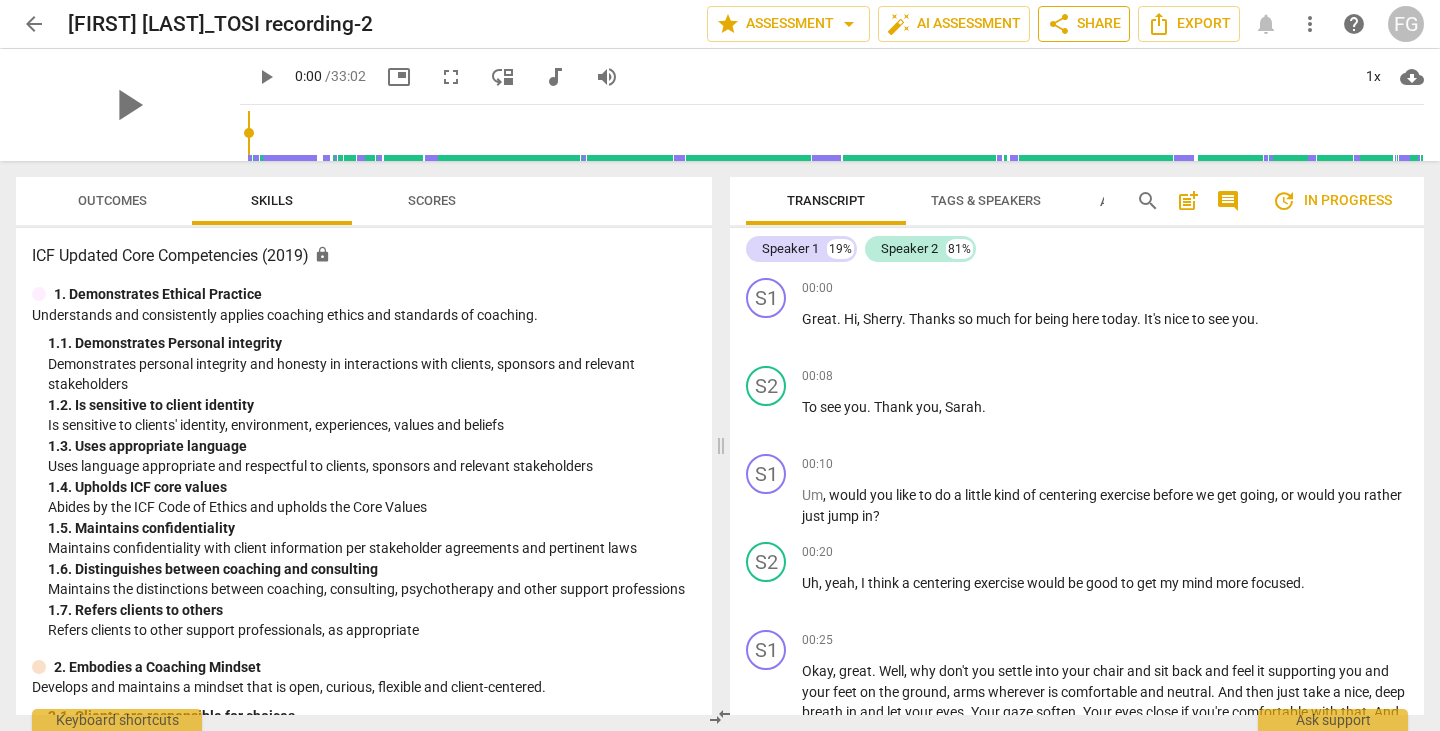 click on "share    Share" at bounding box center (1084, 24) 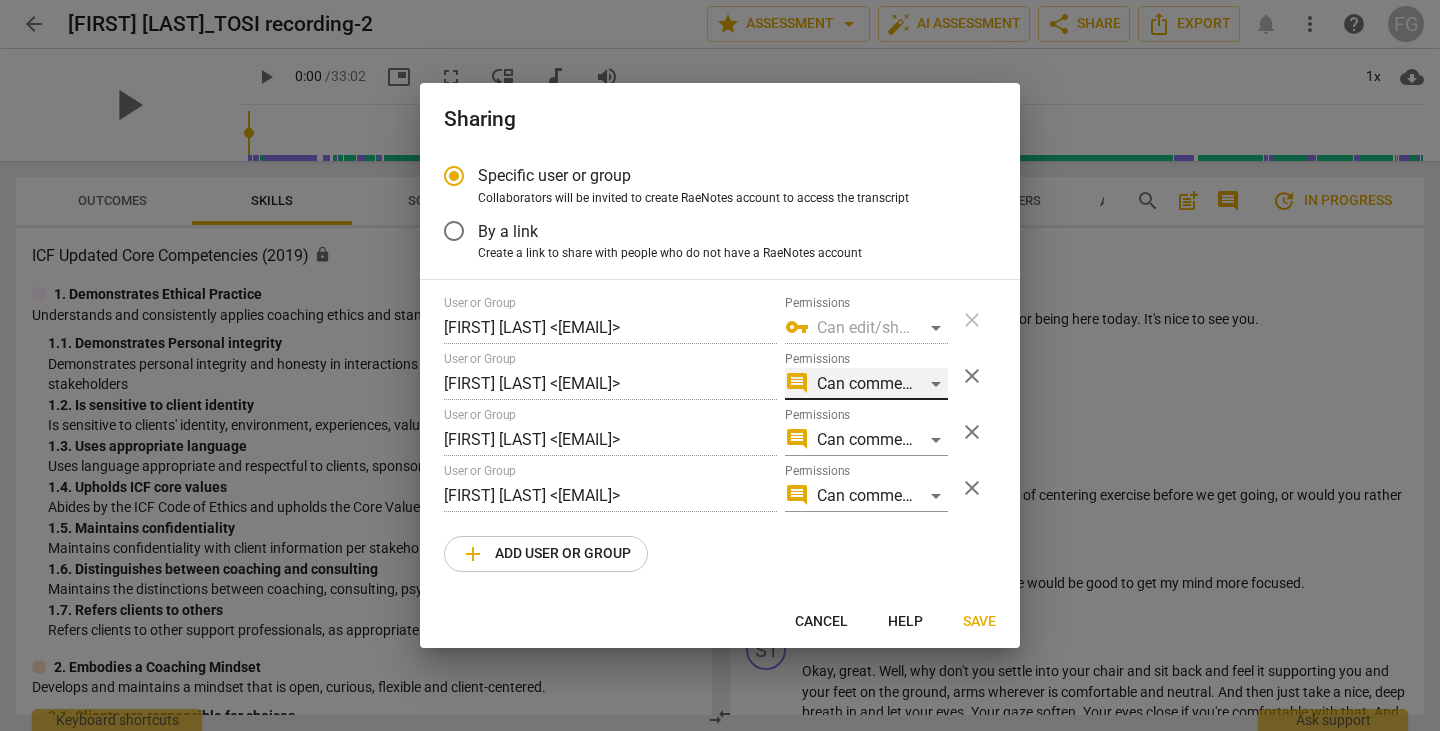 click on "comment Can comment" at bounding box center (866, 384) 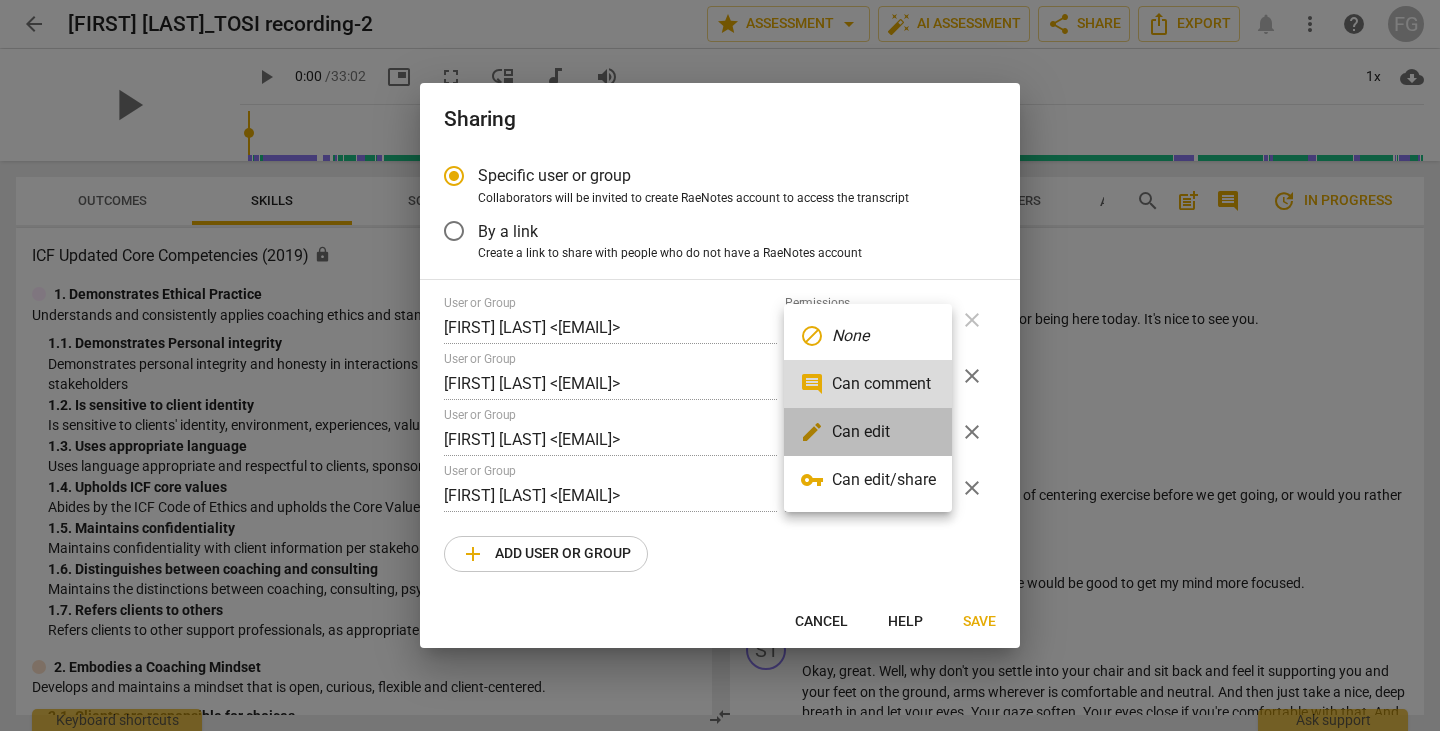 click on "edit Can edit" at bounding box center [868, 432] 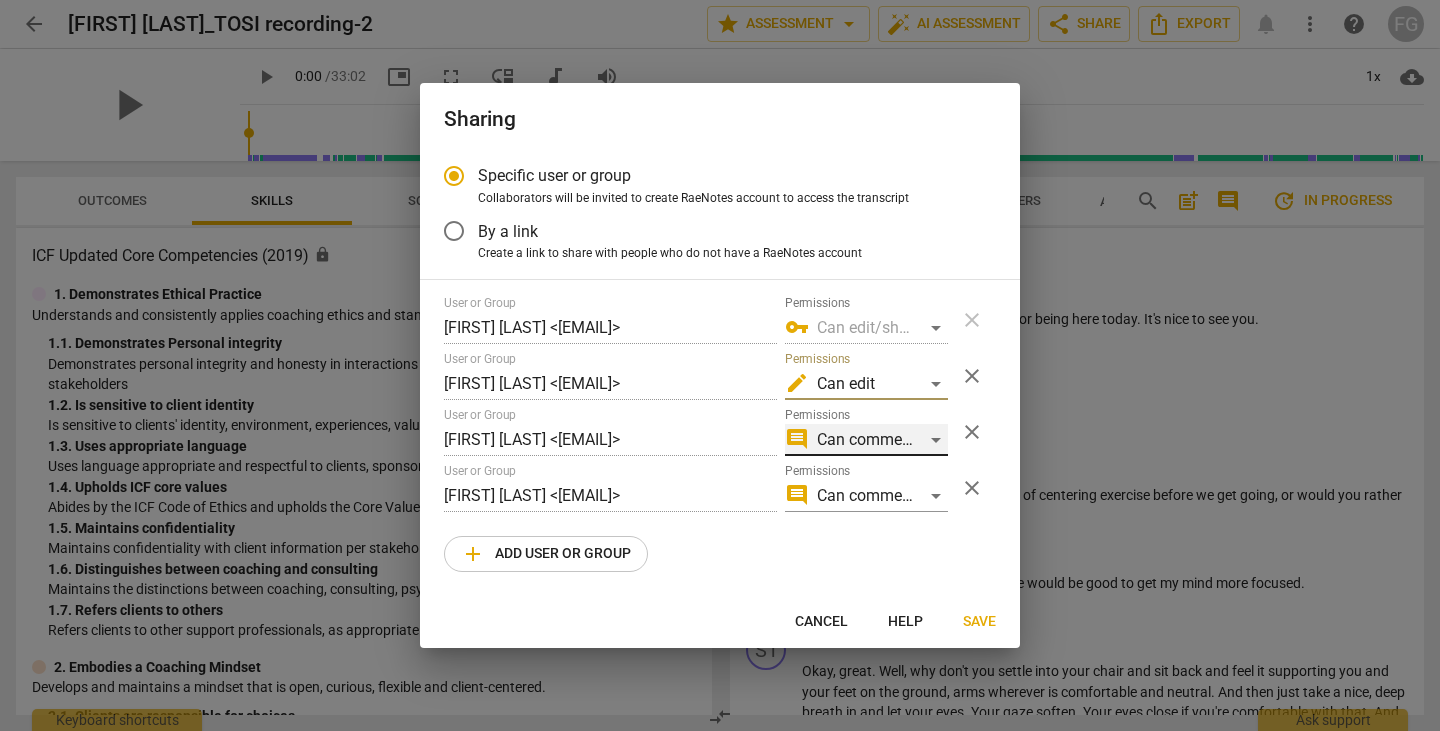 click on "comment Can comment" at bounding box center (866, 440) 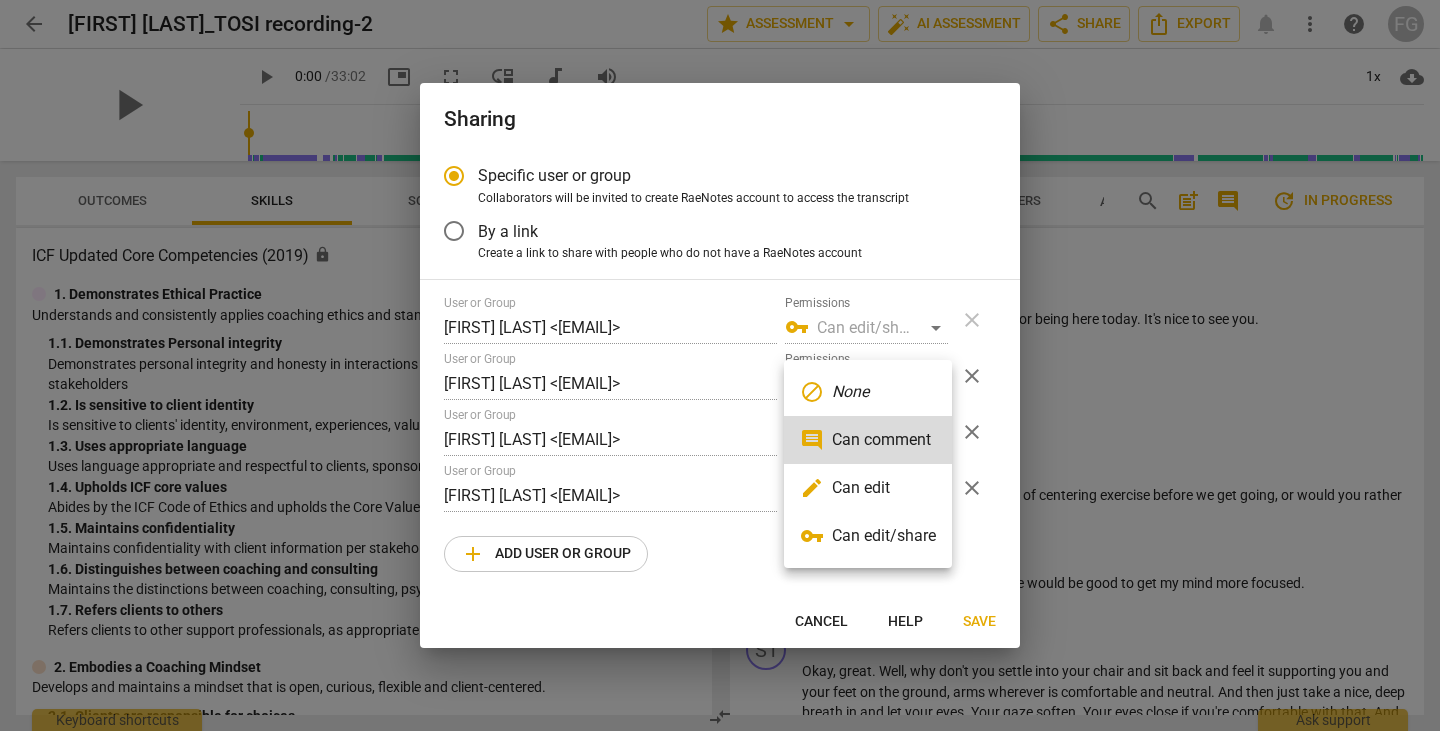 click on "edit Can edit" at bounding box center (868, 488) 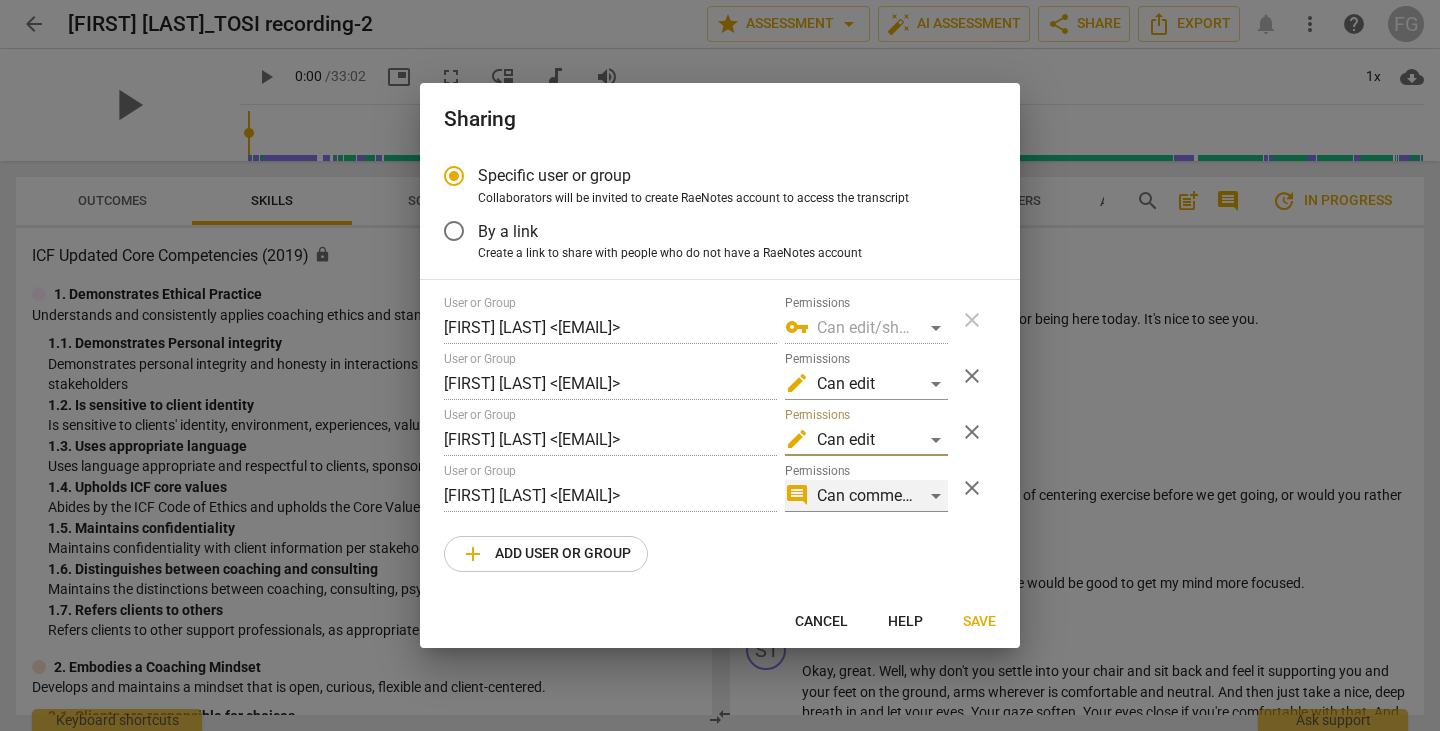 click on "comment Can comment" at bounding box center (866, 496) 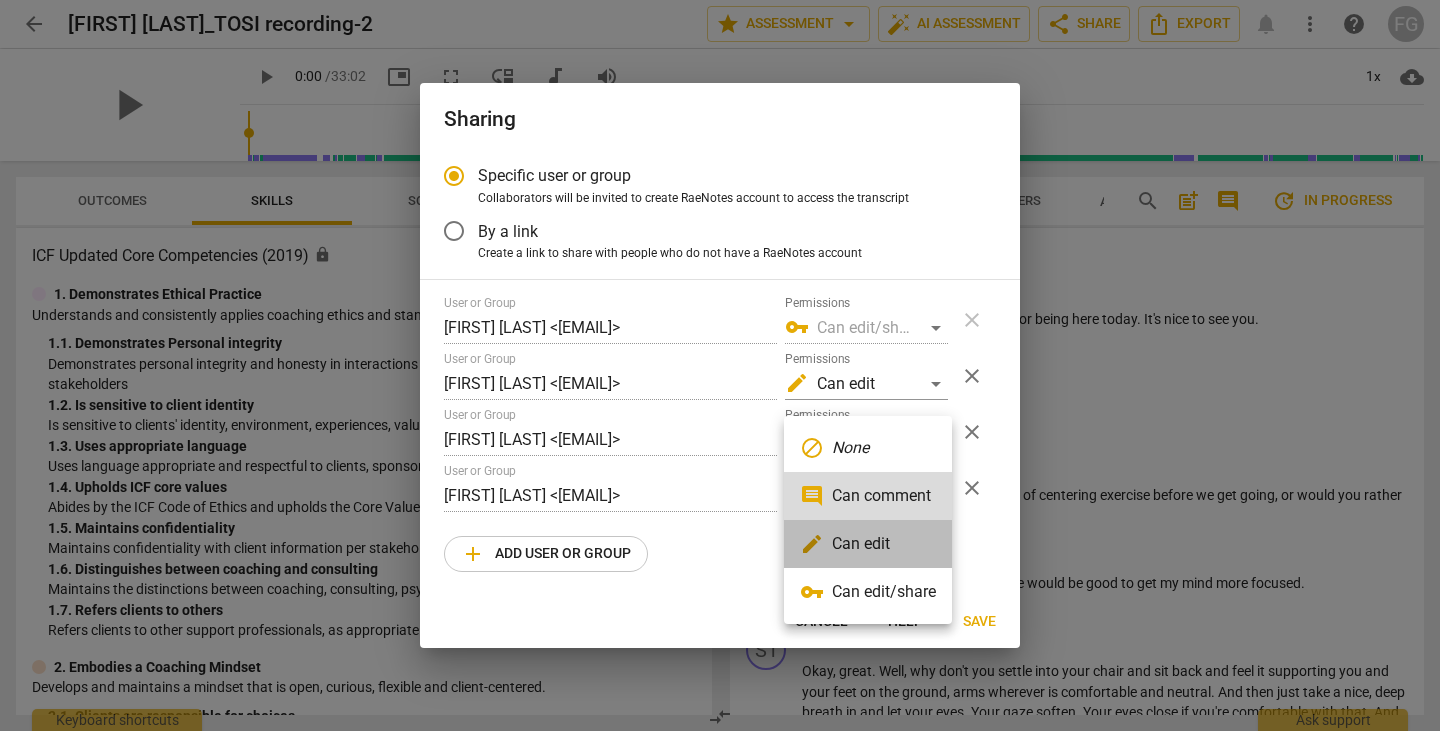drag, startPoint x: 891, startPoint y: 539, endPoint x: 966, endPoint y: 615, distance: 106.77547 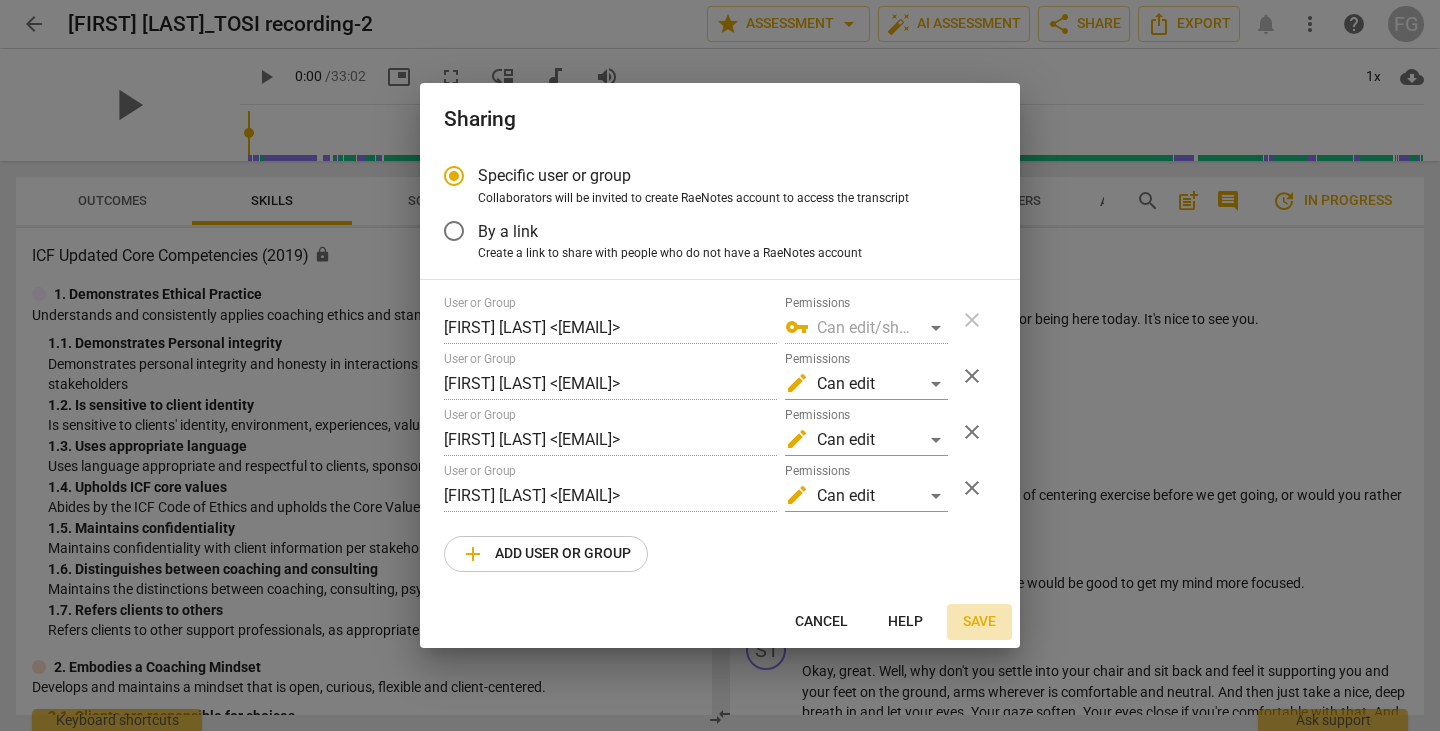 click on "Save" at bounding box center [979, 622] 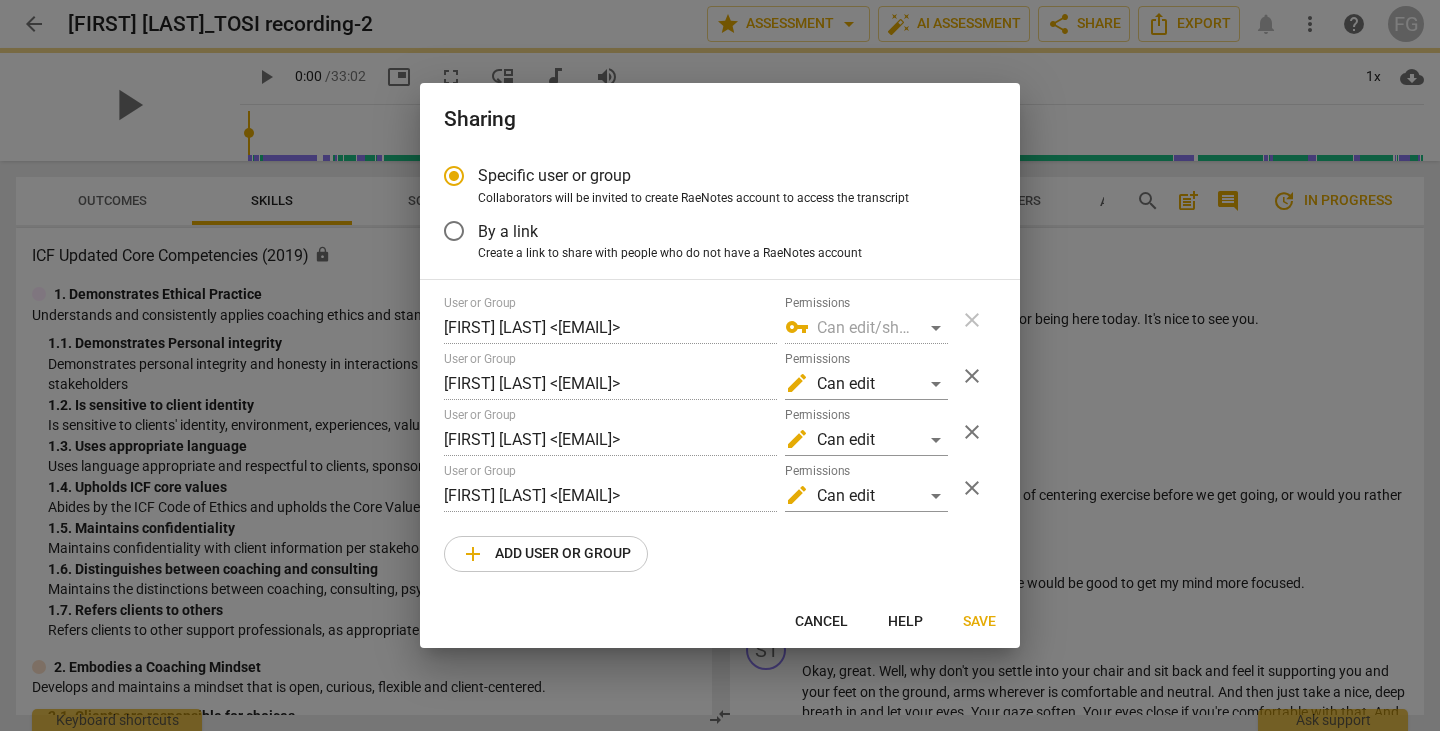 radio on "false" 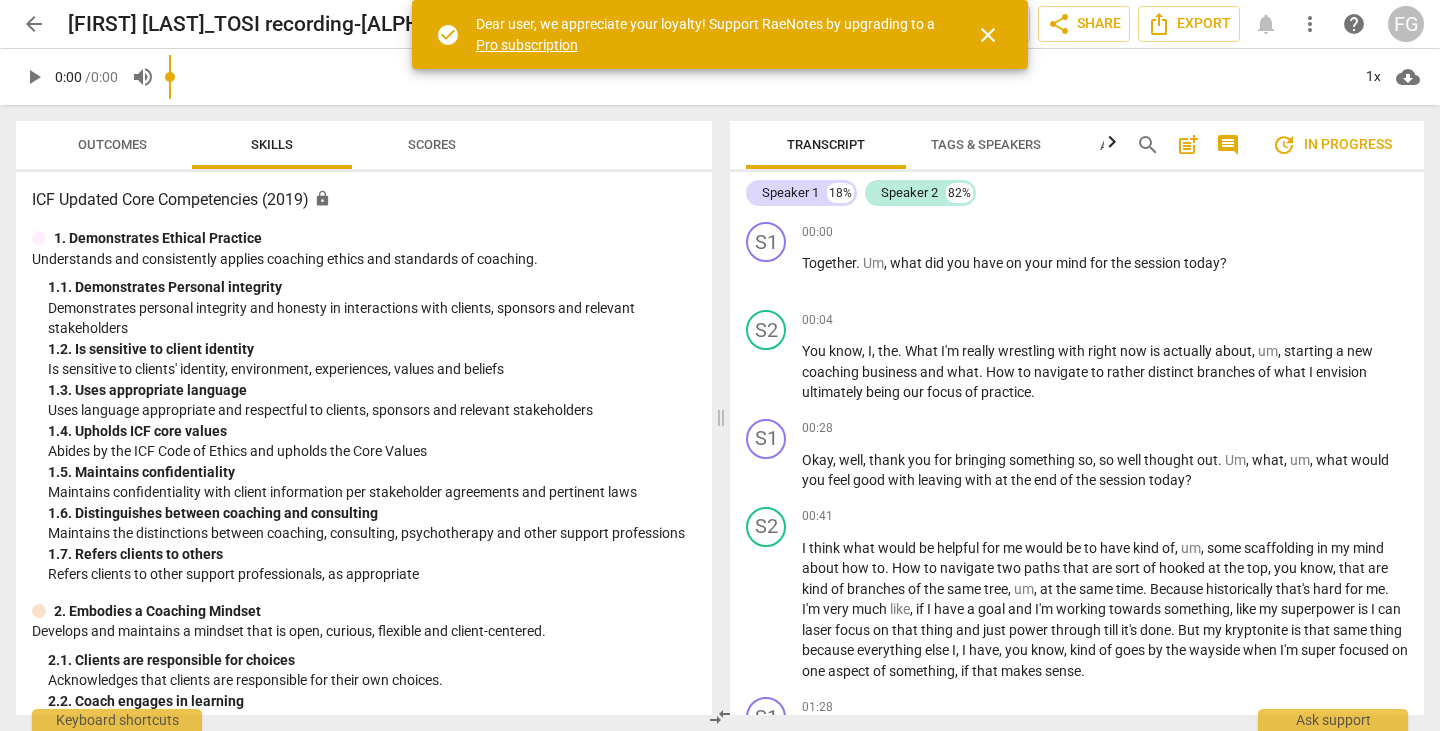 scroll, scrollTop: 0, scrollLeft: 0, axis: both 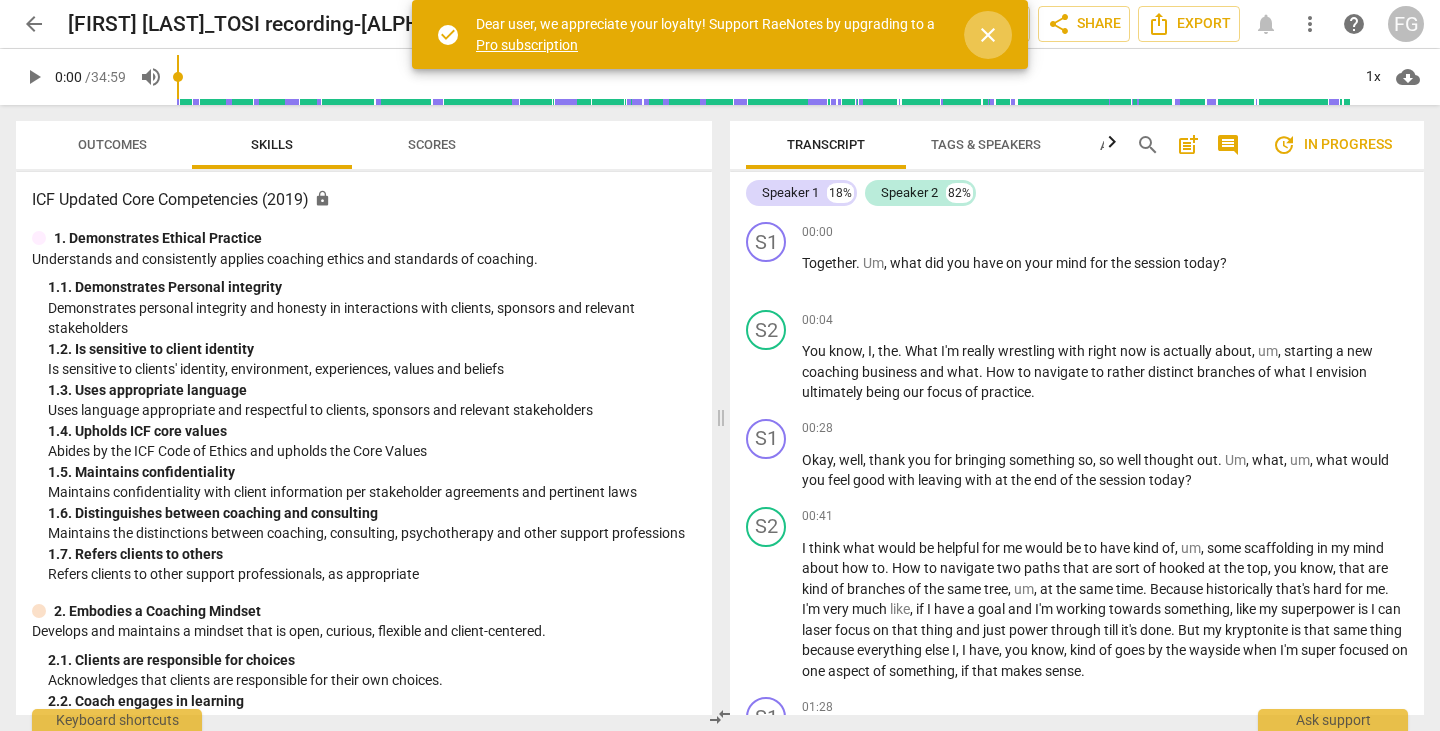 drag, startPoint x: 980, startPoint y: 33, endPoint x: 1055, endPoint y: 38, distance: 75.16648 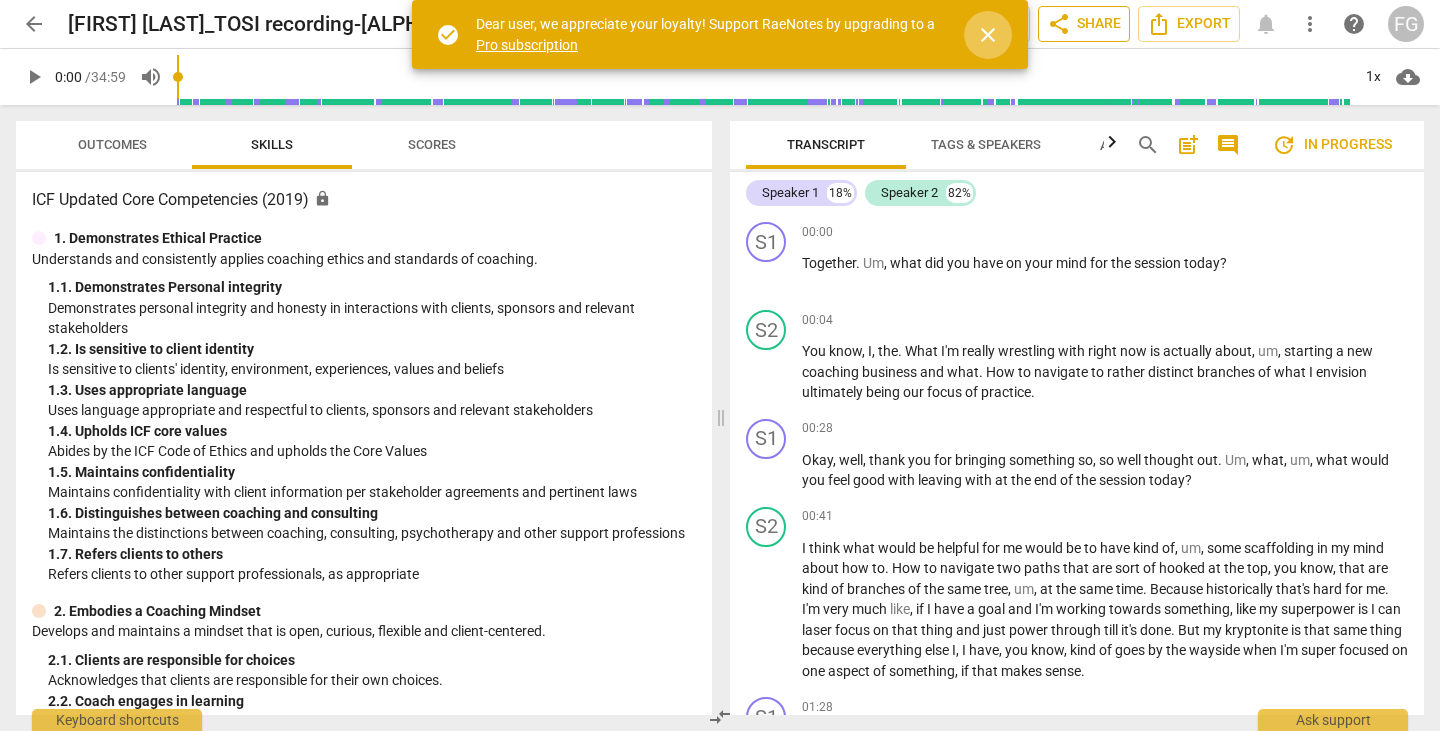 click on "close" at bounding box center [988, 35] 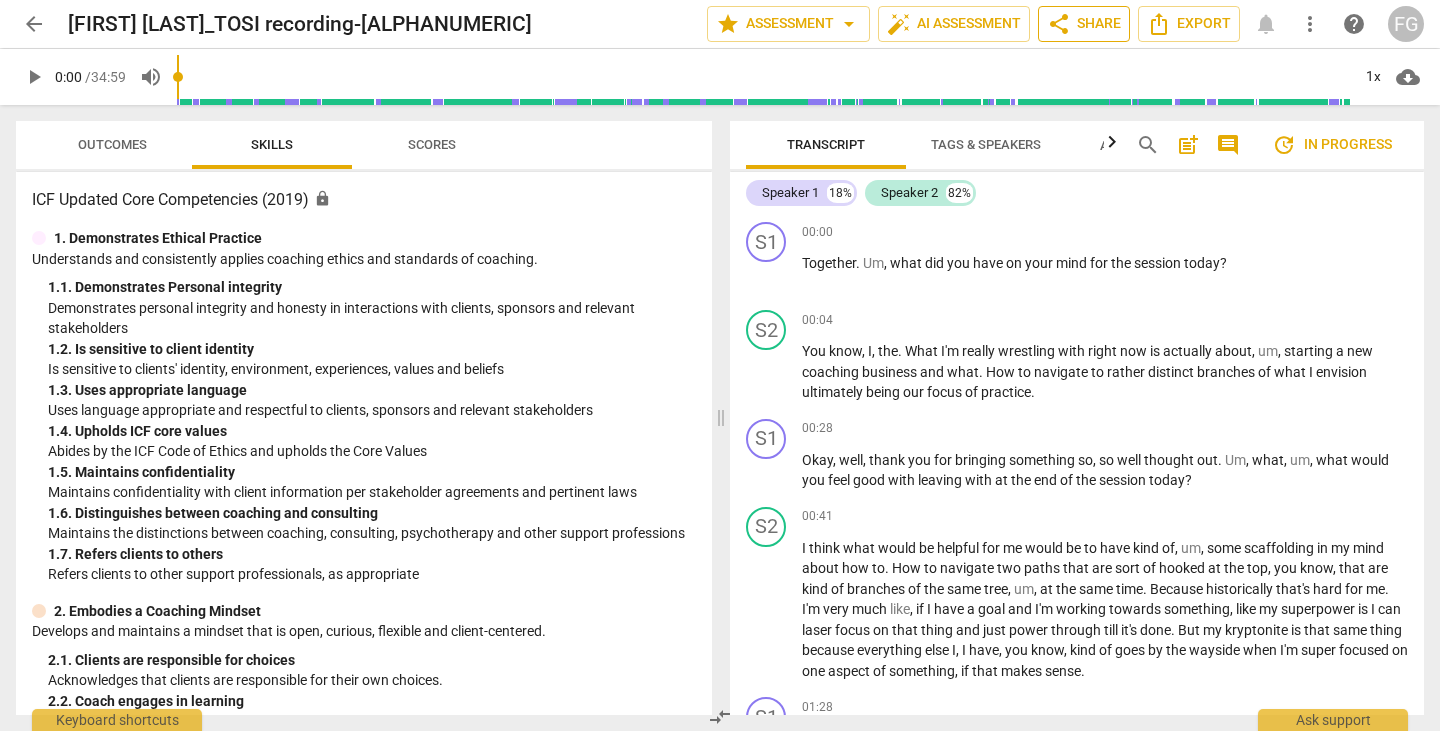 click on "share" at bounding box center (1059, 24) 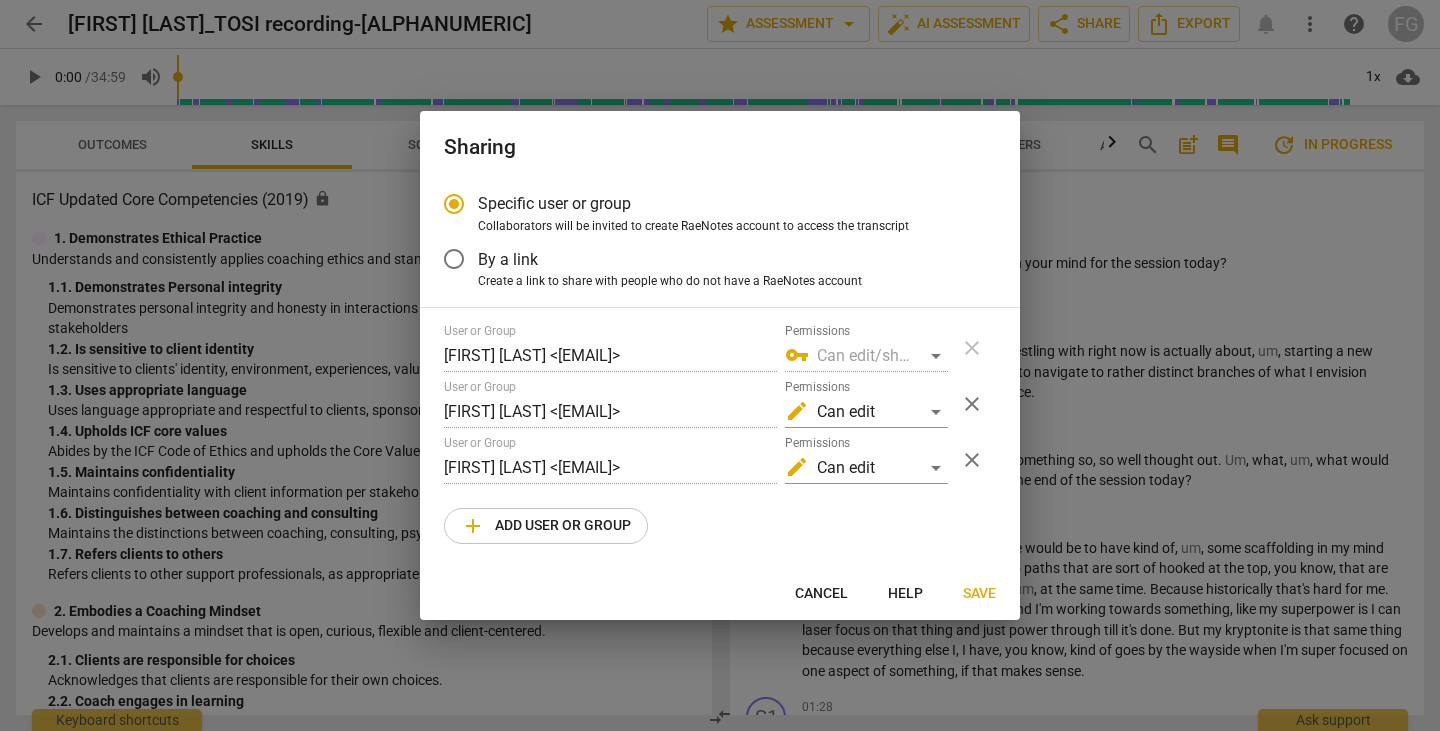 radio on "false" 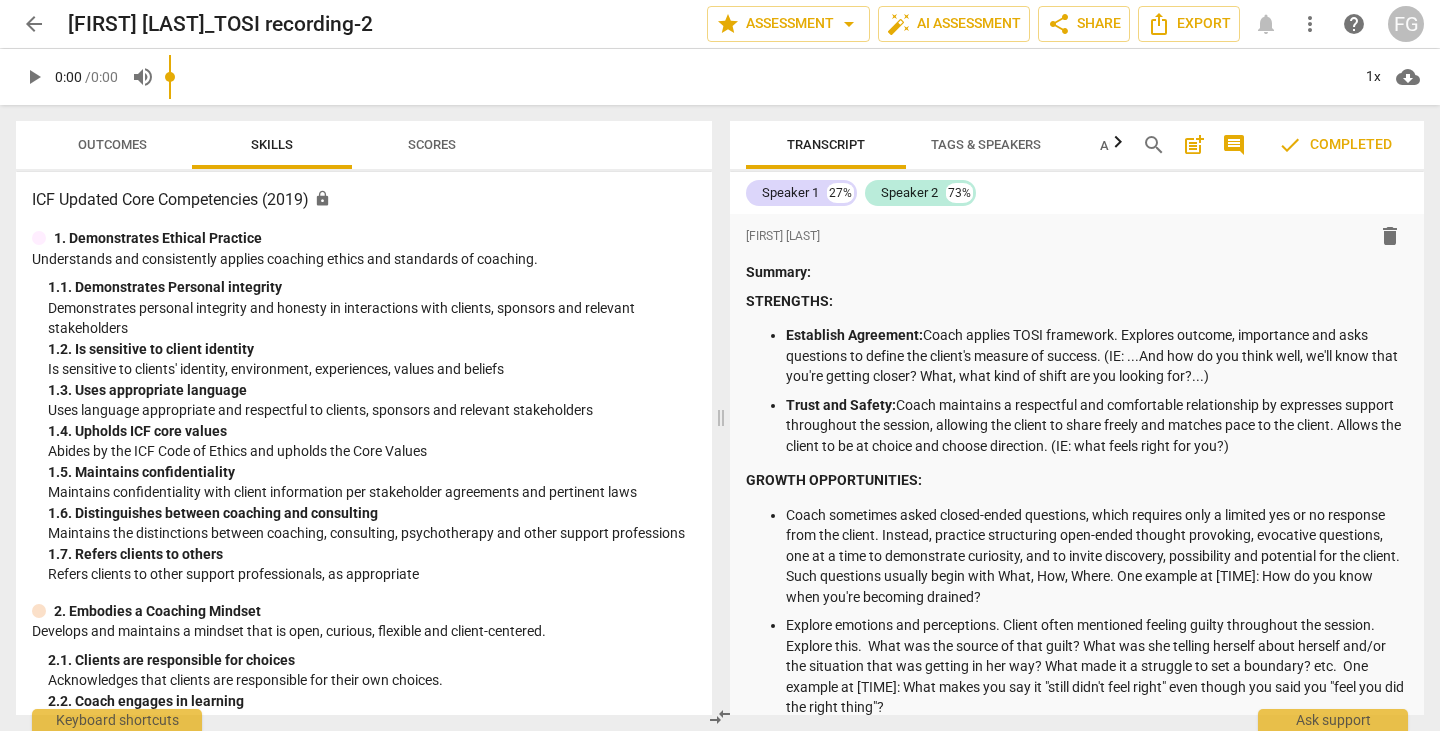 scroll, scrollTop: 0, scrollLeft: 0, axis: both 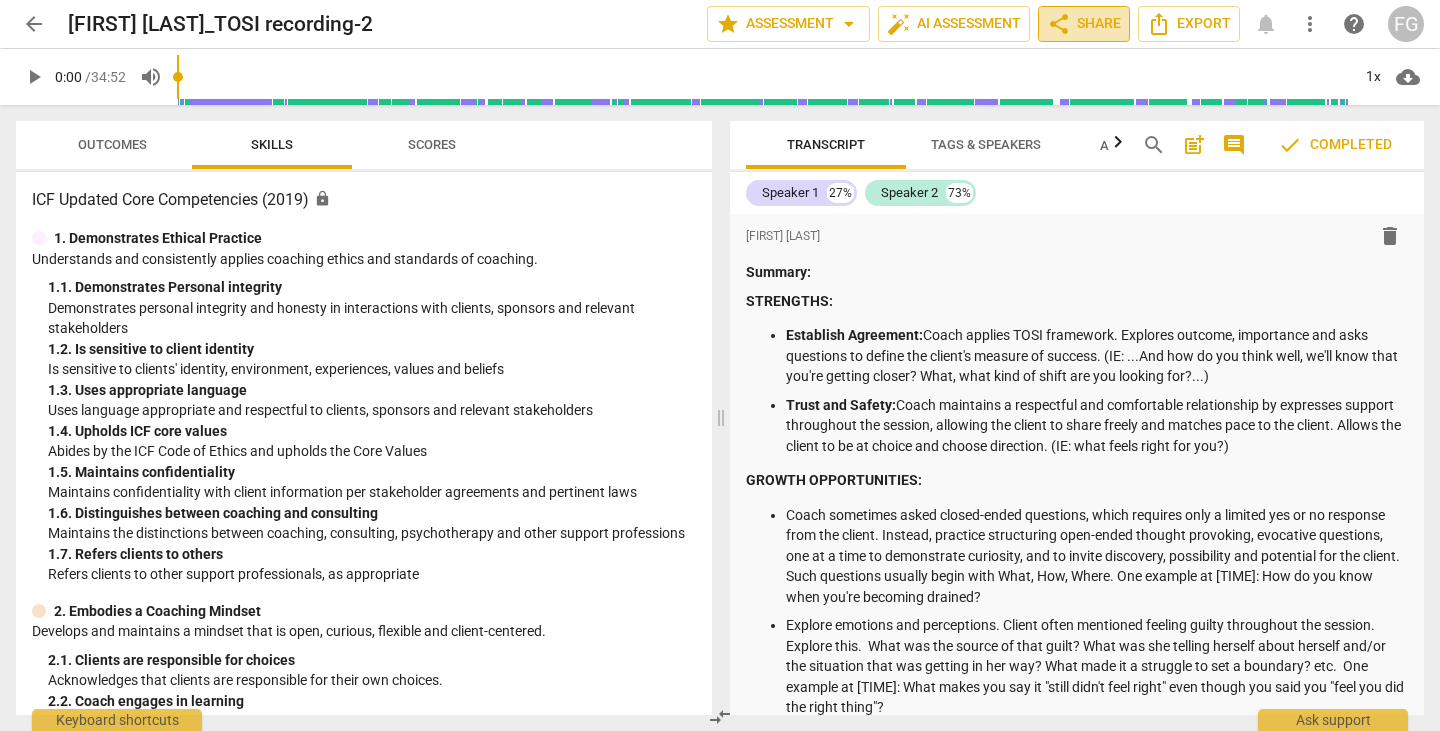 click on "share" at bounding box center [1059, 24] 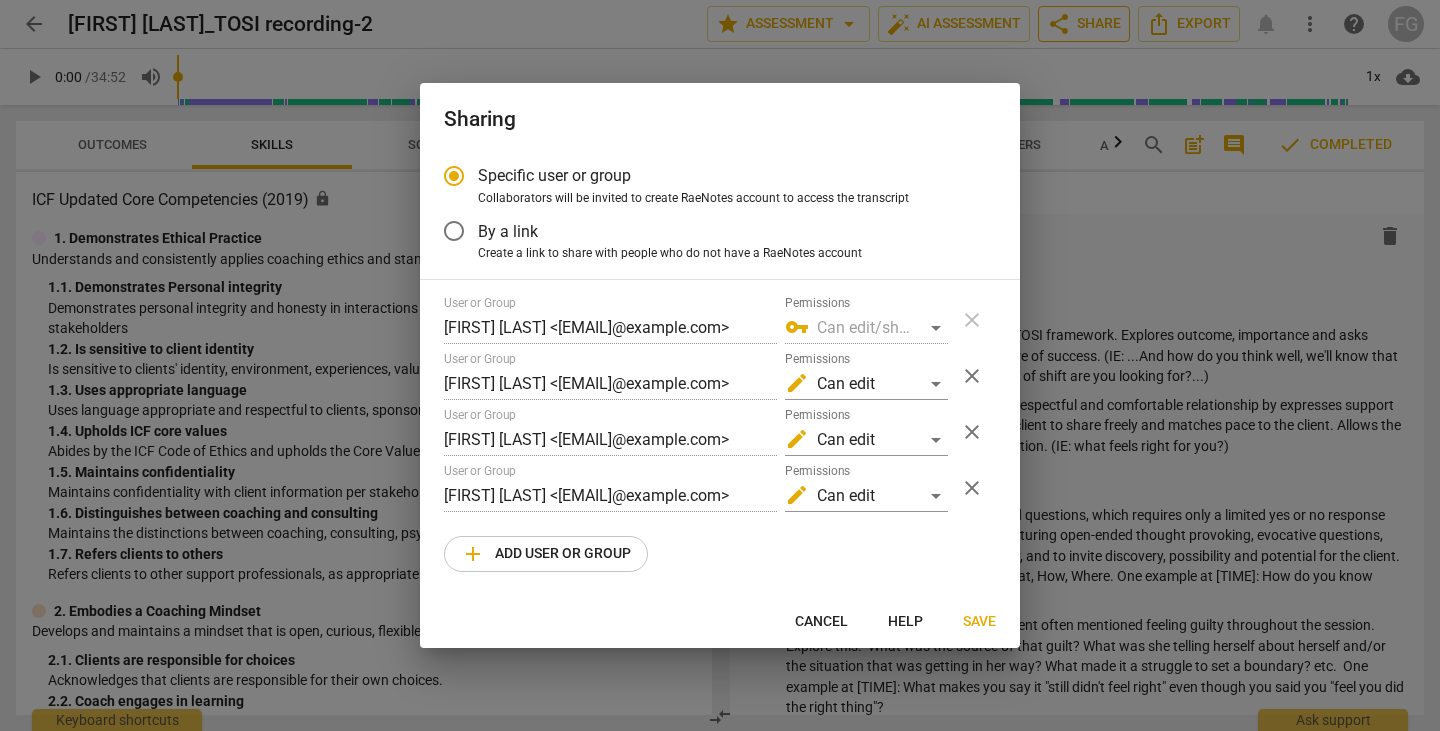 radio on "false" 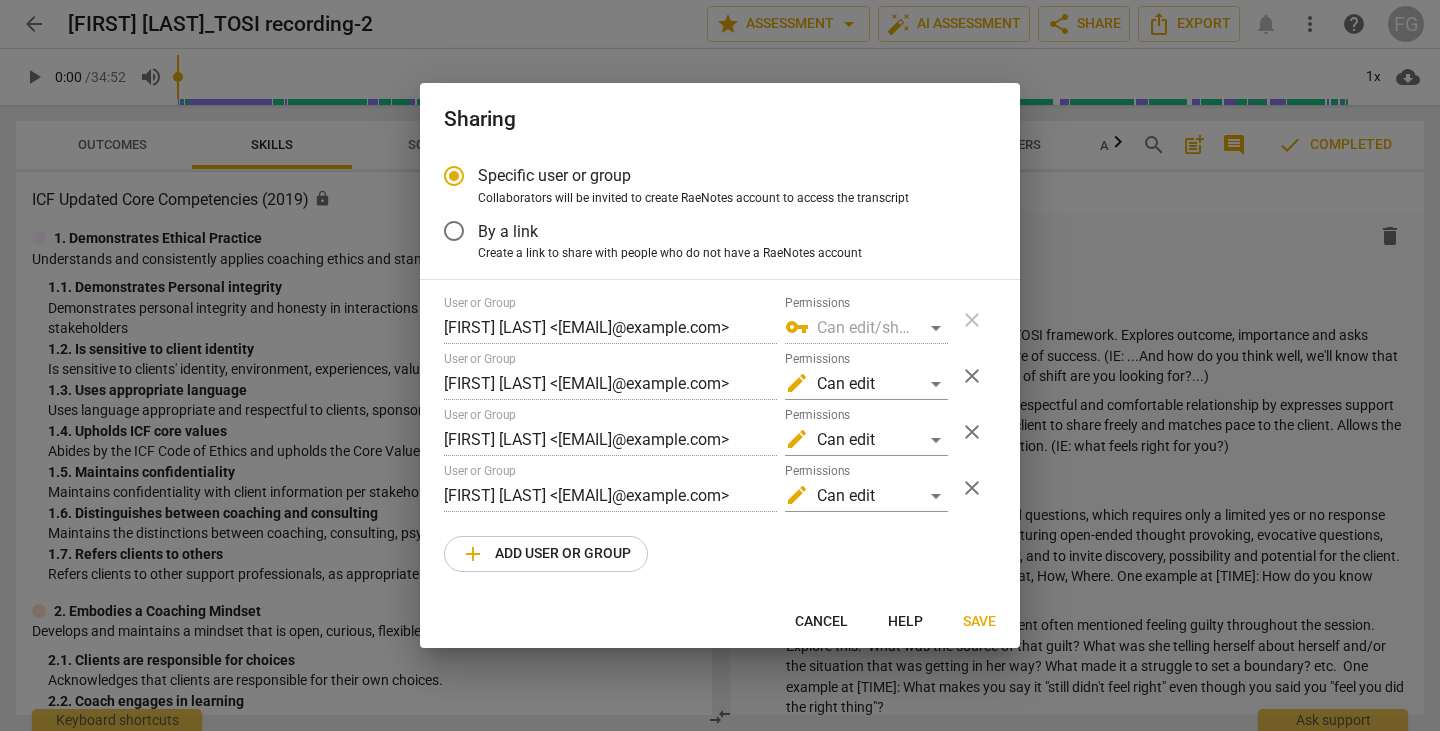 scroll, scrollTop: 0, scrollLeft: 54, axis: horizontal 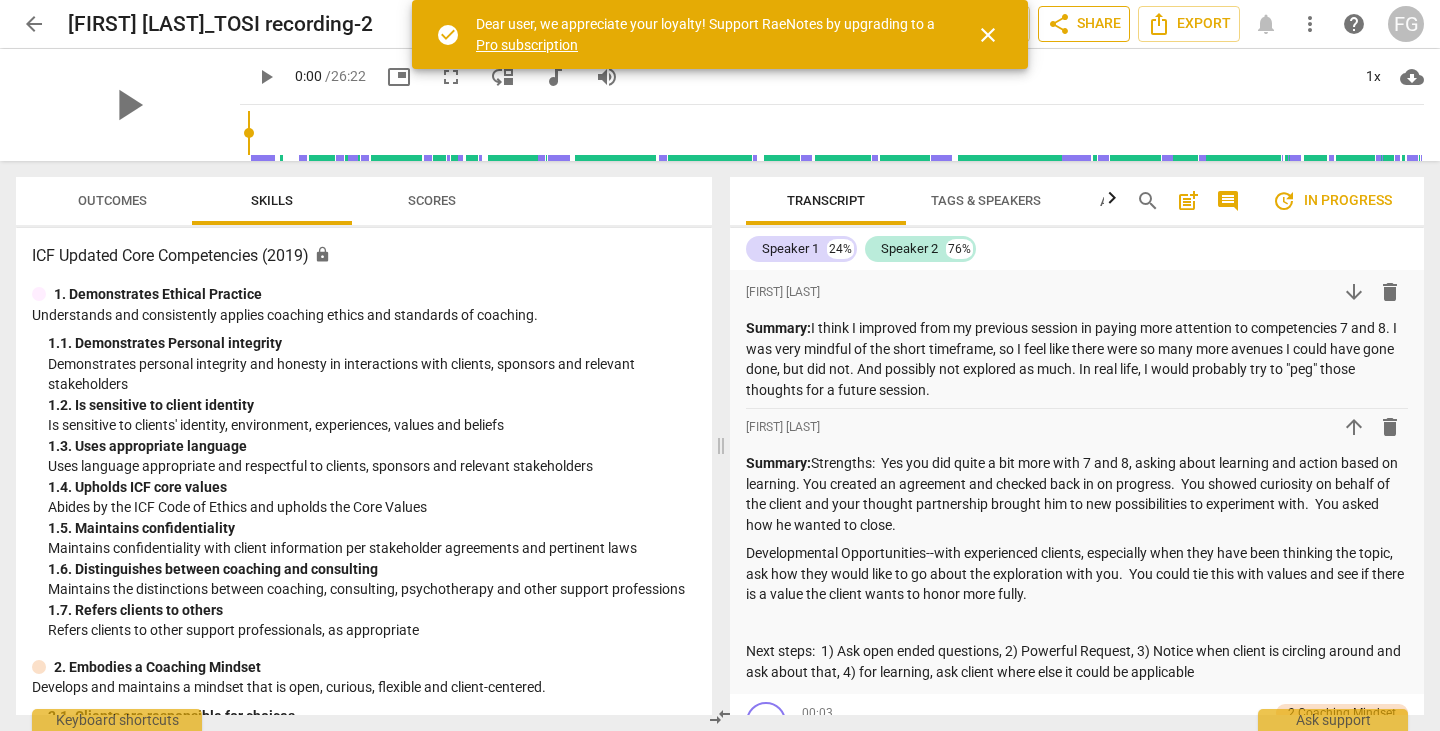 click on "share    Share" at bounding box center [1084, 24] 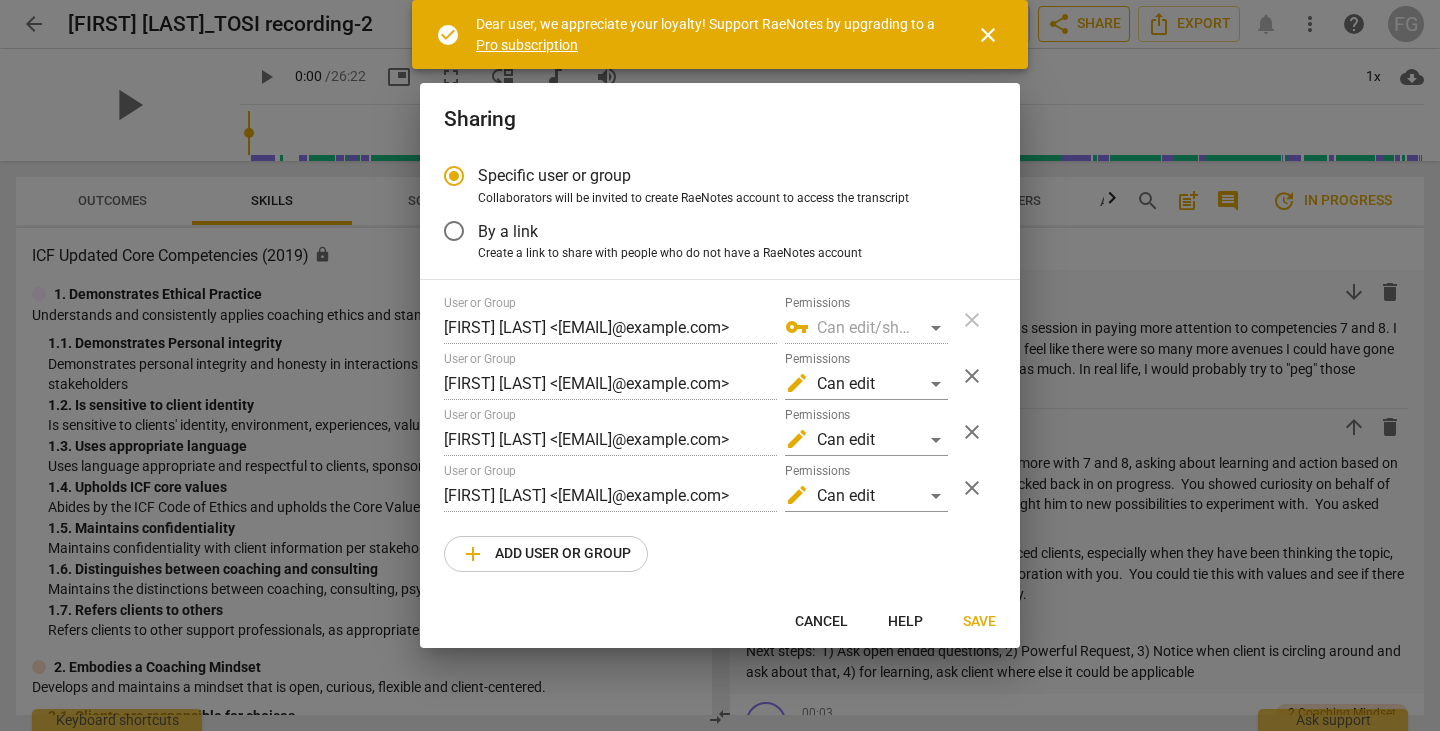 radio on "false" 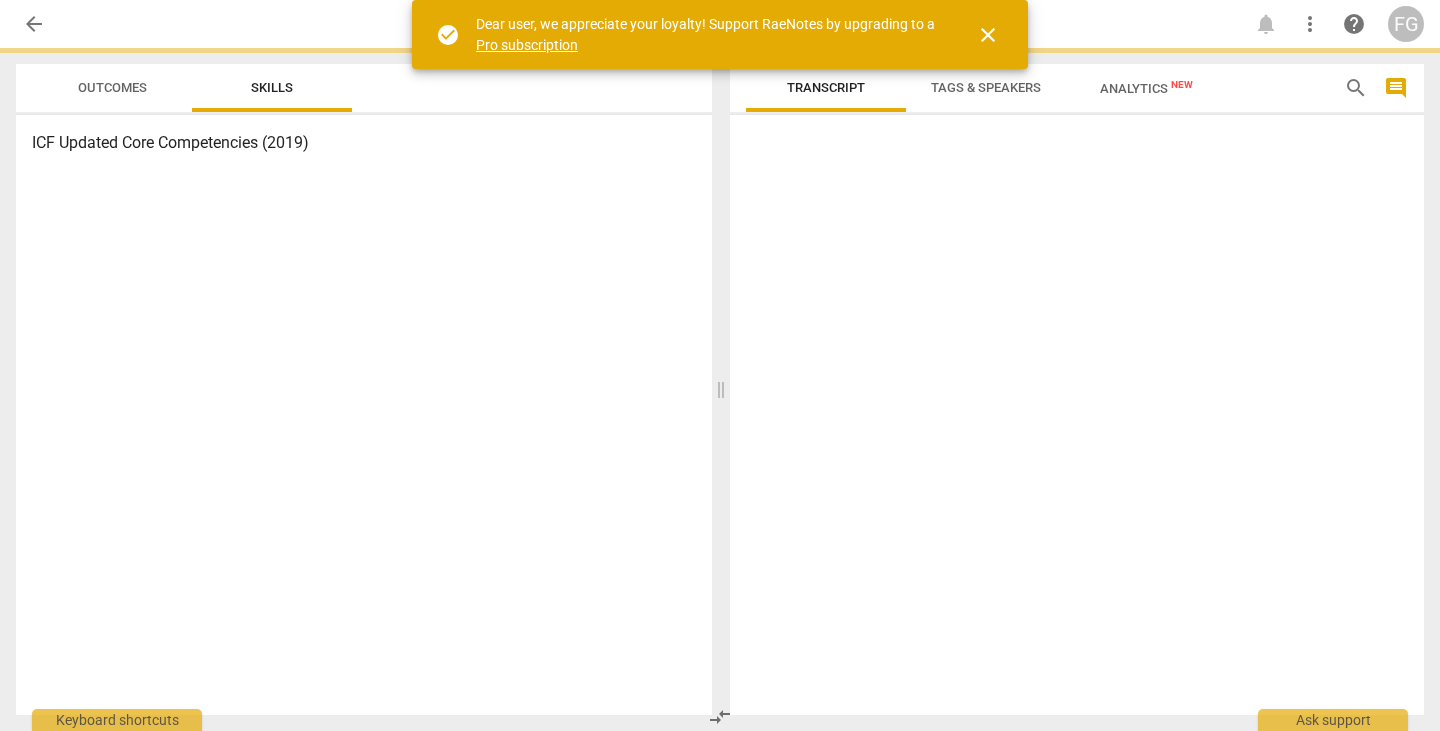 scroll, scrollTop: 0, scrollLeft: 0, axis: both 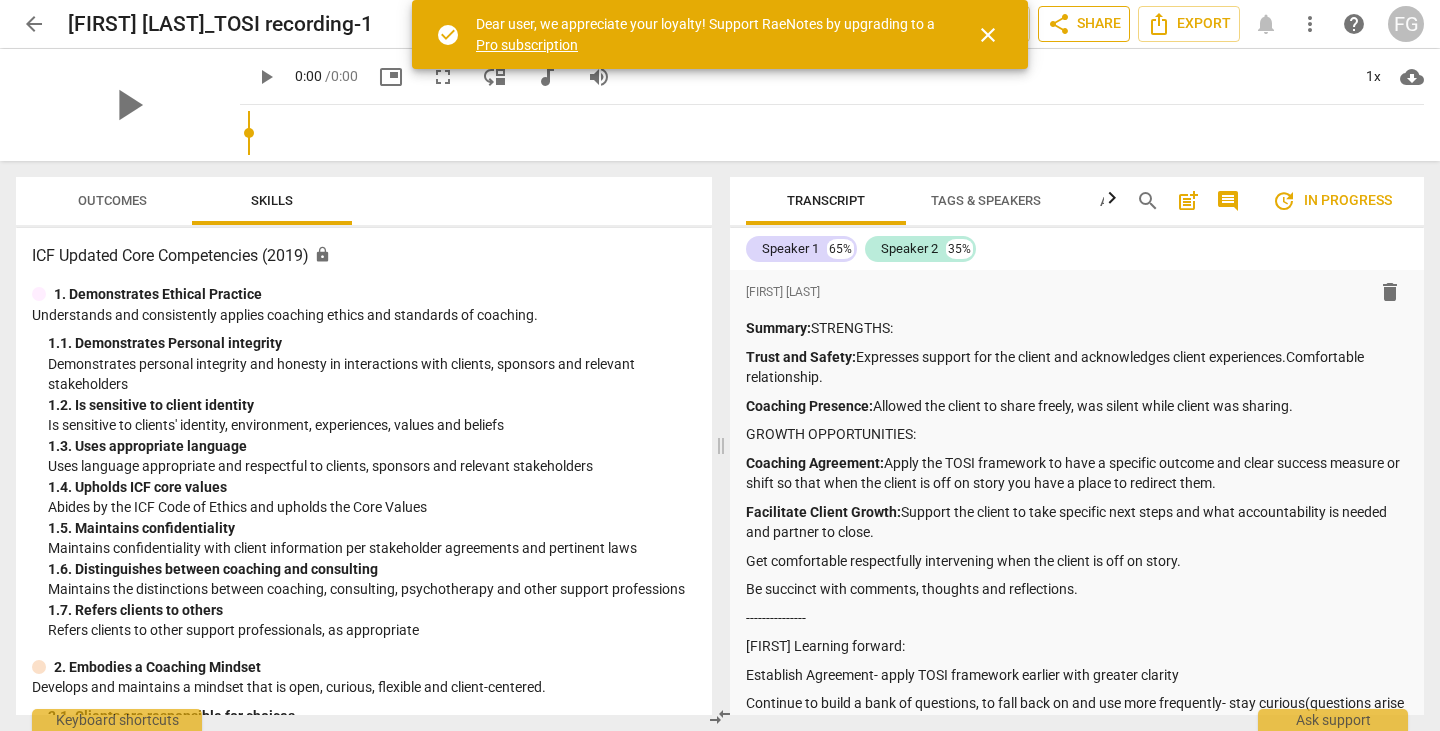 click on "share    Share" at bounding box center [1084, 24] 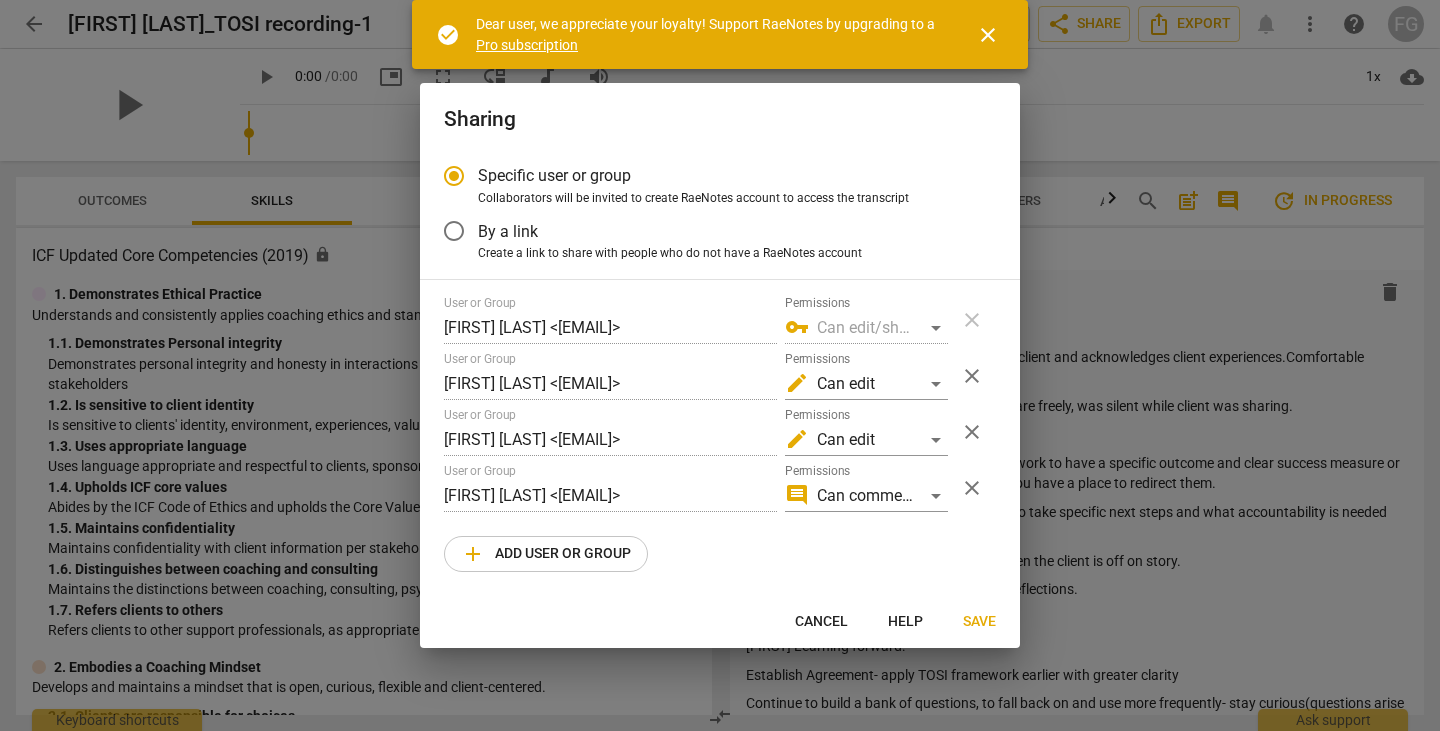 radio on "false" 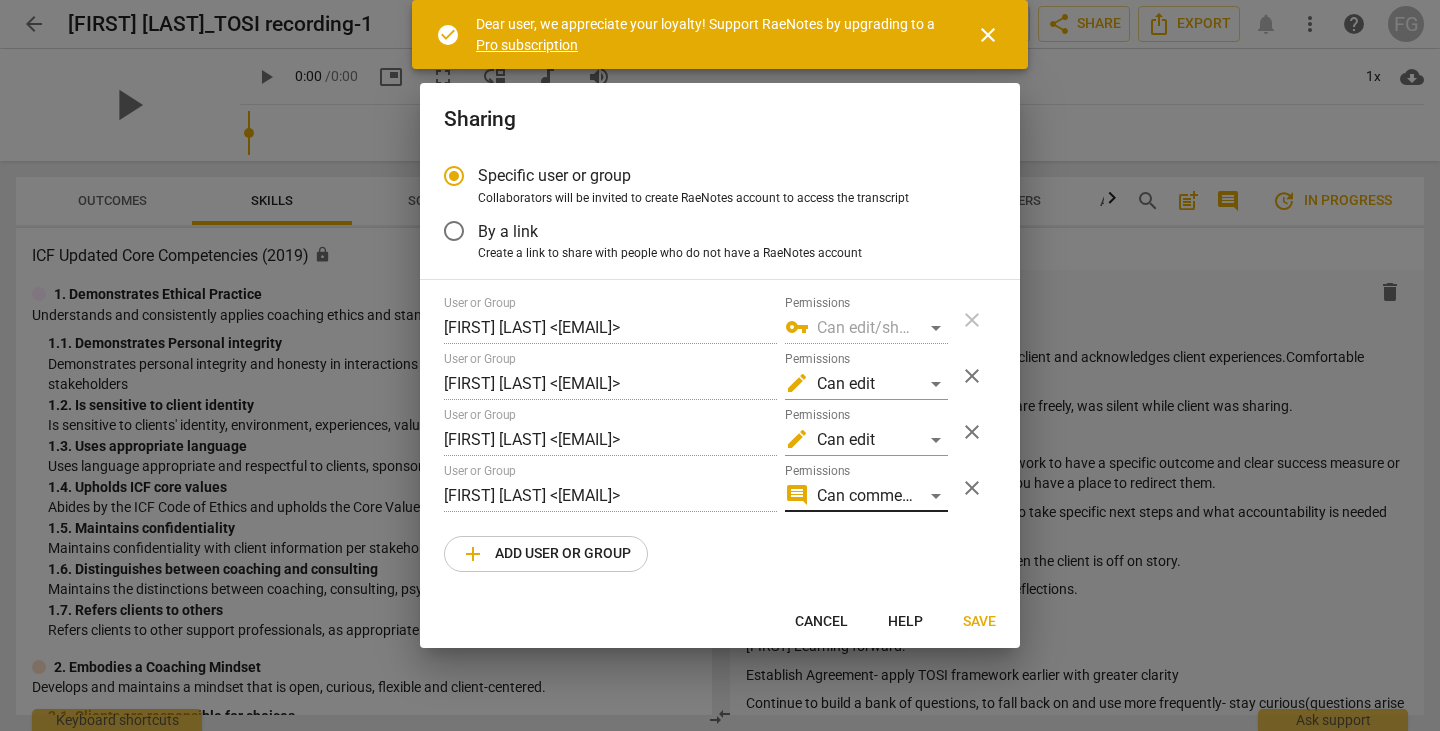 scroll, scrollTop: 0, scrollLeft: 62, axis: horizontal 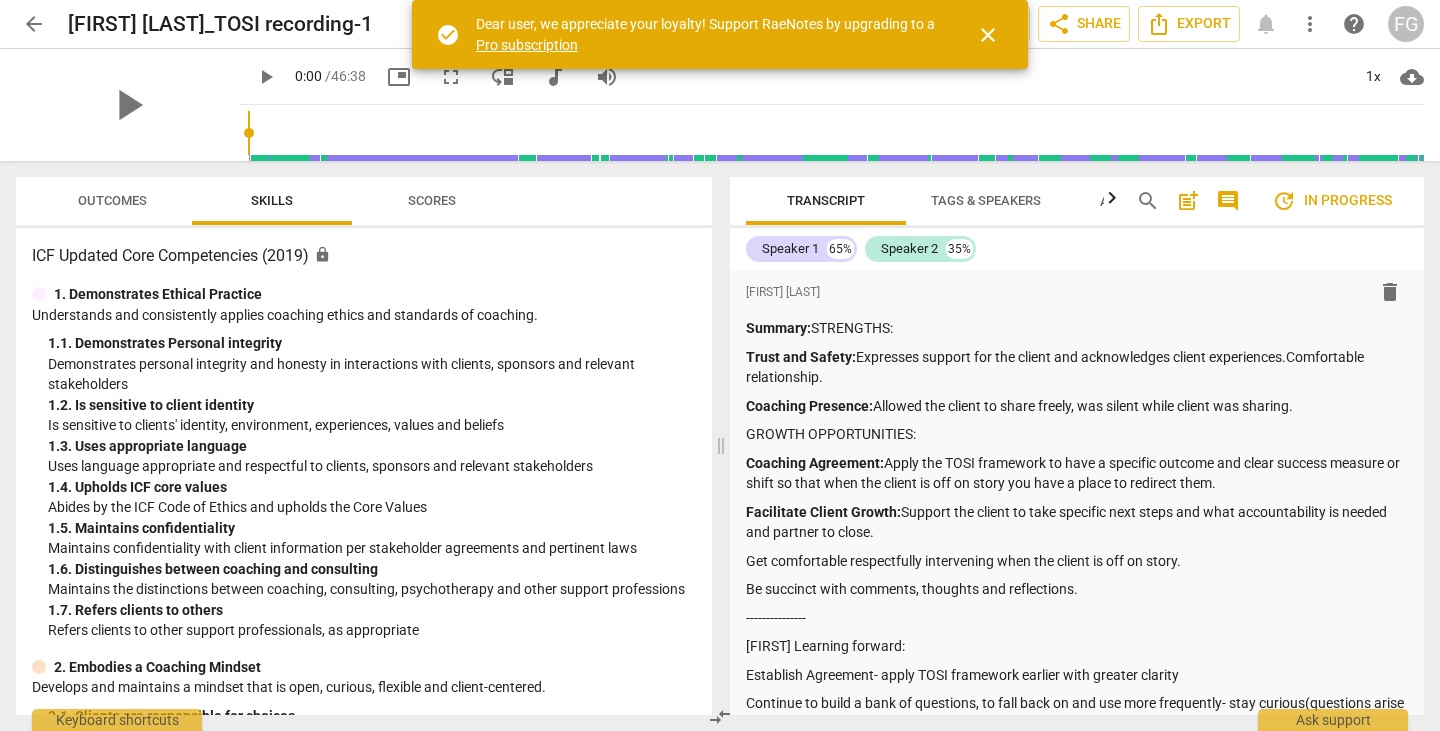 click on "close" at bounding box center [988, 35] 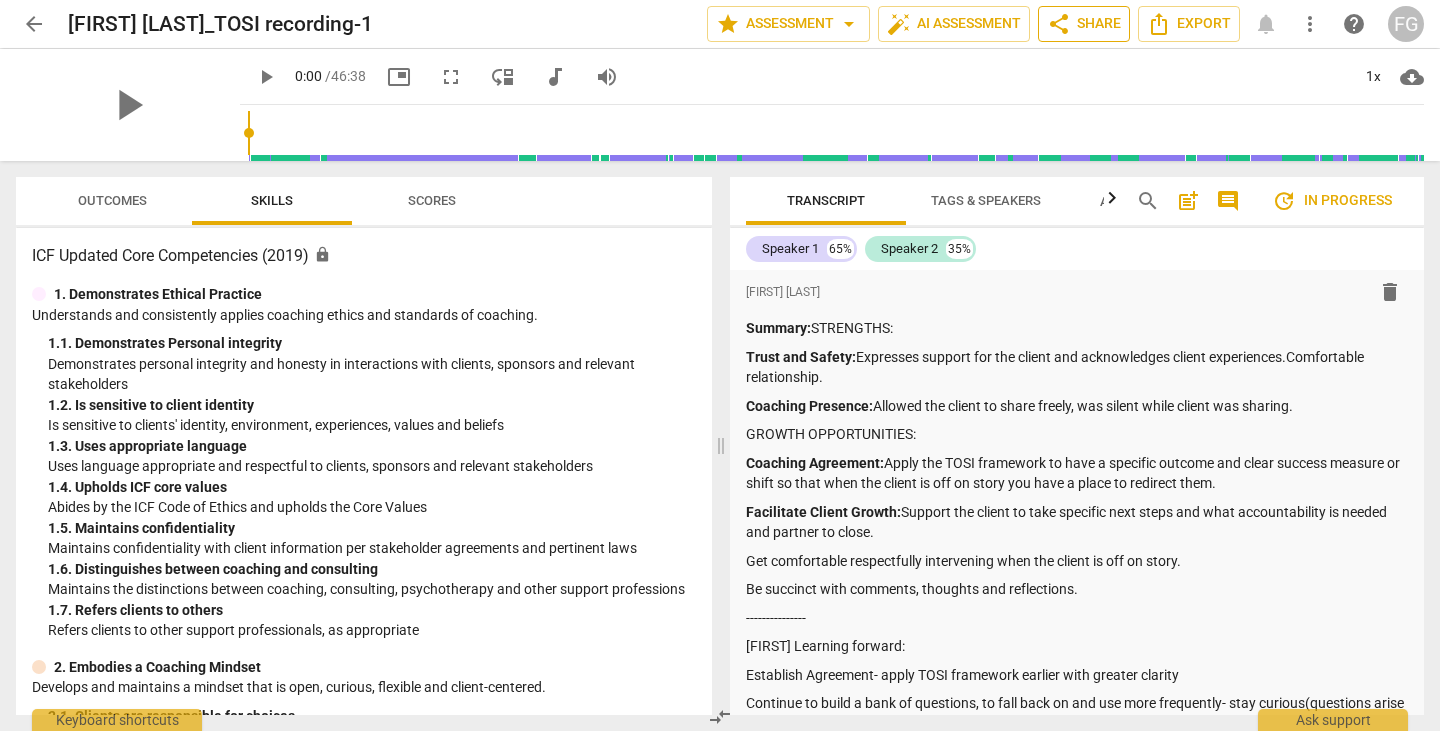 click on "share" at bounding box center (1059, 24) 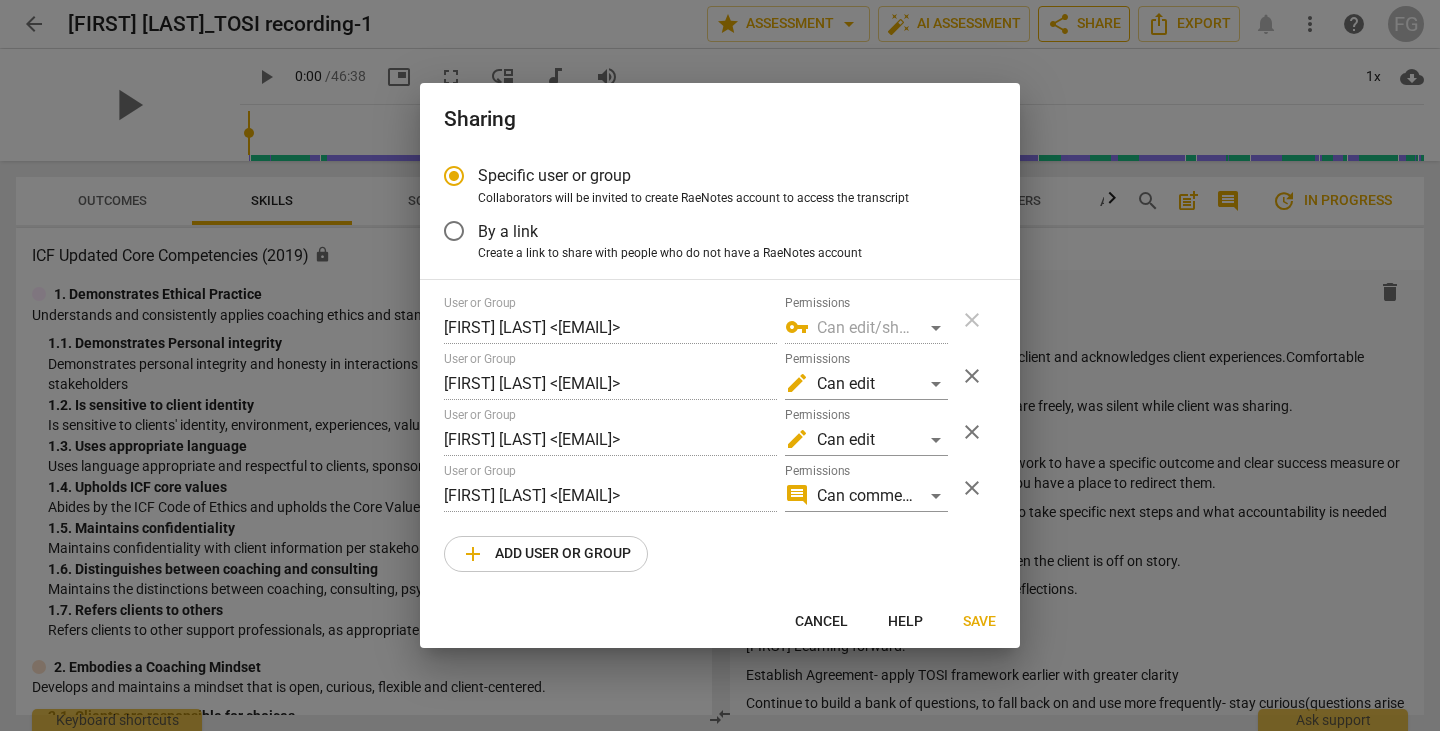 radio on "false" 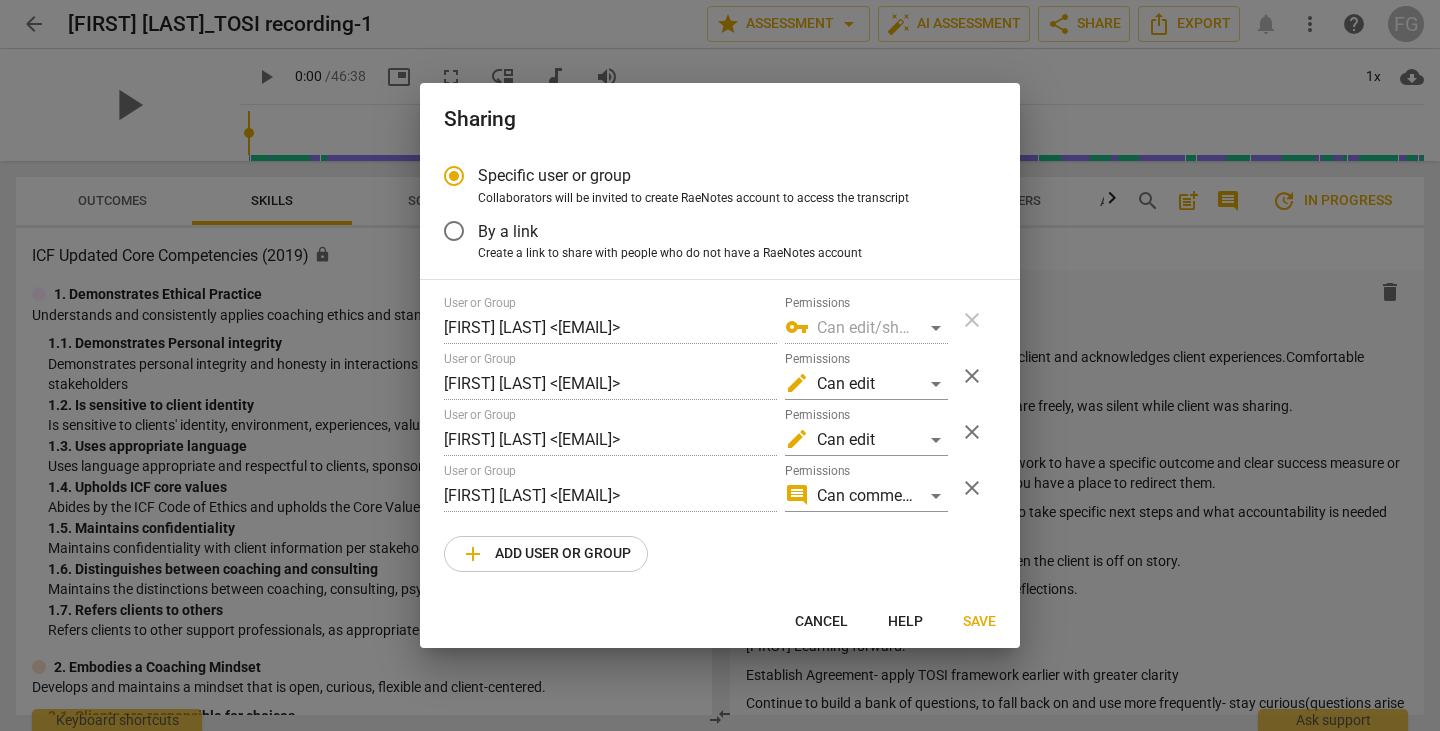 scroll, scrollTop: 0, scrollLeft: 62, axis: horizontal 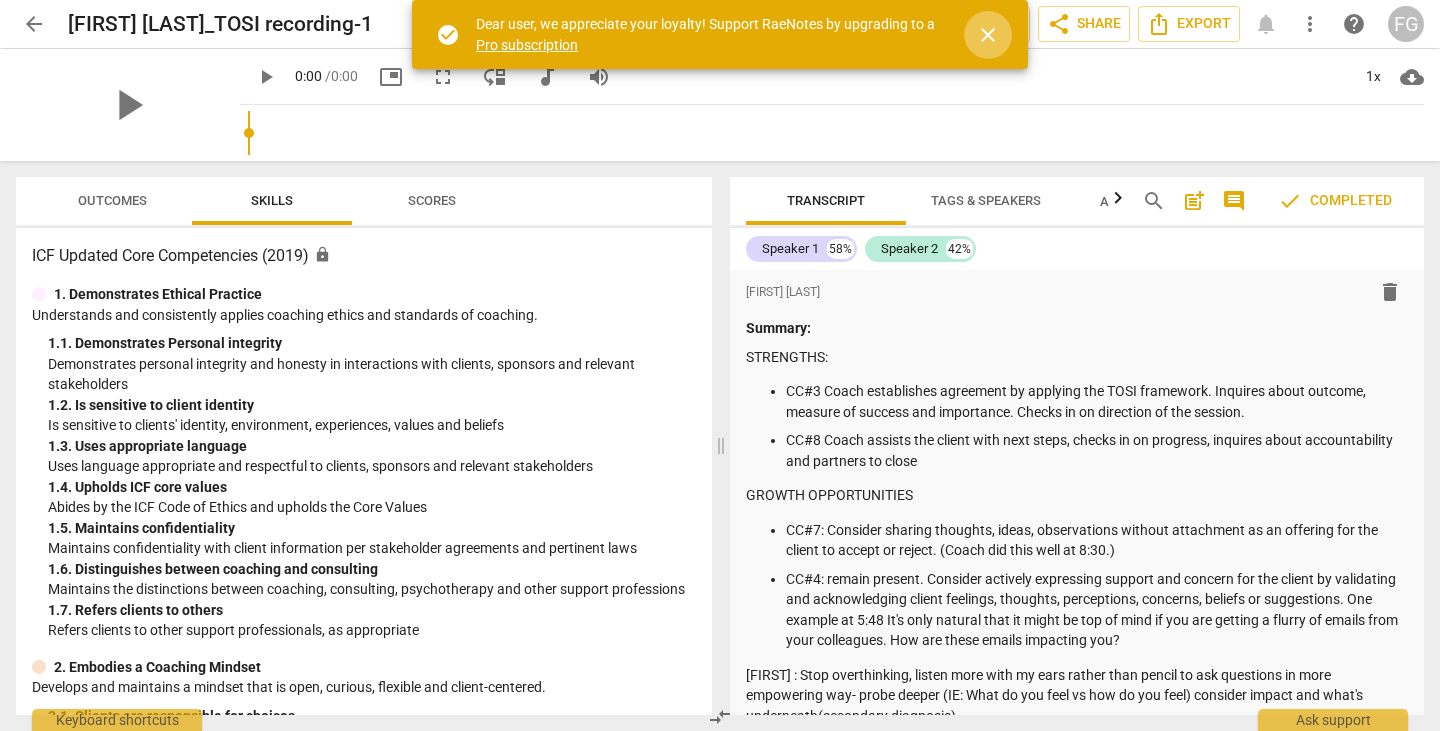 click on "close" at bounding box center [988, 35] 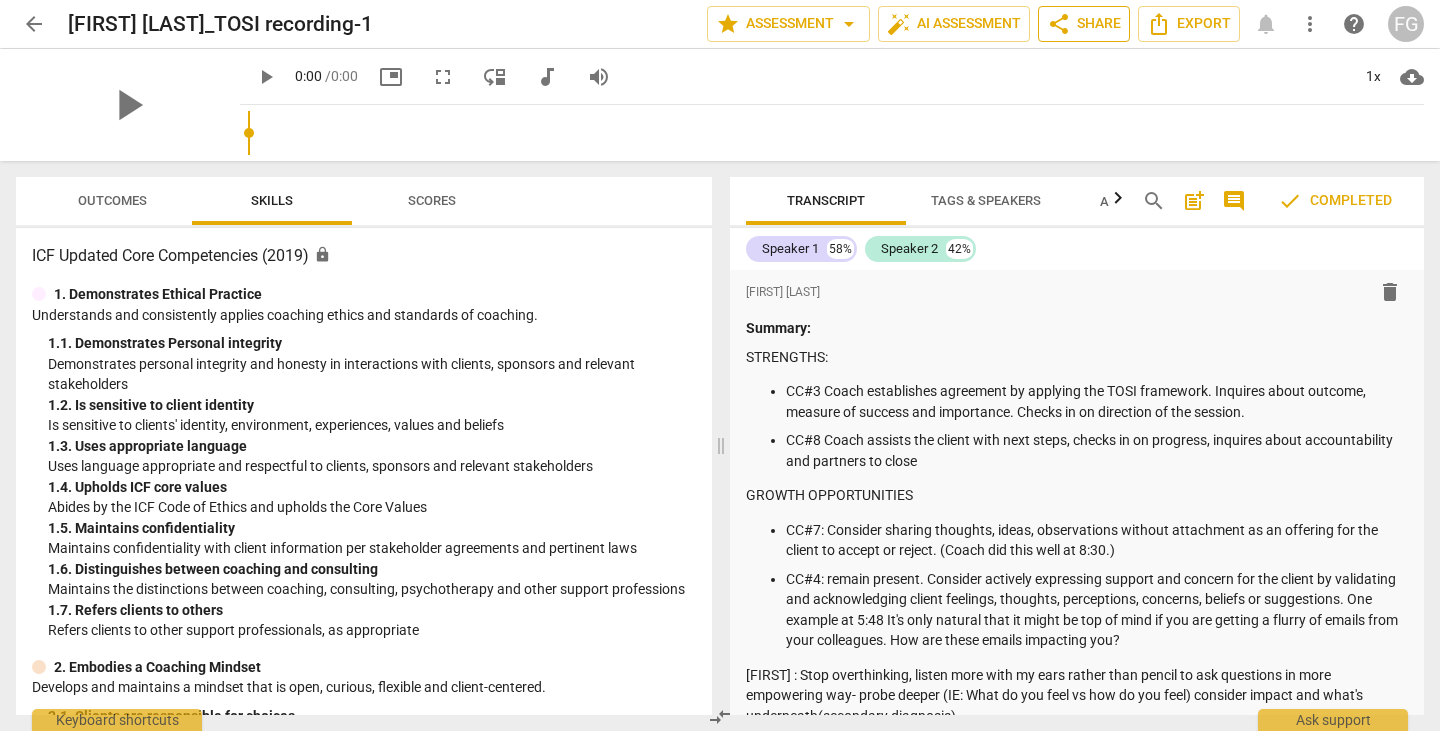 click on "share    Share" at bounding box center [1084, 24] 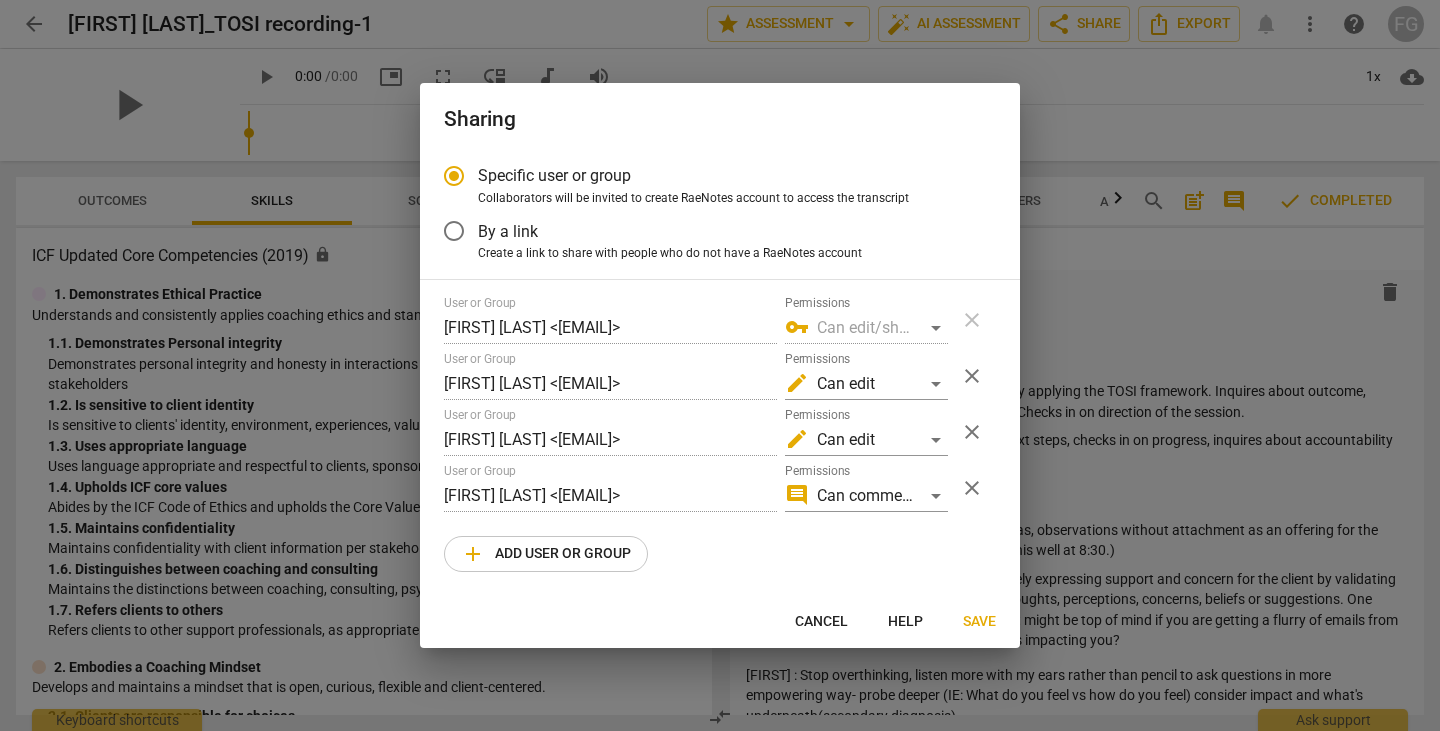 radio on "false" 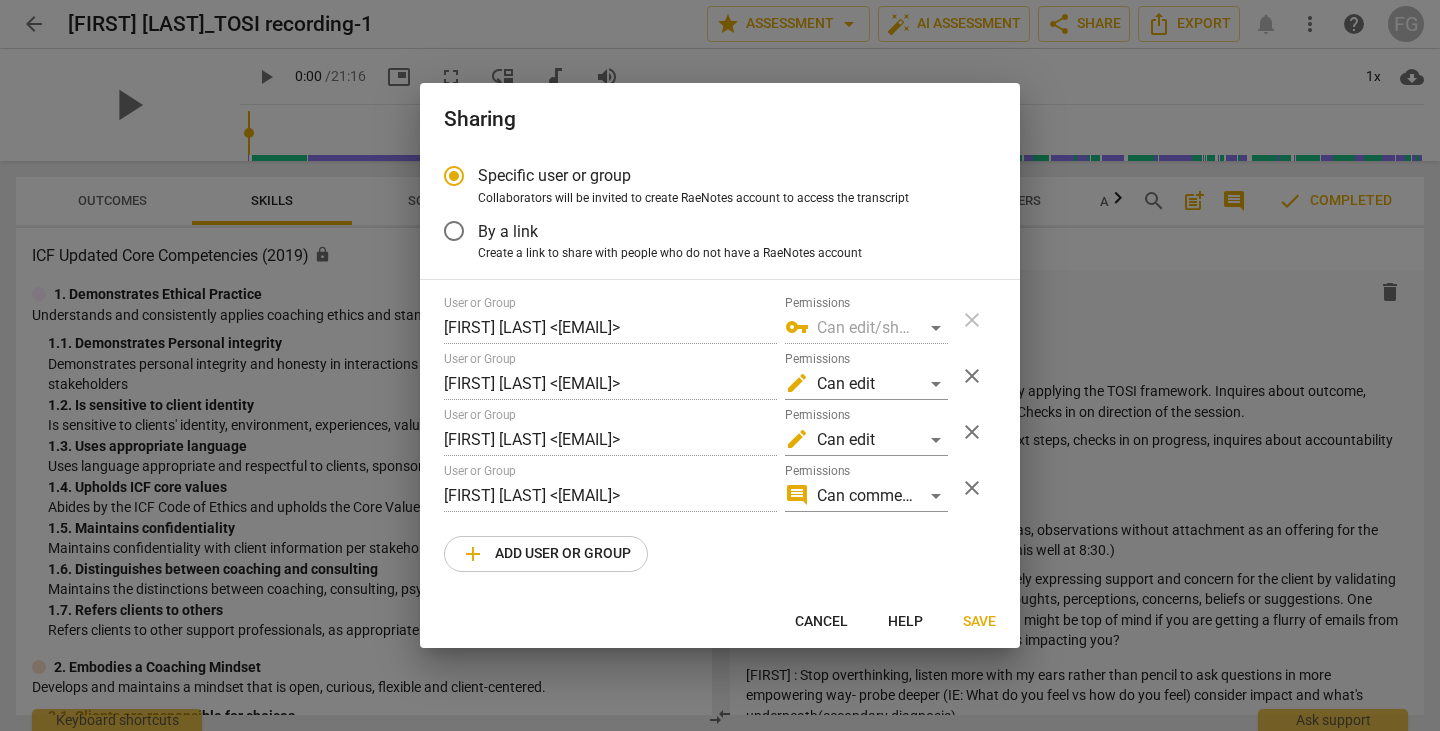 scroll, scrollTop: 0, scrollLeft: 24, axis: horizontal 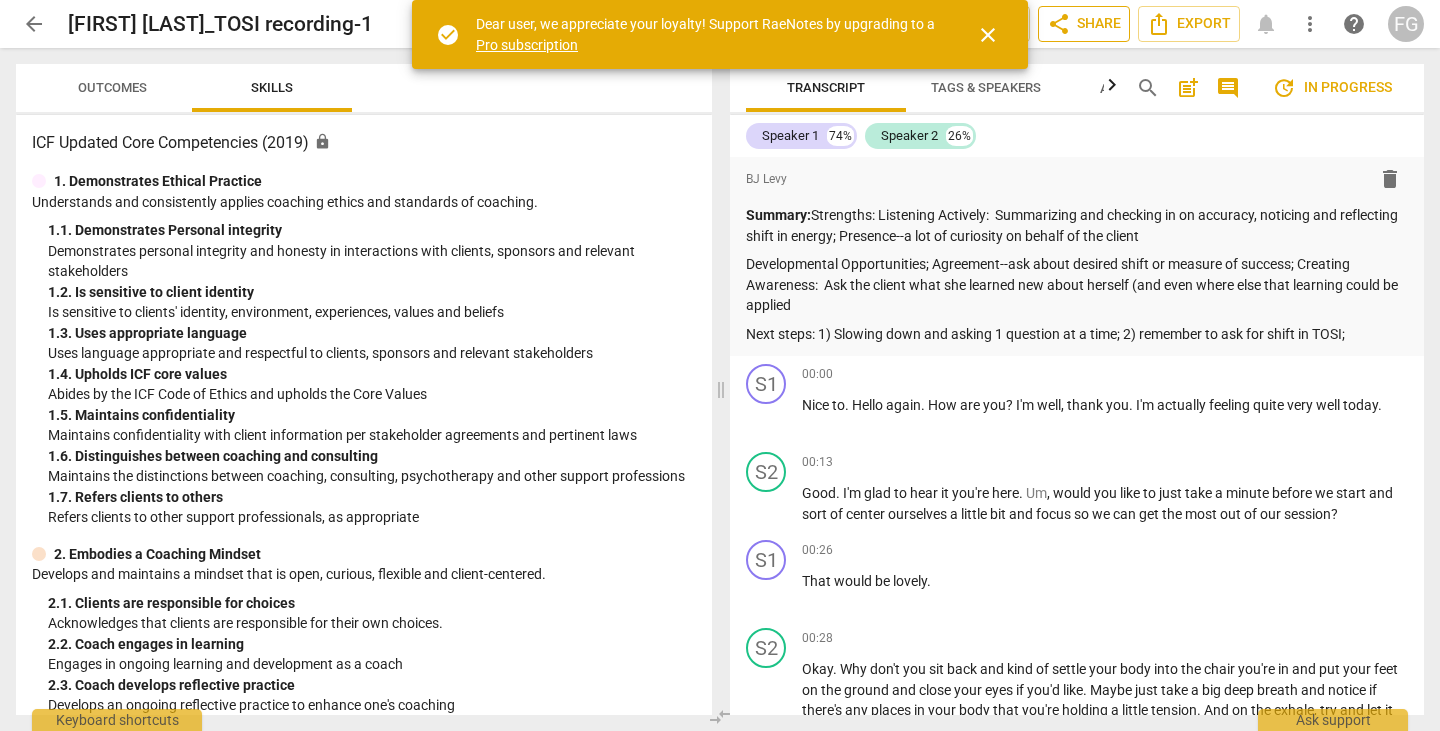 click on "share    Share" at bounding box center [1084, 24] 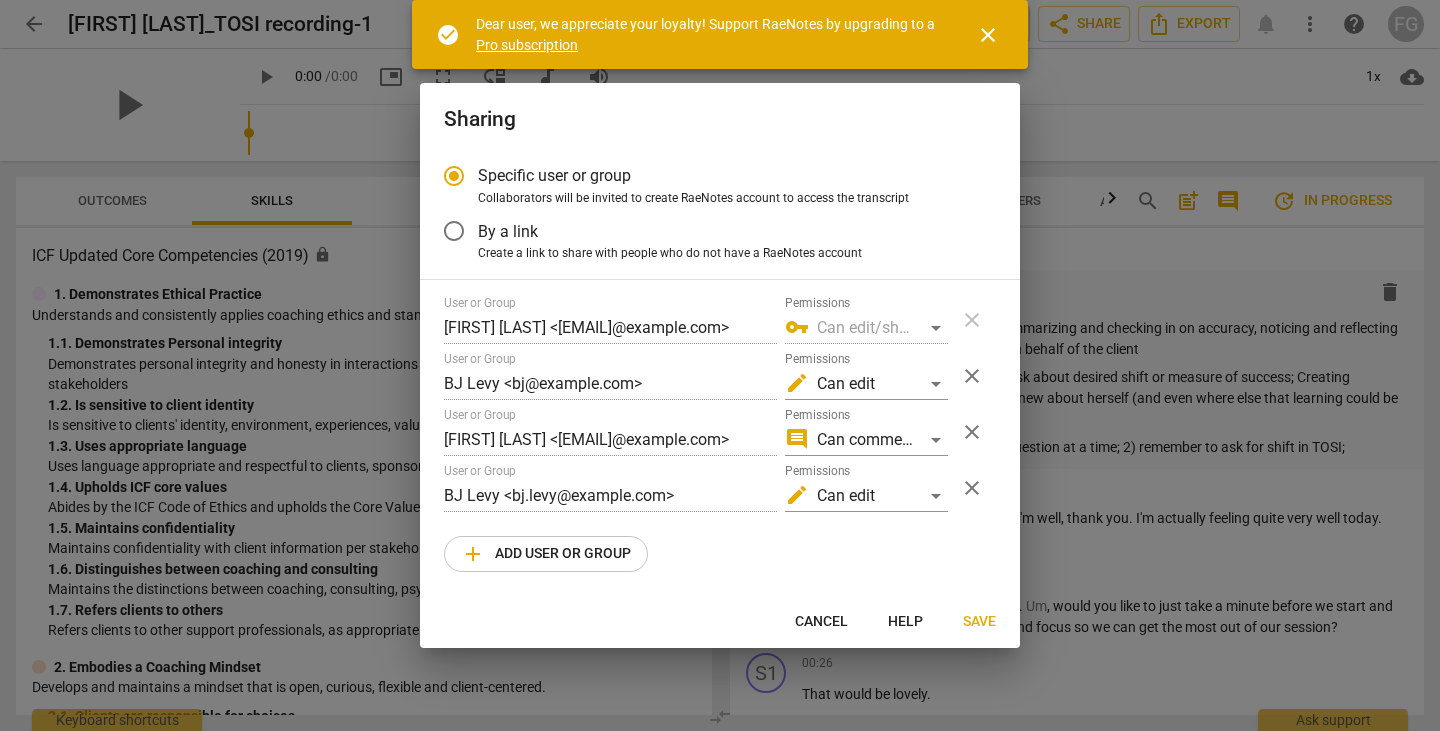 radio on "false" 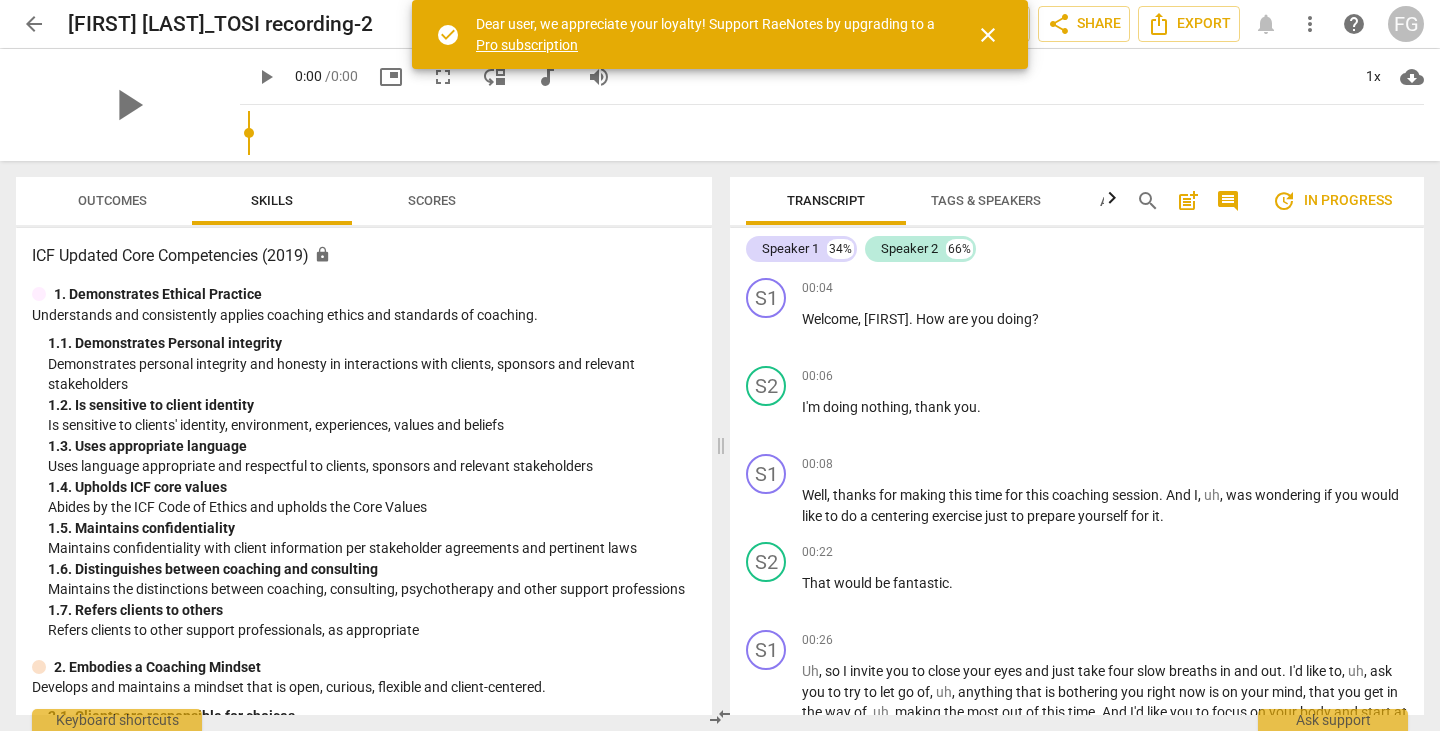 scroll, scrollTop: 0, scrollLeft: 0, axis: both 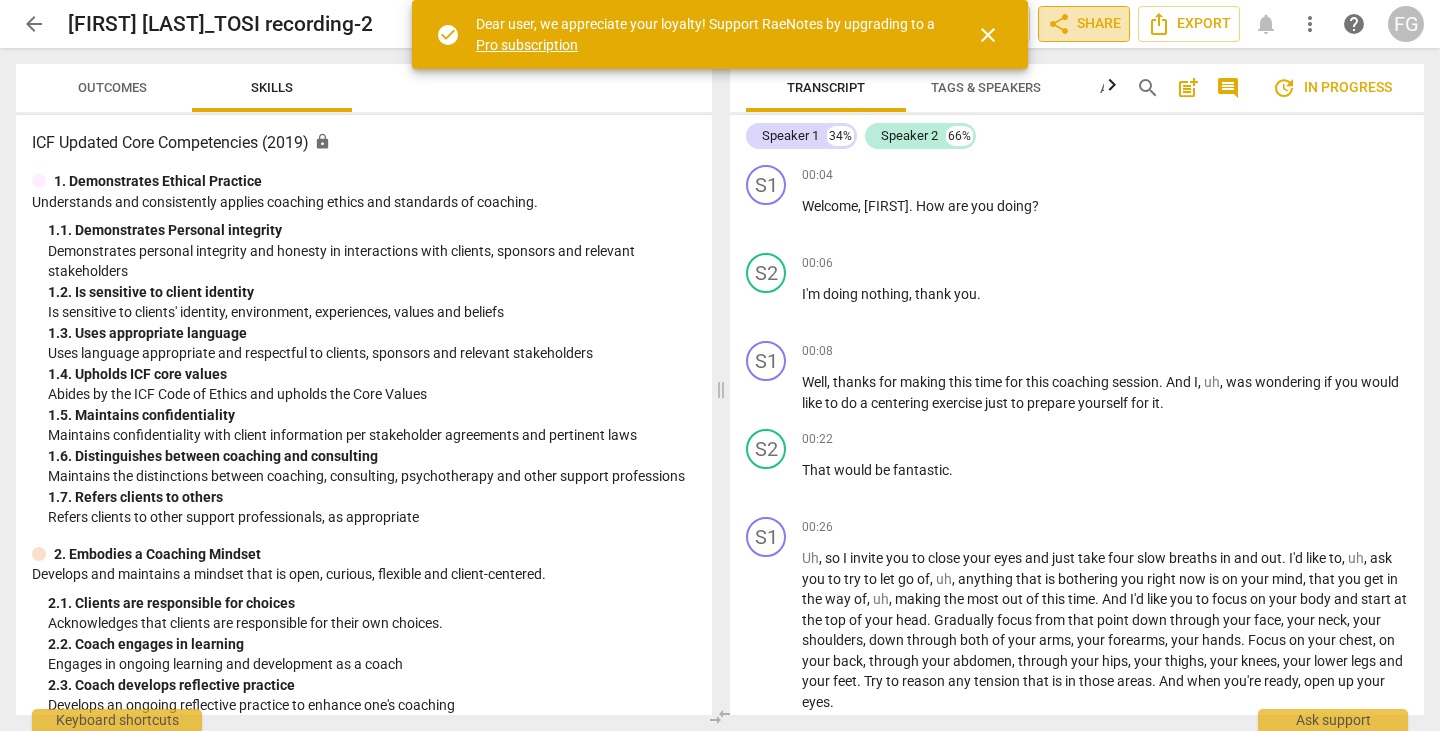 click on "share    Share" at bounding box center (1084, 24) 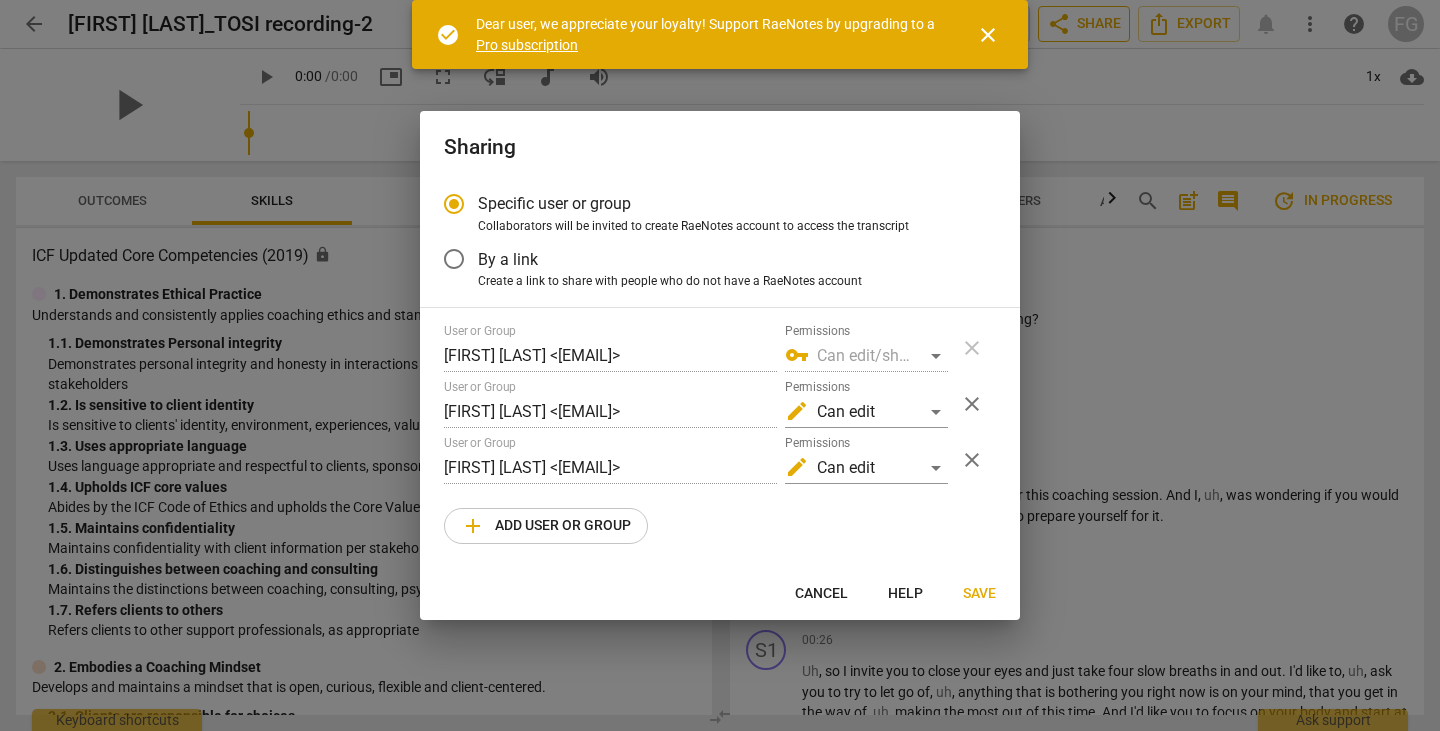 radio on "false" 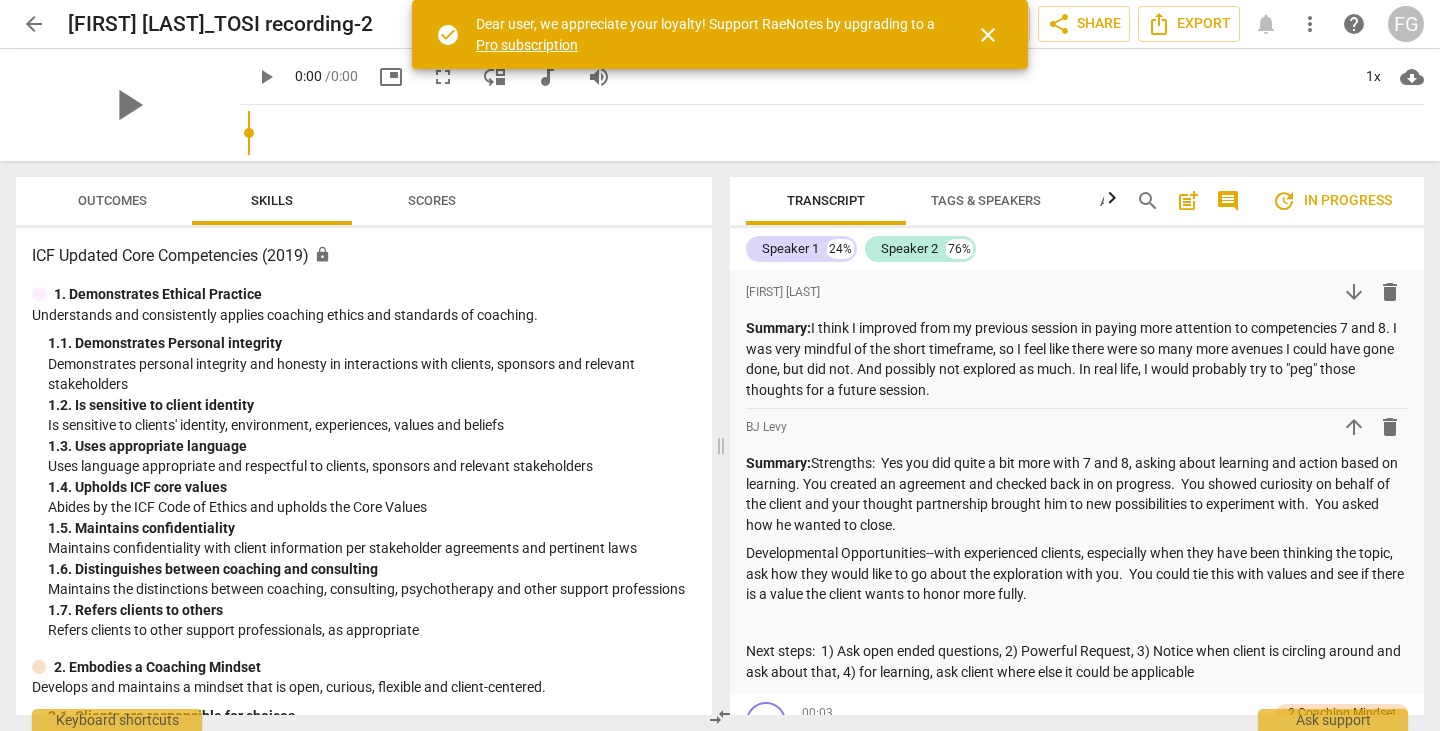 scroll, scrollTop: 0, scrollLeft: 0, axis: both 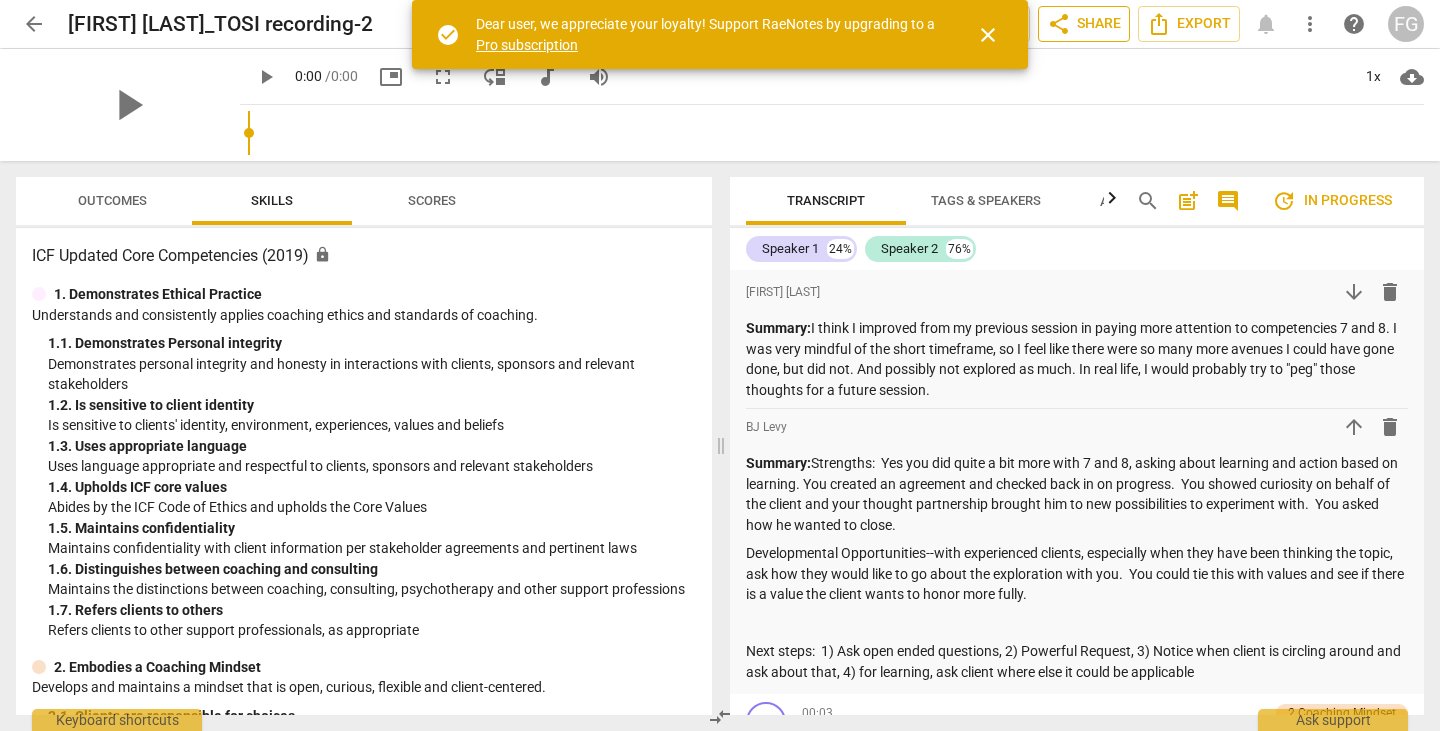 click on "share    Share" at bounding box center [1084, 24] 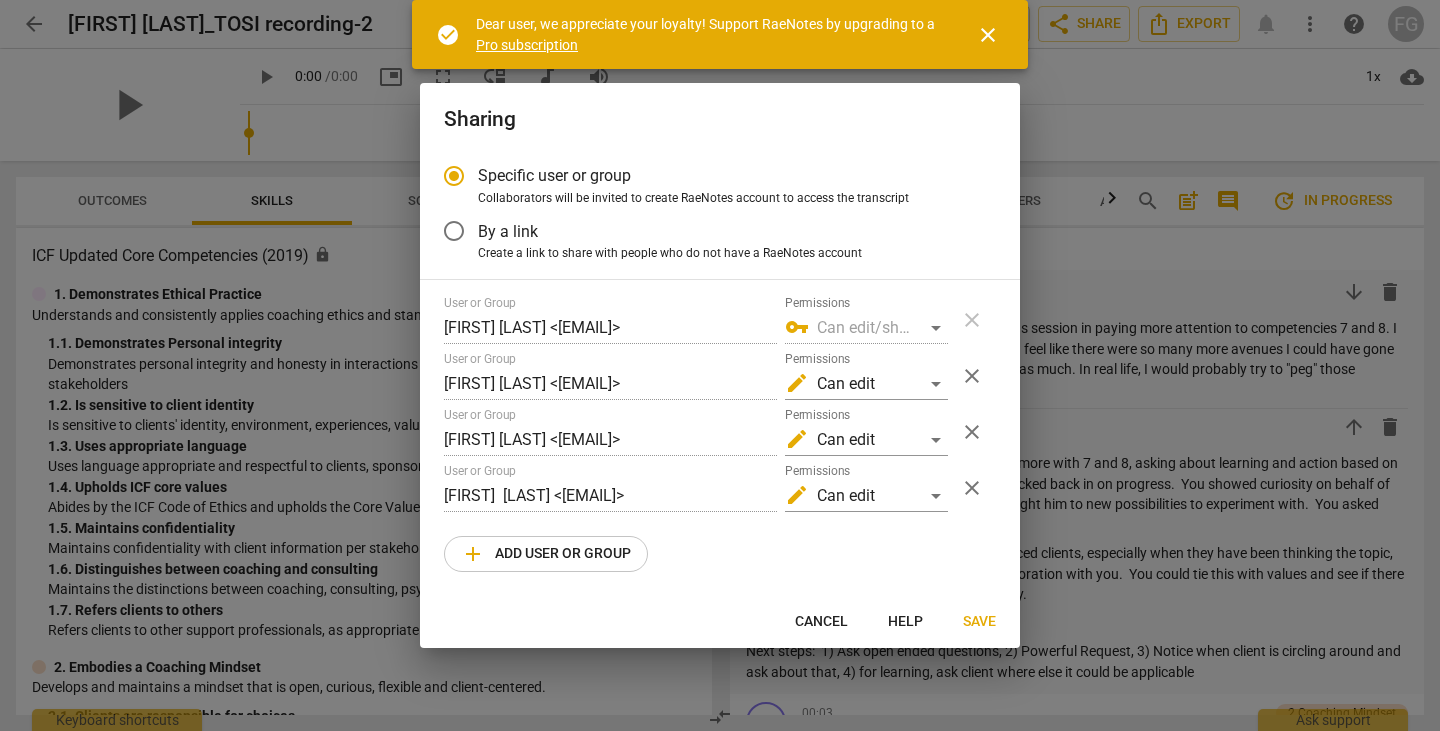 radio on "false" 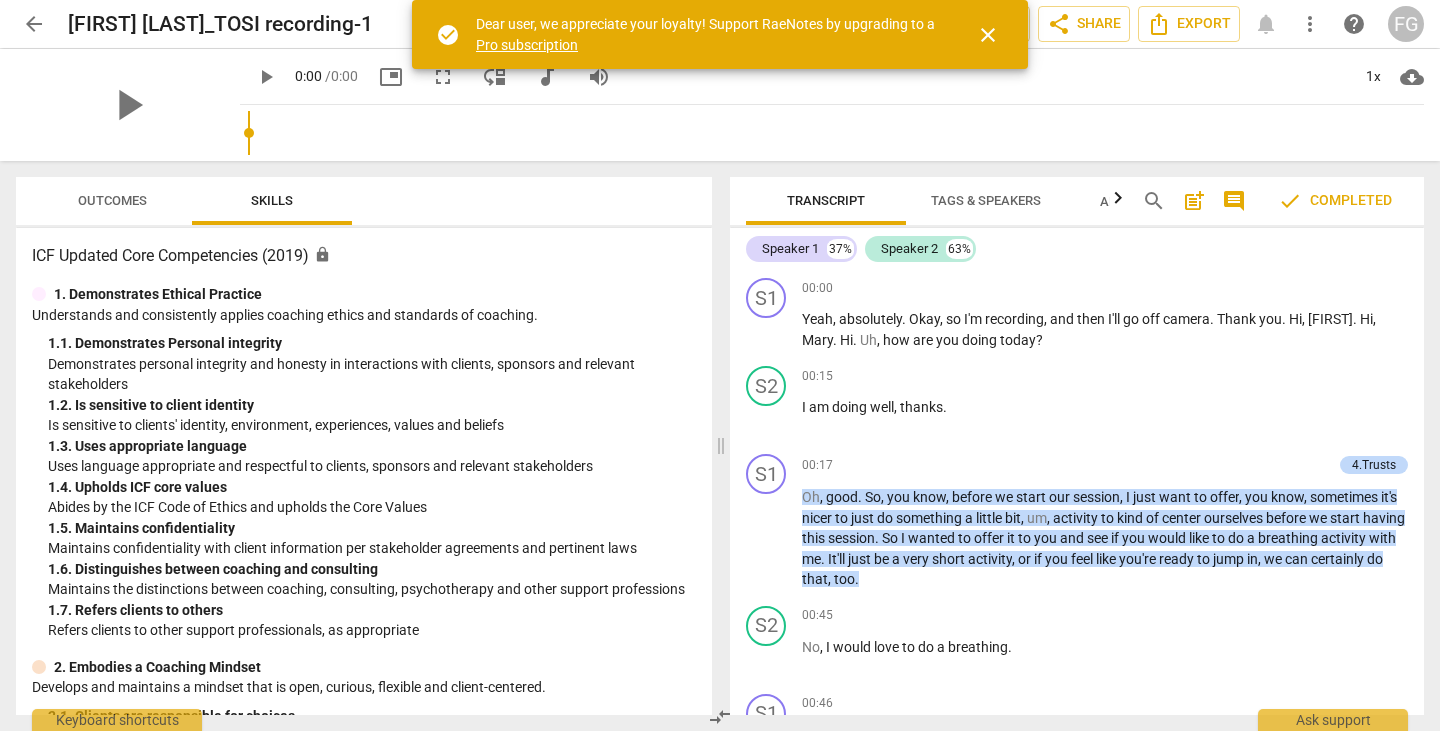 scroll, scrollTop: 0, scrollLeft: 0, axis: both 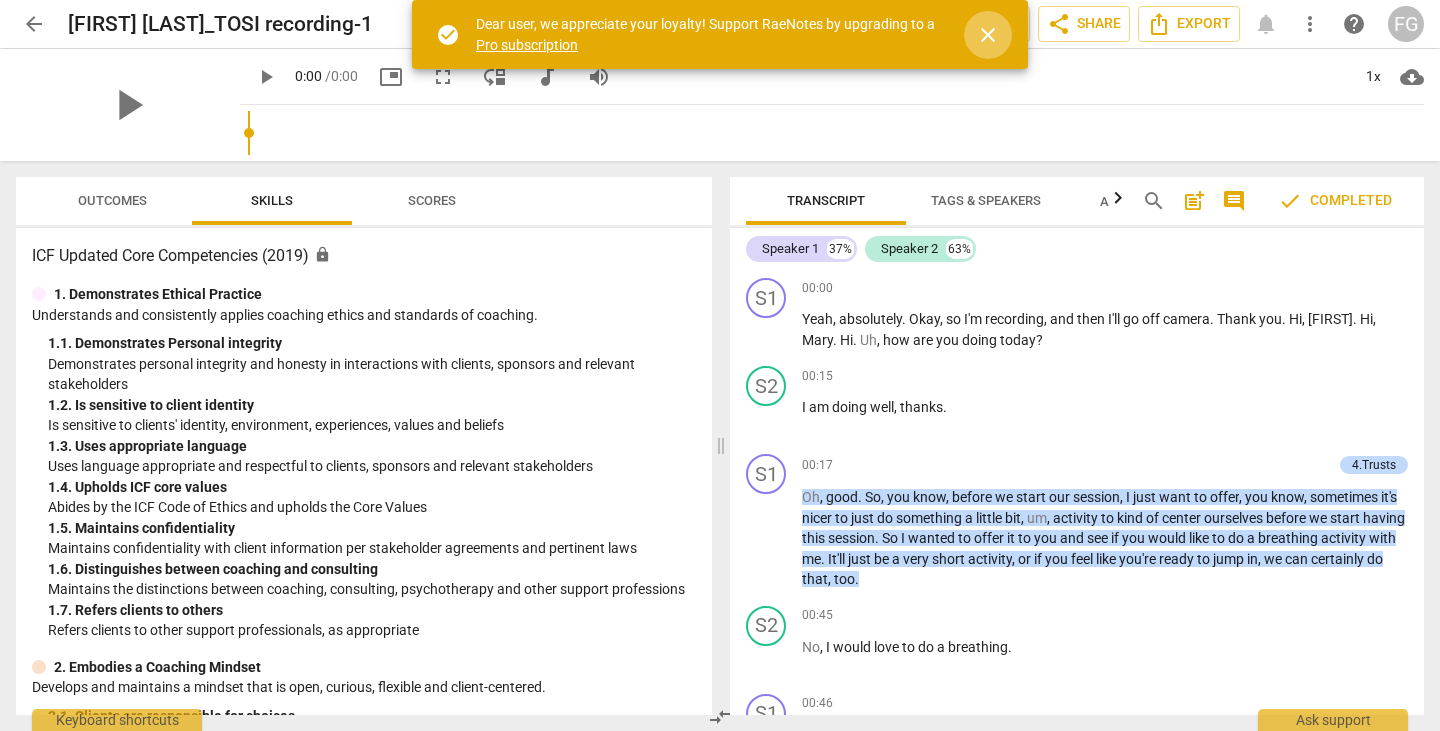 click on "close" at bounding box center (988, 35) 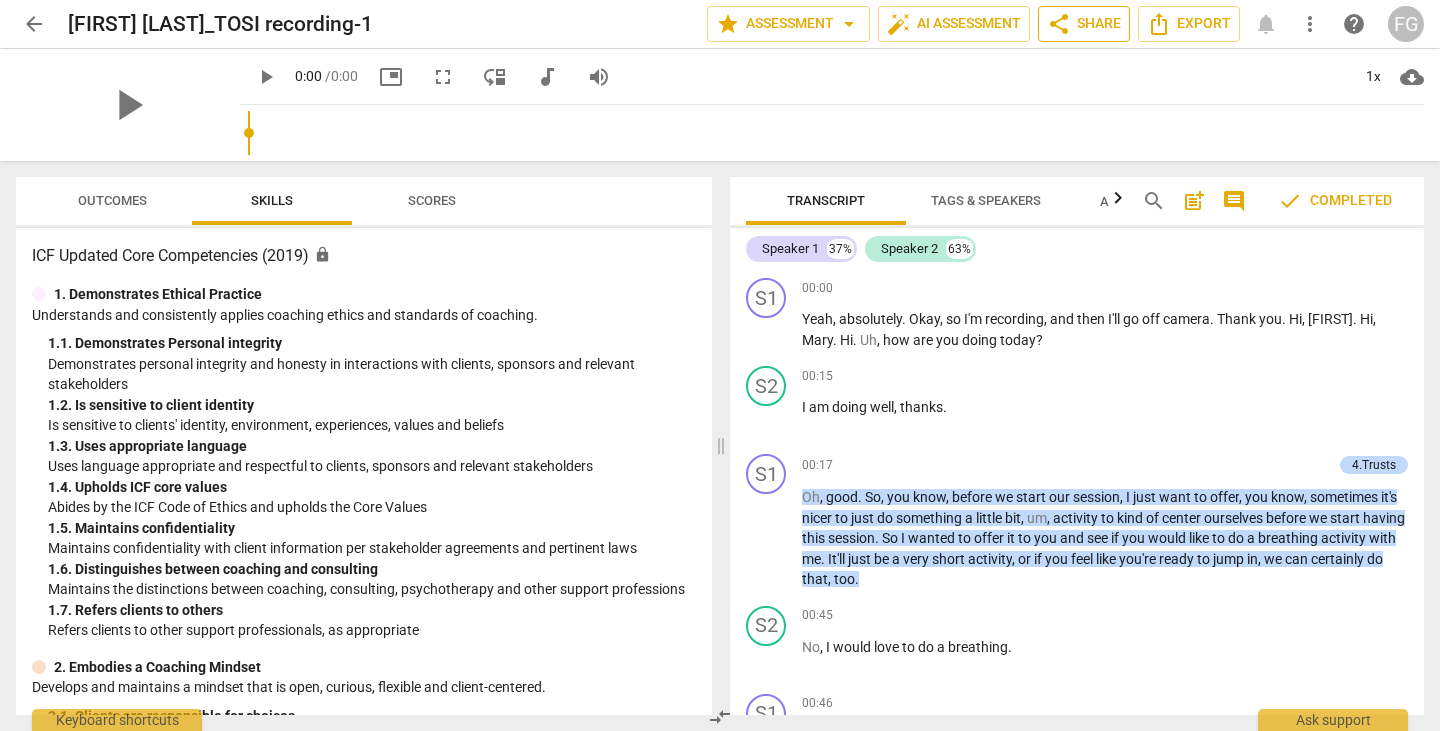 click on "share" at bounding box center (1059, 24) 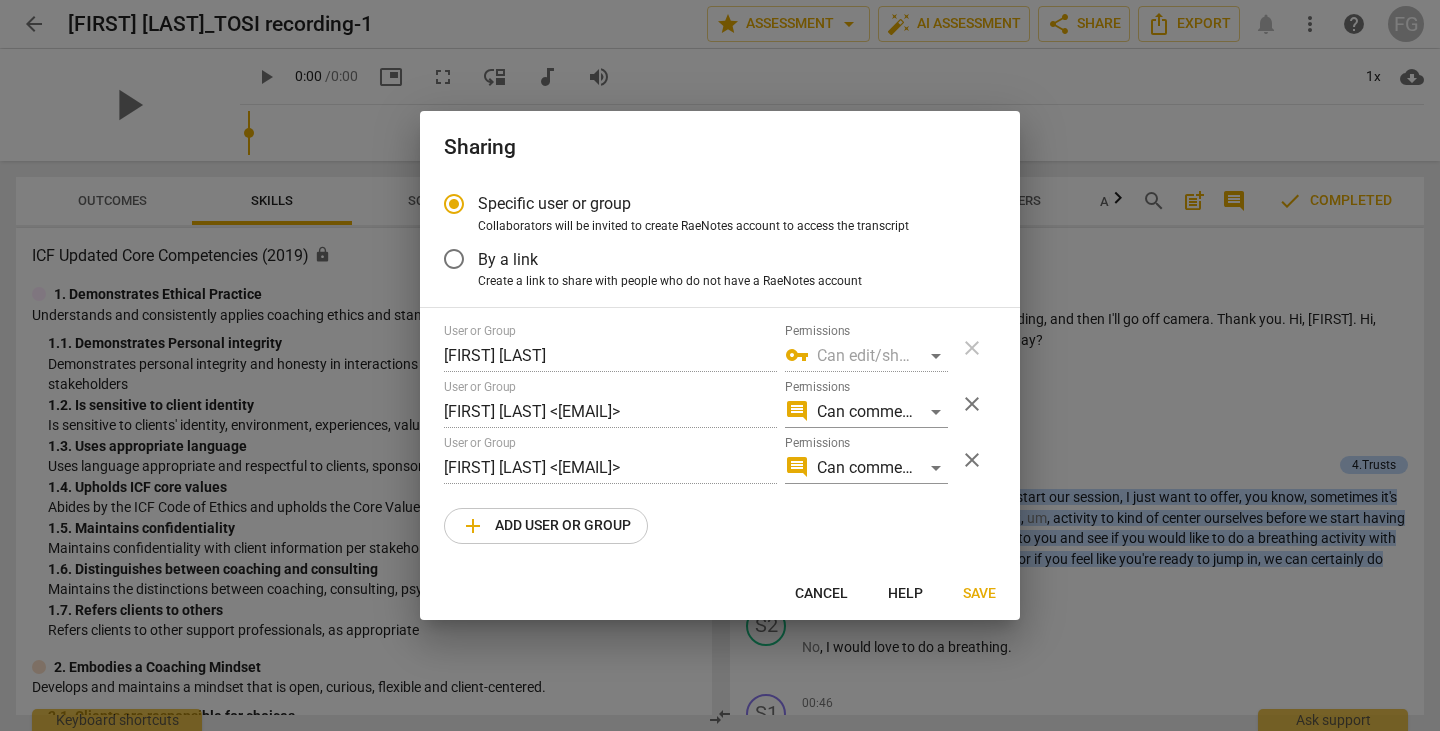 radio on "false" 